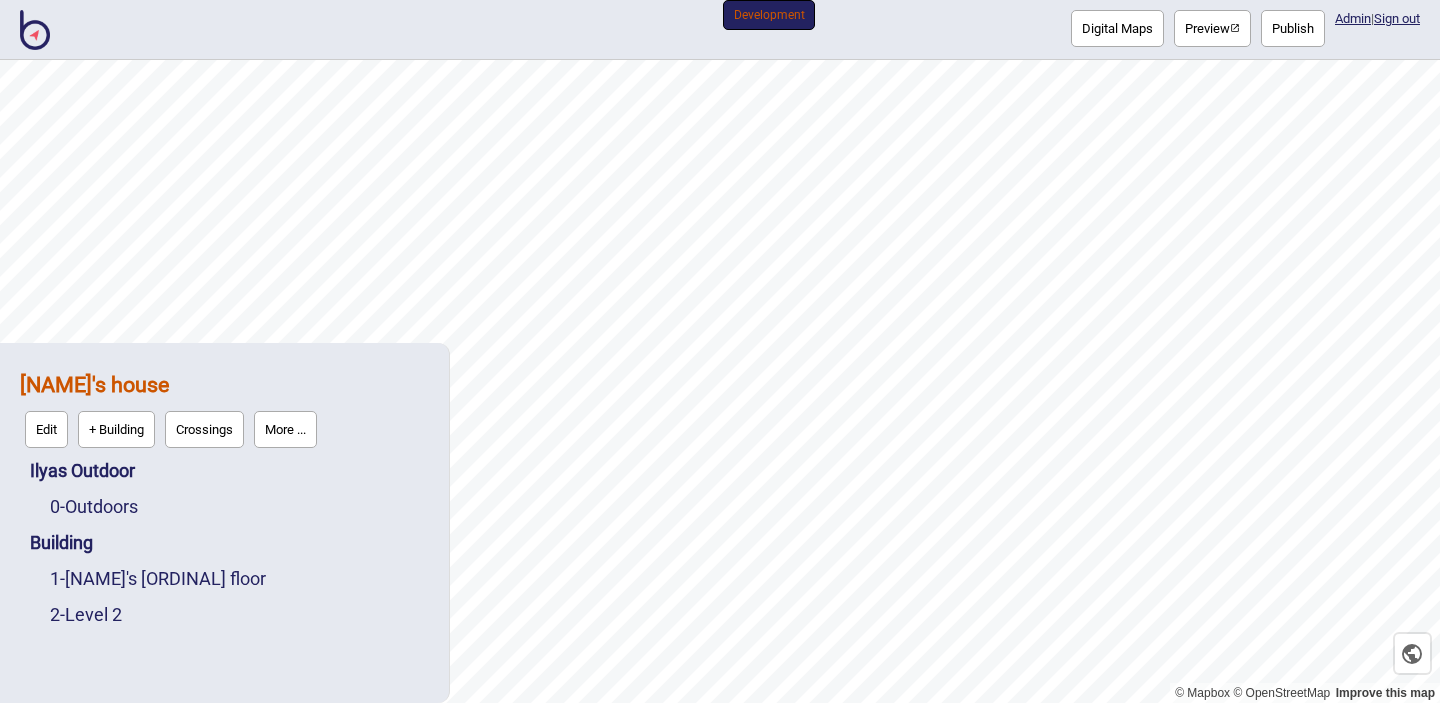 scroll, scrollTop: 0, scrollLeft: 0, axis: both 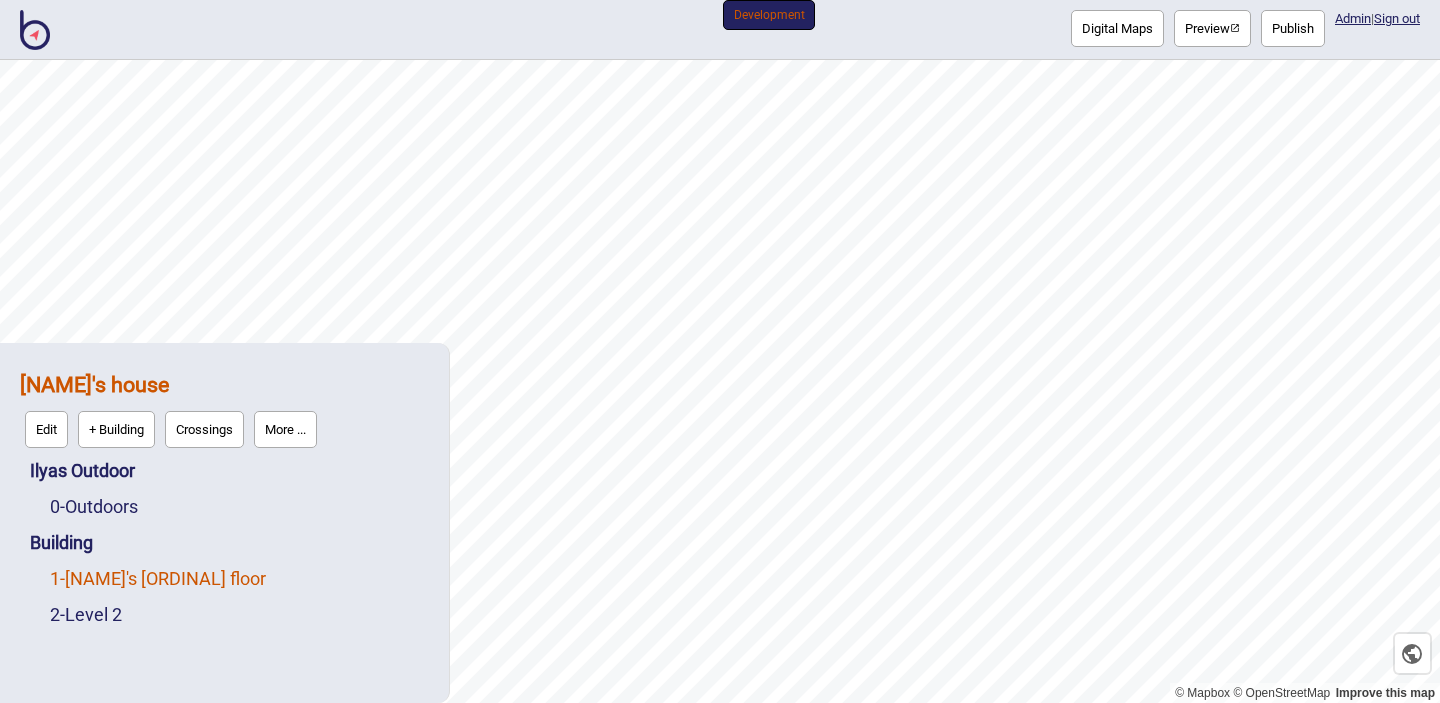 click on "[NUMBER] - [NAME]'s [ORDINAL] floor" at bounding box center (158, 578) 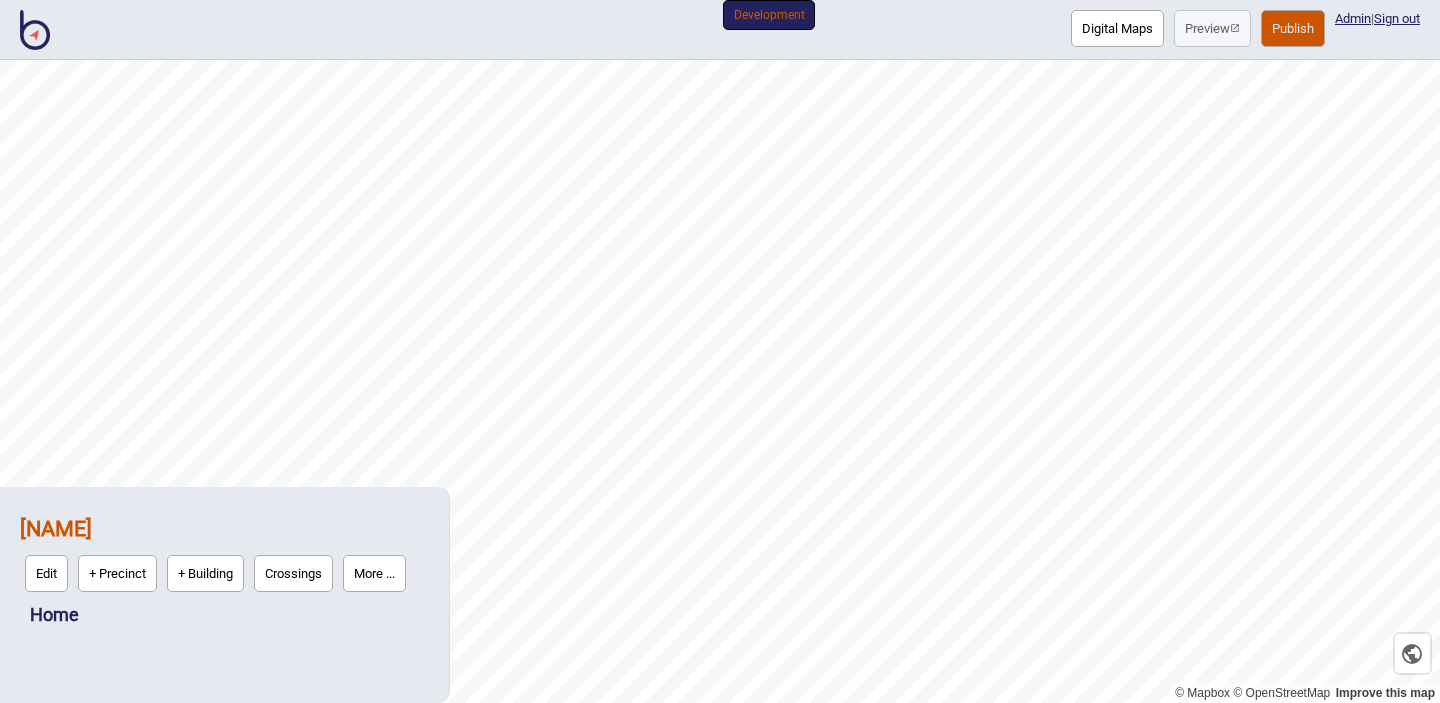 scroll, scrollTop: 0, scrollLeft: 0, axis: both 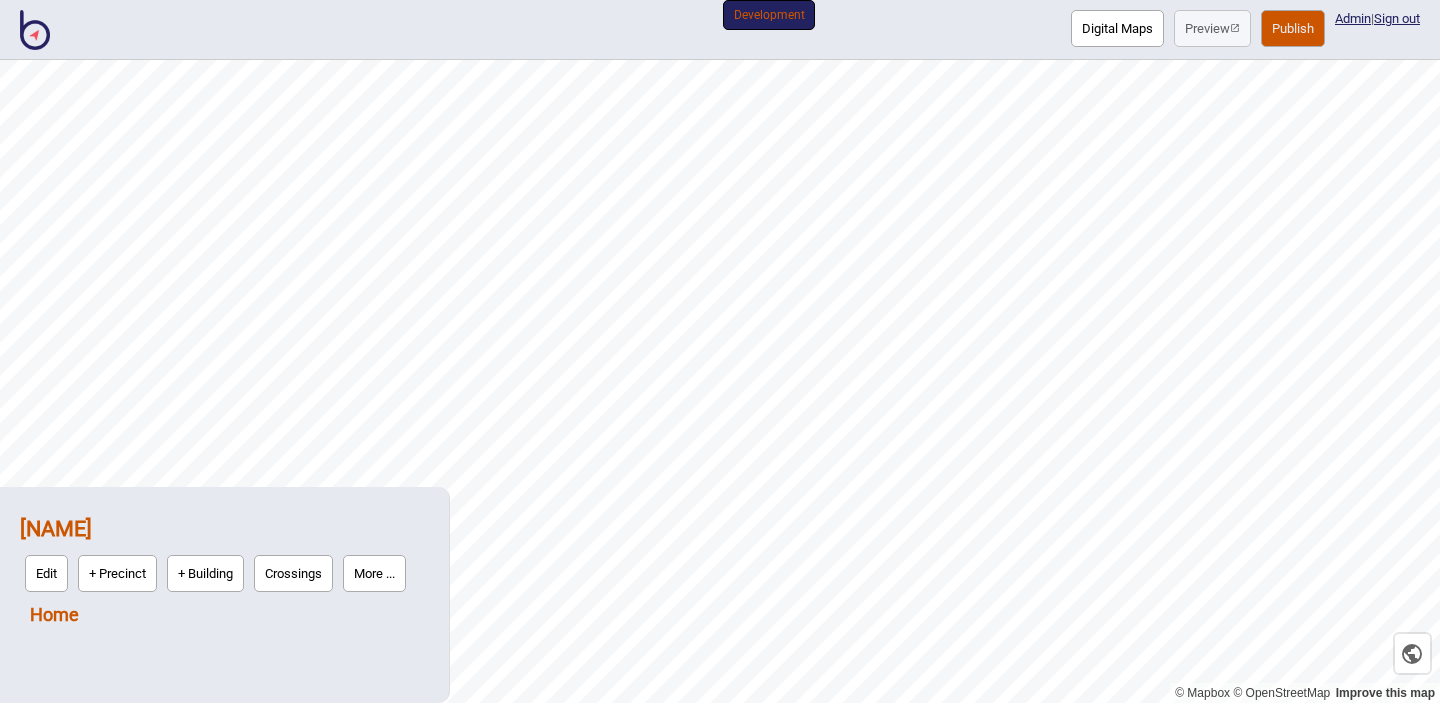 click on "Home" at bounding box center (54, 614) 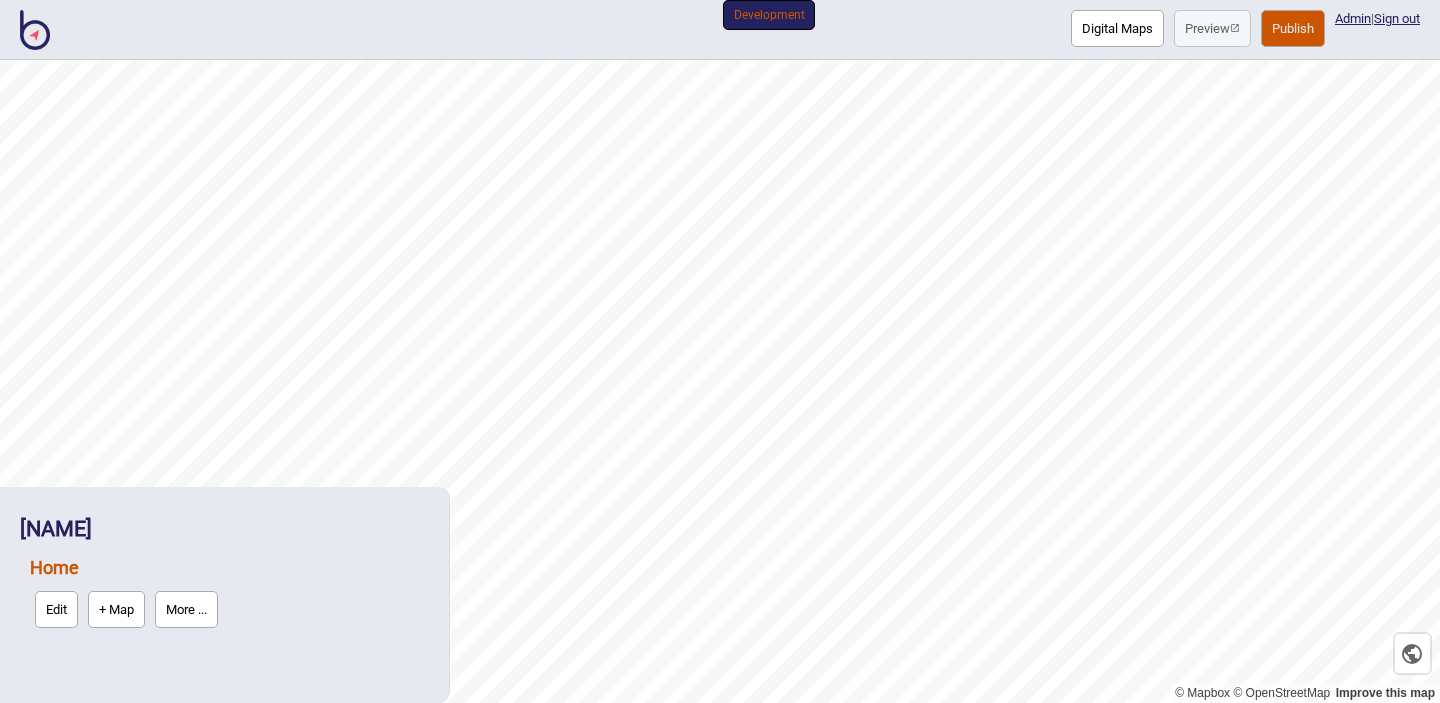click on "+ Map" at bounding box center [116, 609] 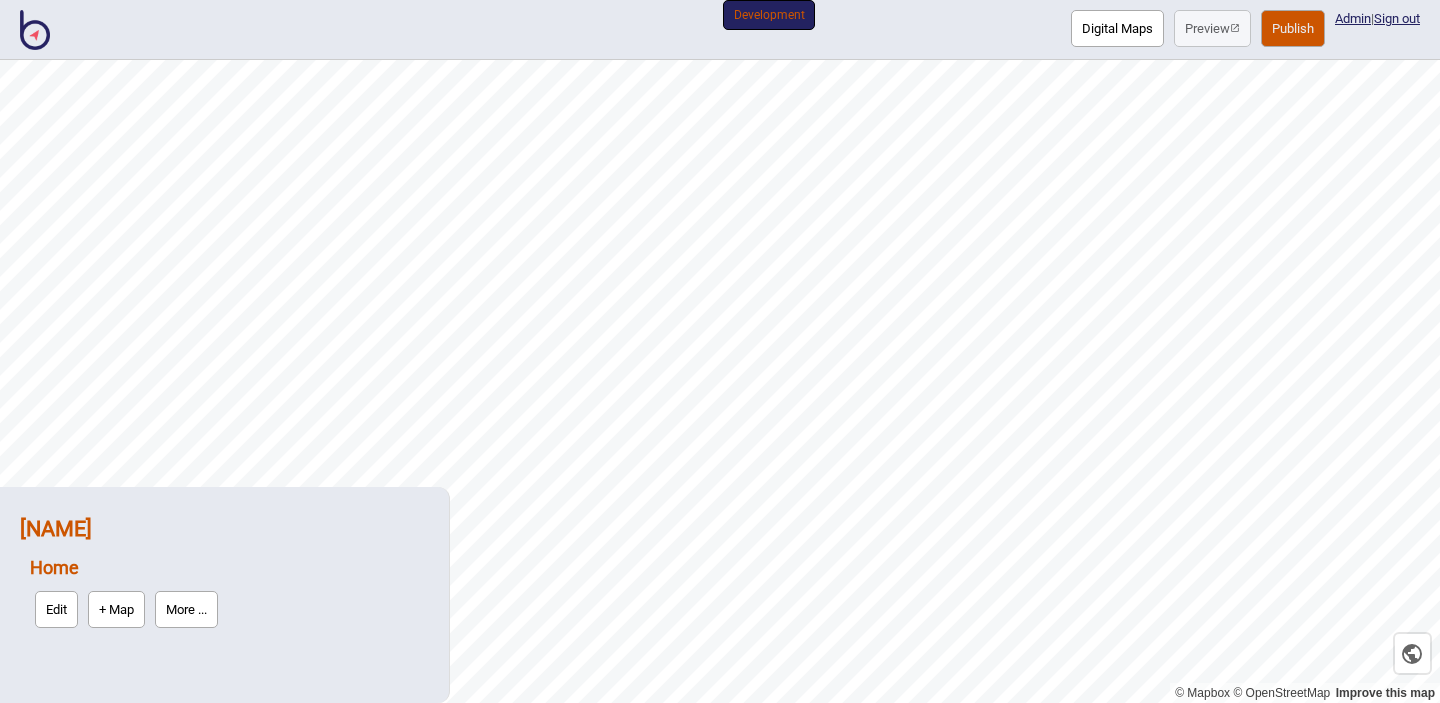 click on "[NAME]" at bounding box center [56, 528] 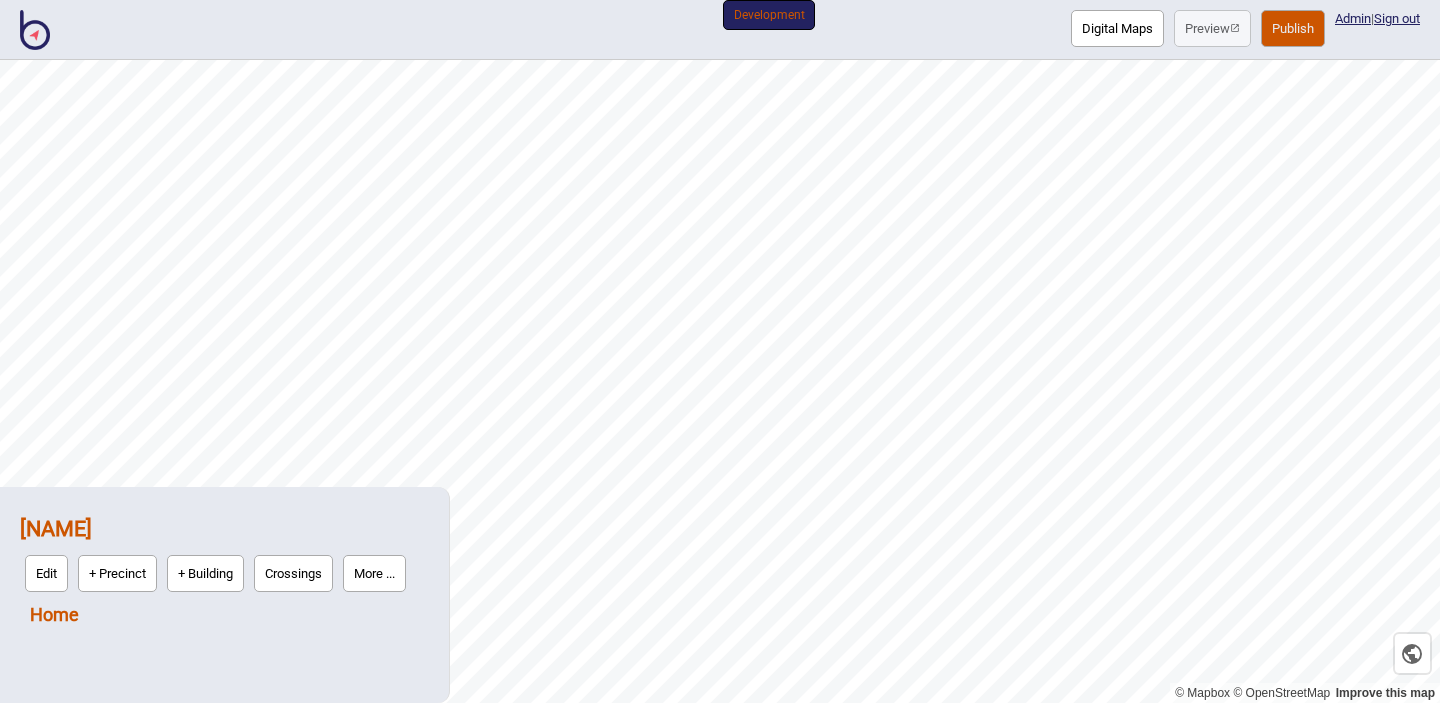 click on "Home" at bounding box center [54, 614] 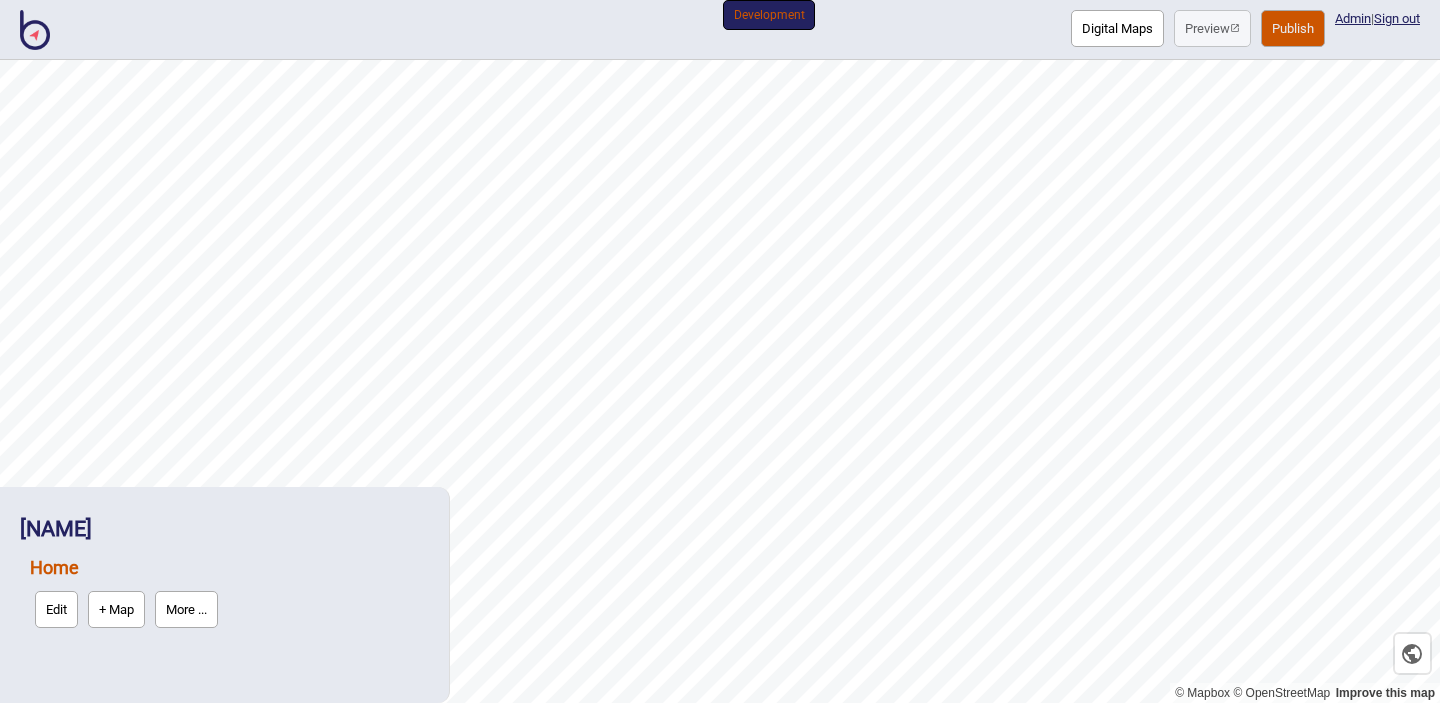 click on "+ Map" at bounding box center (116, 609) 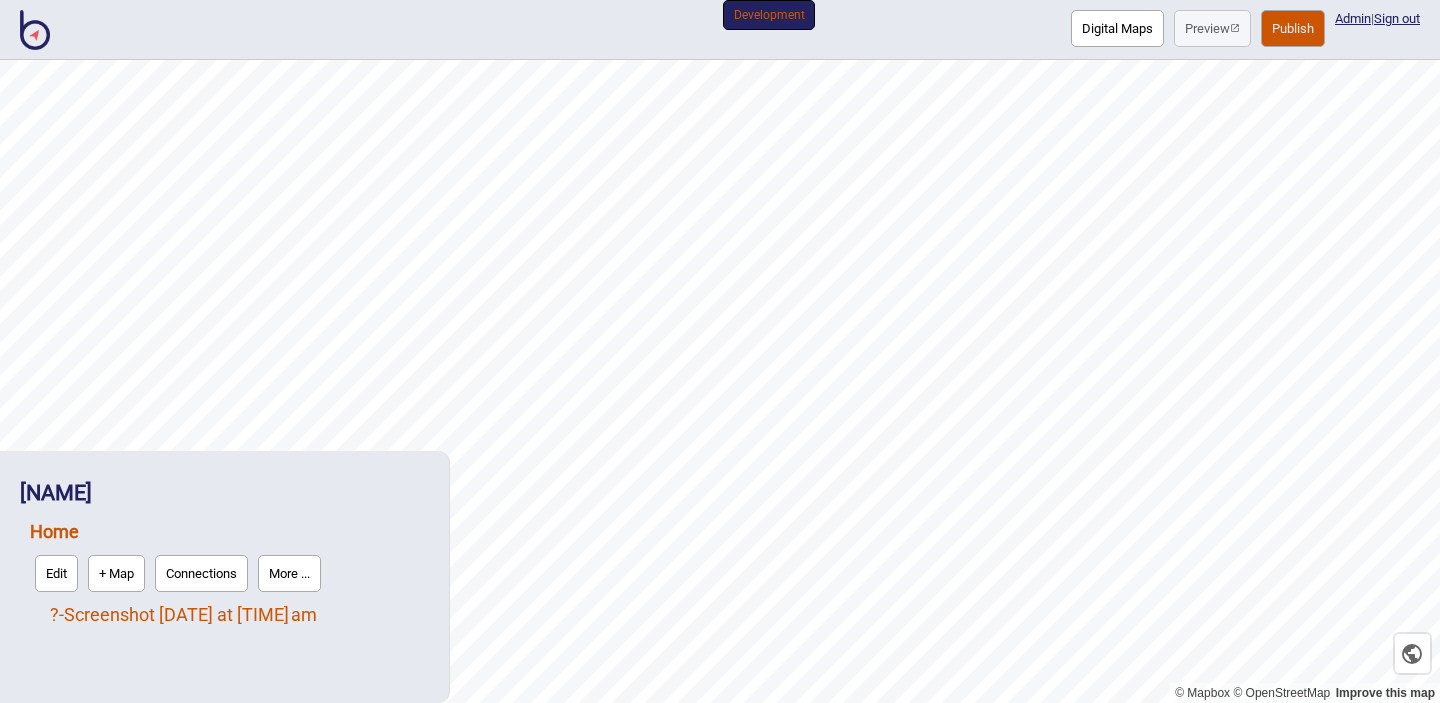 click on "?  -  Screenshot [DATE] at [TIME] am" at bounding box center (183, 614) 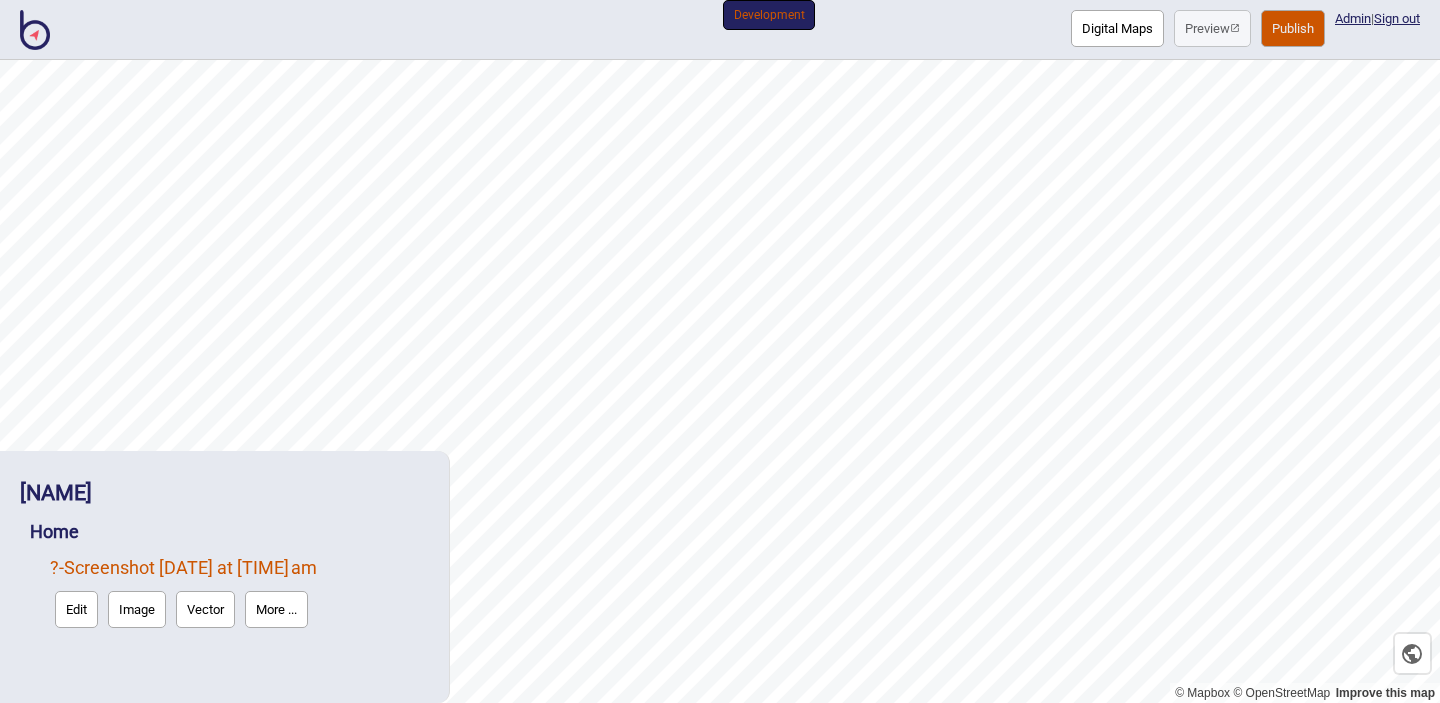 click on "?  -  Screenshot [DATE] at [TIME] am" at bounding box center (183, 567) 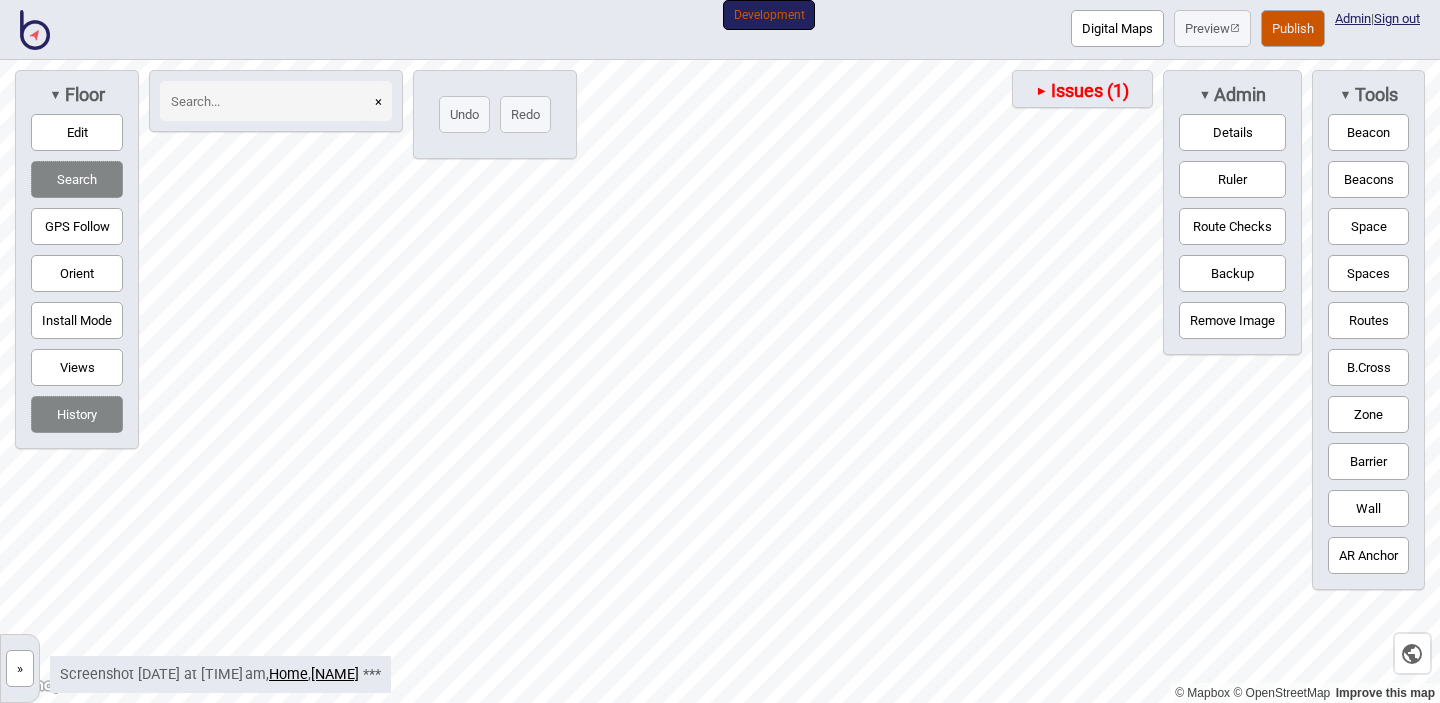 click on "»" at bounding box center [20, 668] 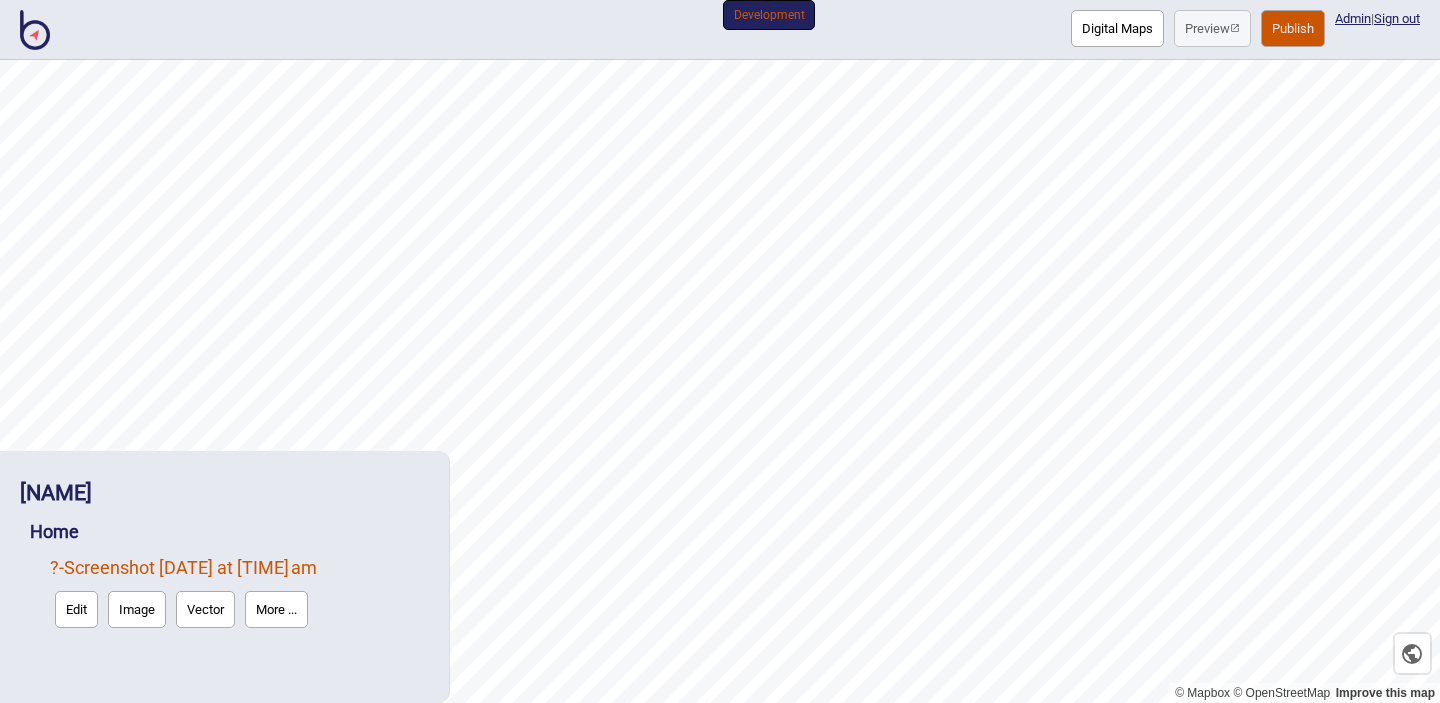 click on "Image" at bounding box center (137, 609) 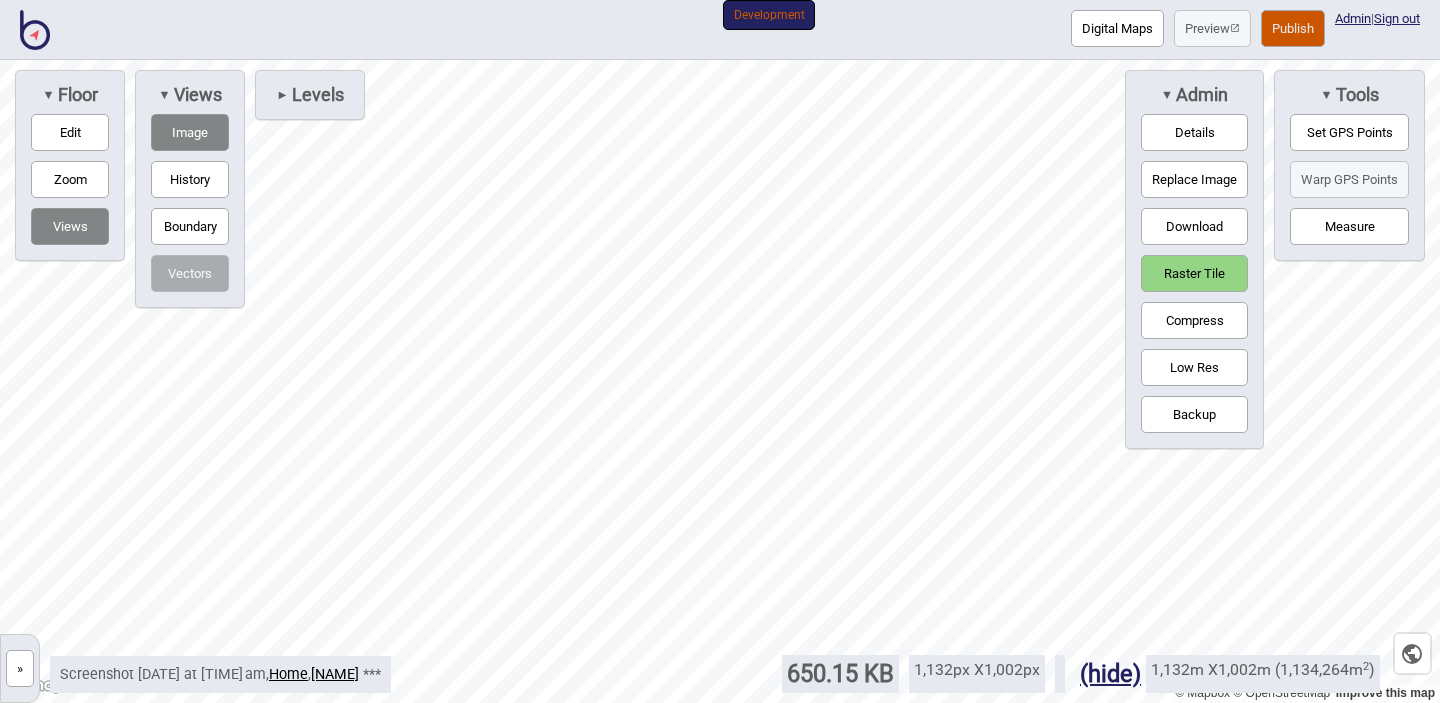 click on "Set GPS Points" at bounding box center (1349, 132) 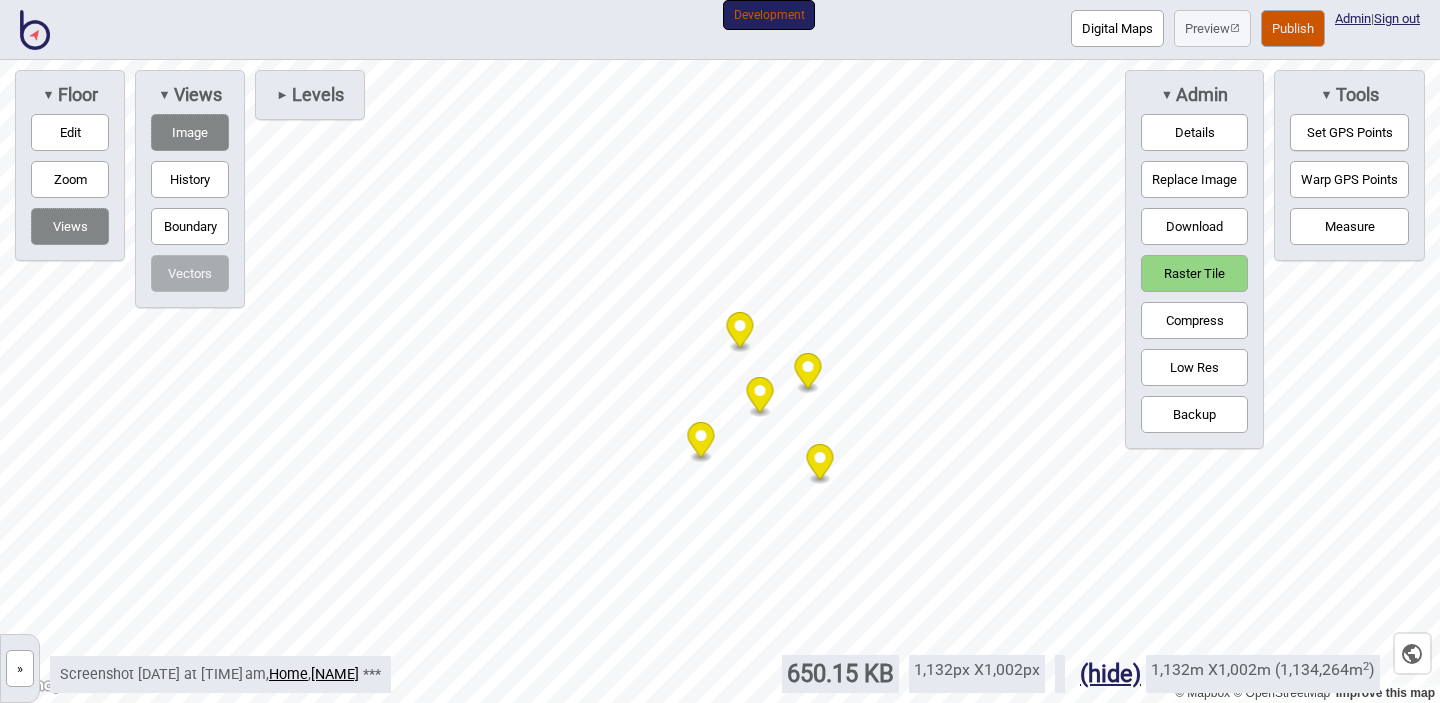 click on "Set GPS Points" at bounding box center [1349, 132] 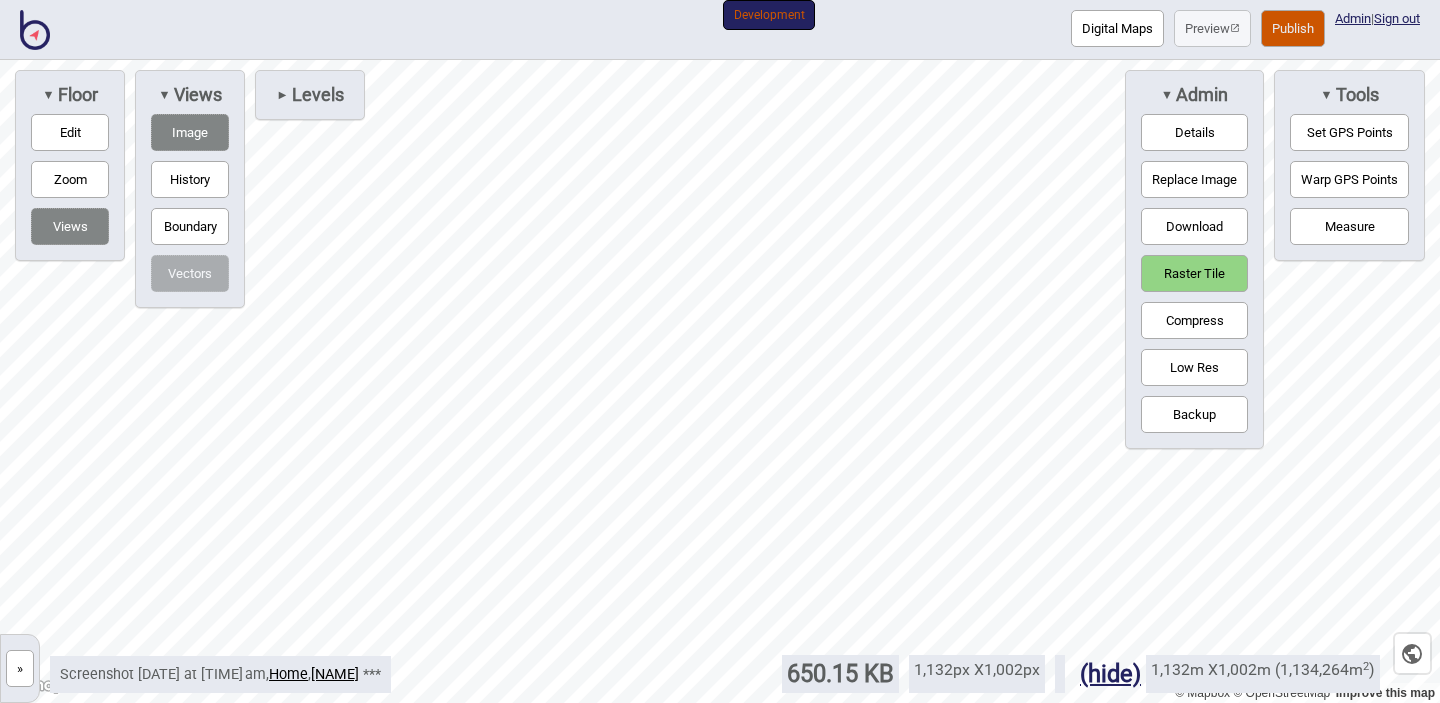 click on "»" at bounding box center (20, 668) 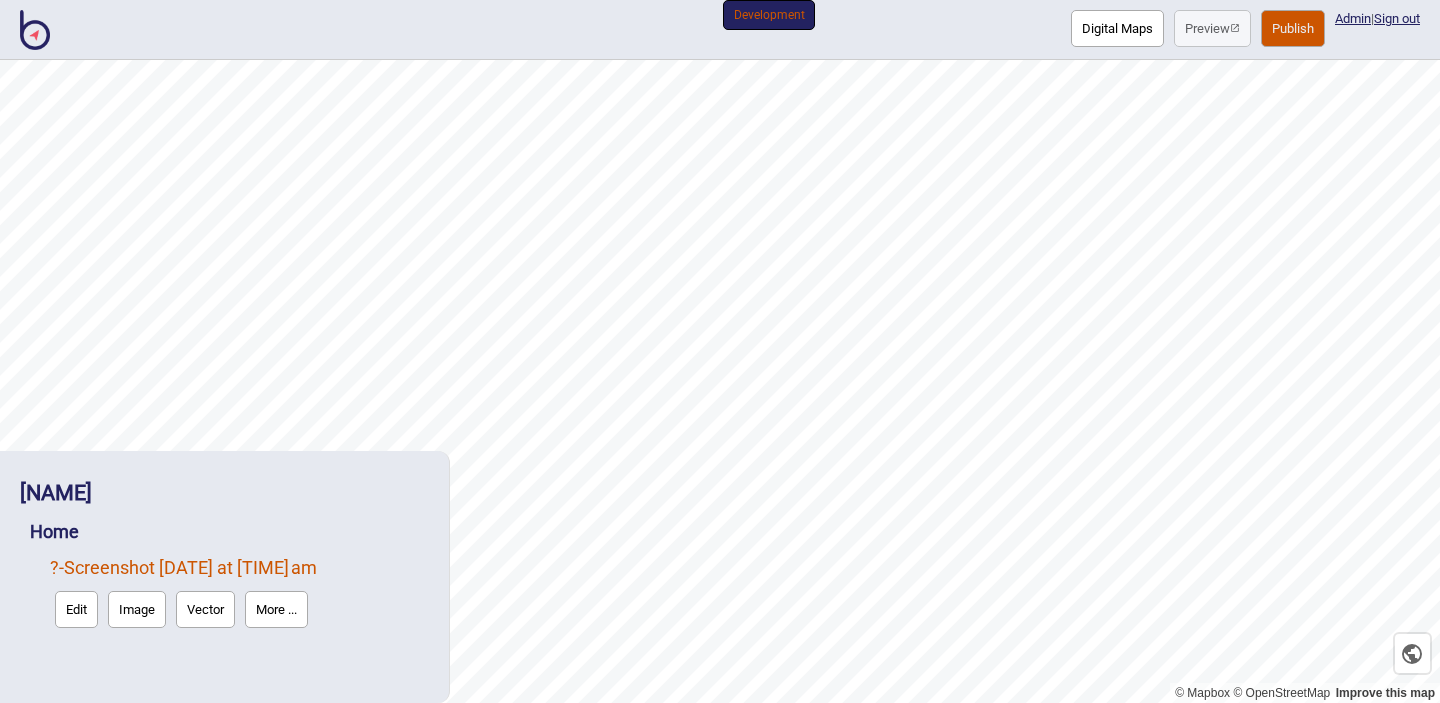 click on "Image" at bounding box center (137, 609) 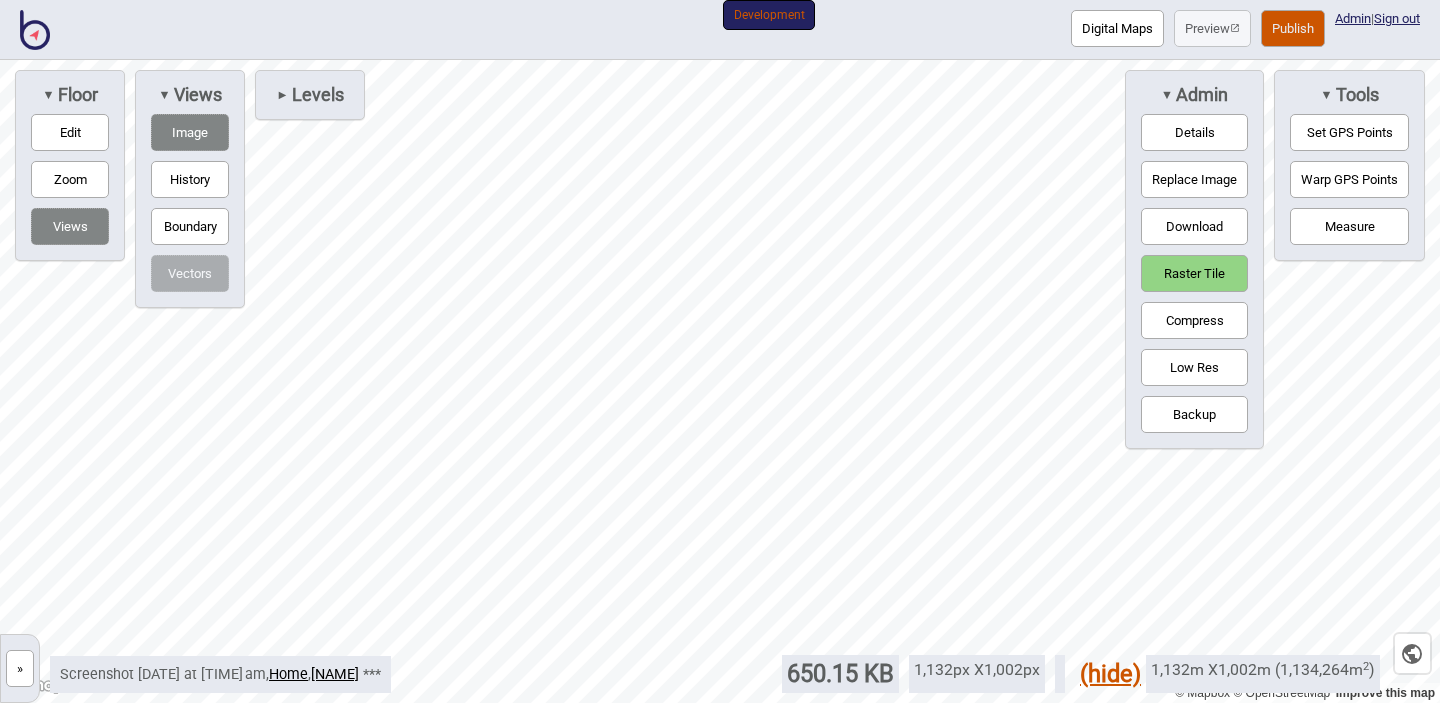 click on "(hide)" at bounding box center [1110, 674] 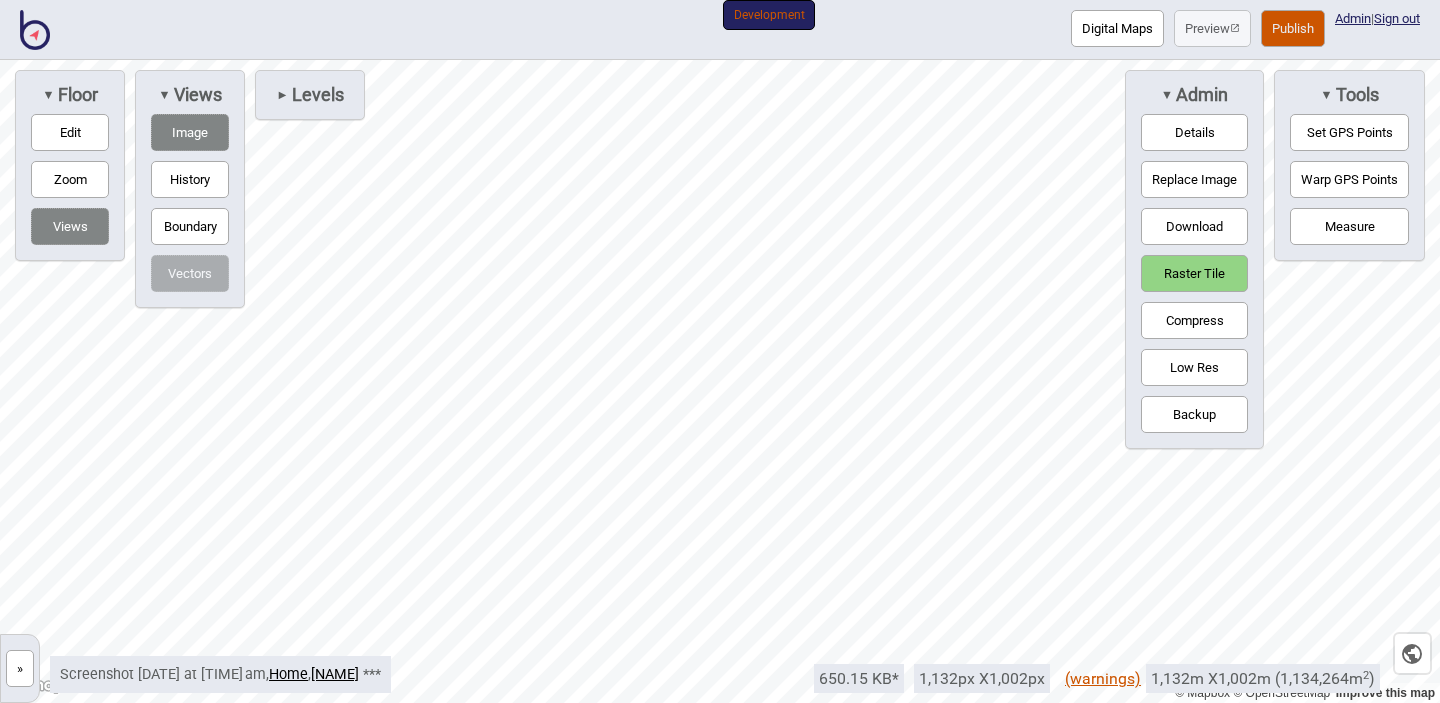 click on "(warnings)" at bounding box center (1103, 678) 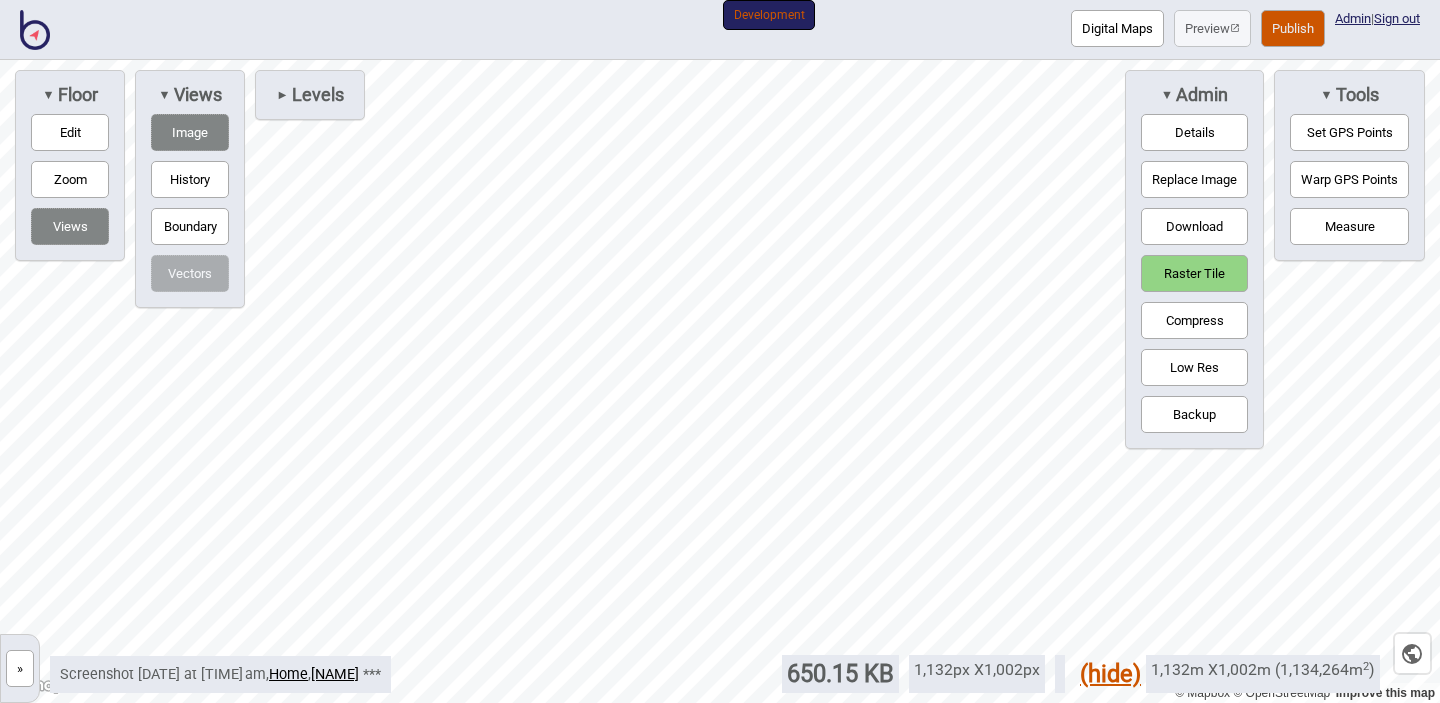 click on "(hide)" at bounding box center (1110, 674) 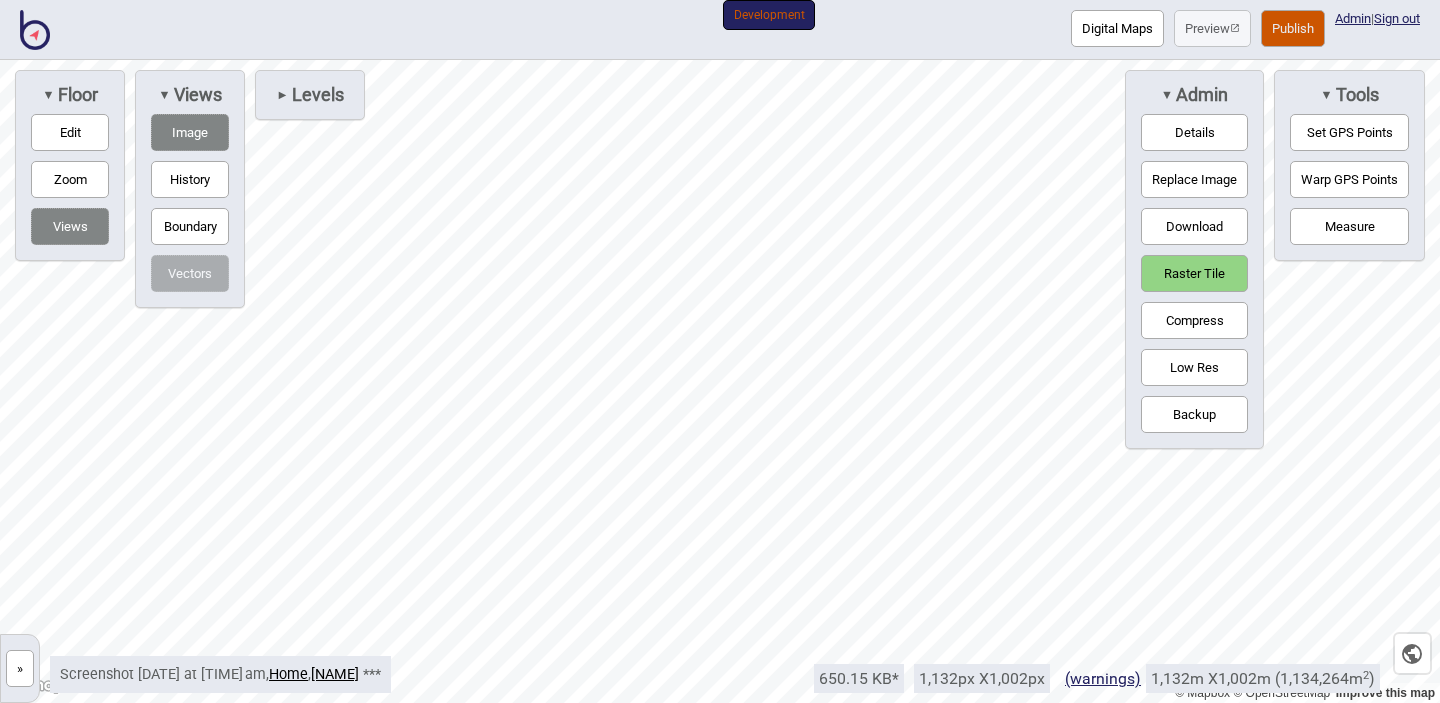 click on "Set GPS Points" at bounding box center [1349, 132] 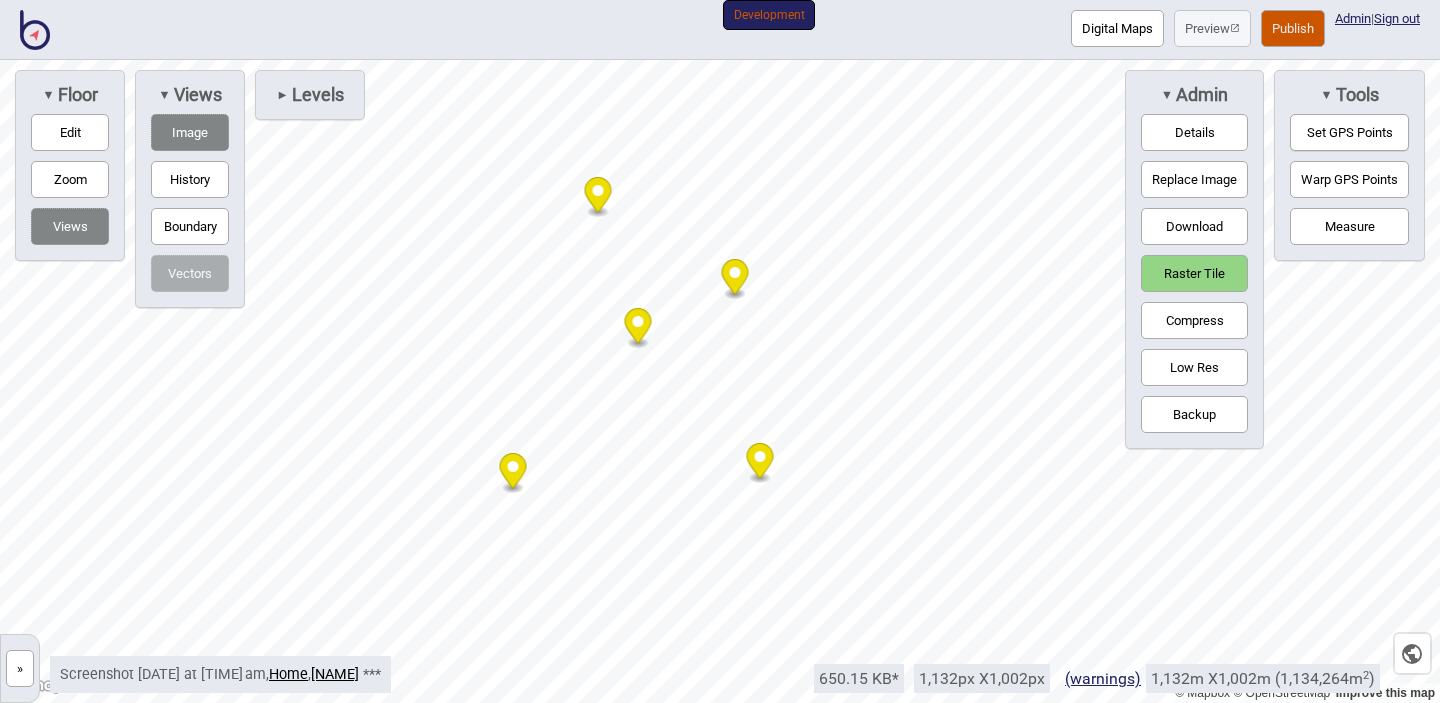 drag, startPoint x: 514, startPoint y: 418, endPoint x: 515, endPoint y: 461, distance: 43.011627 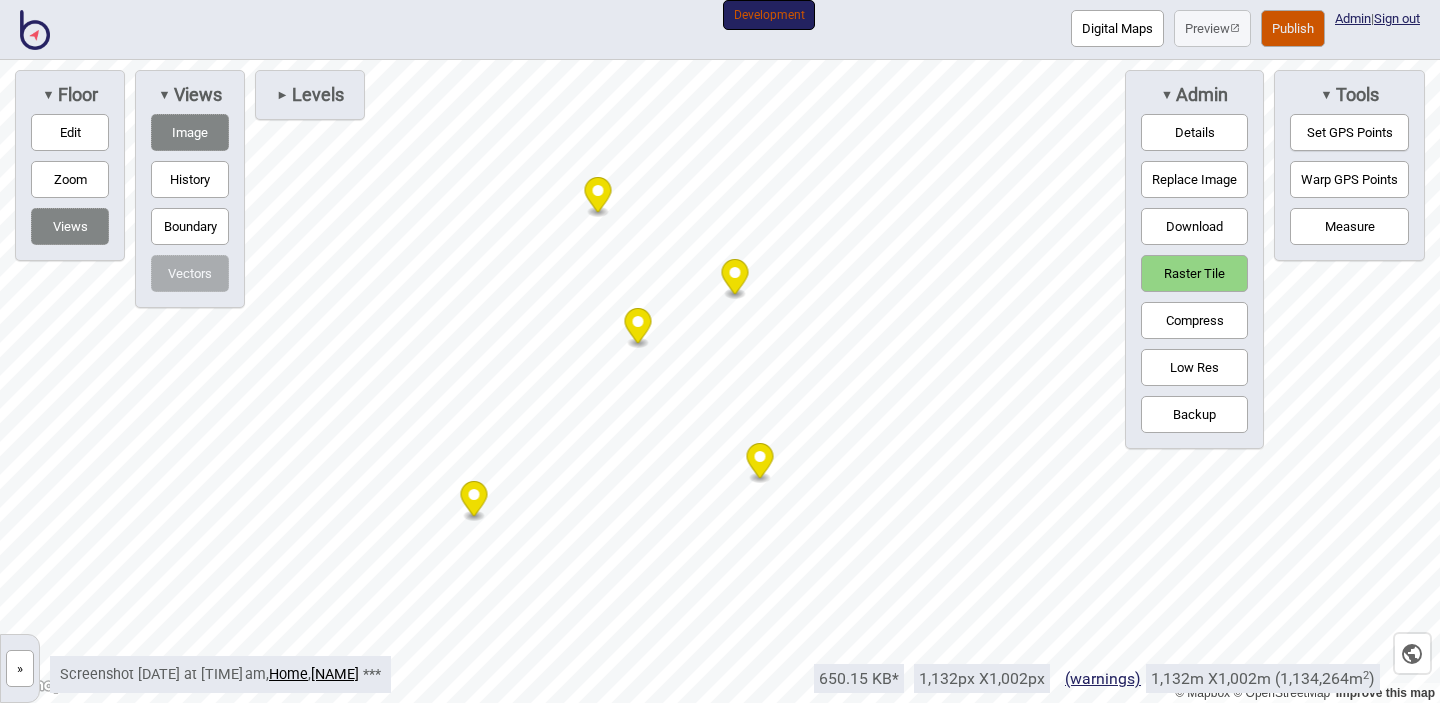 drag, startPoint x: 510, startPoint y: 469, endPoint x: 471, endPoint y: 497, distance: 48.010414 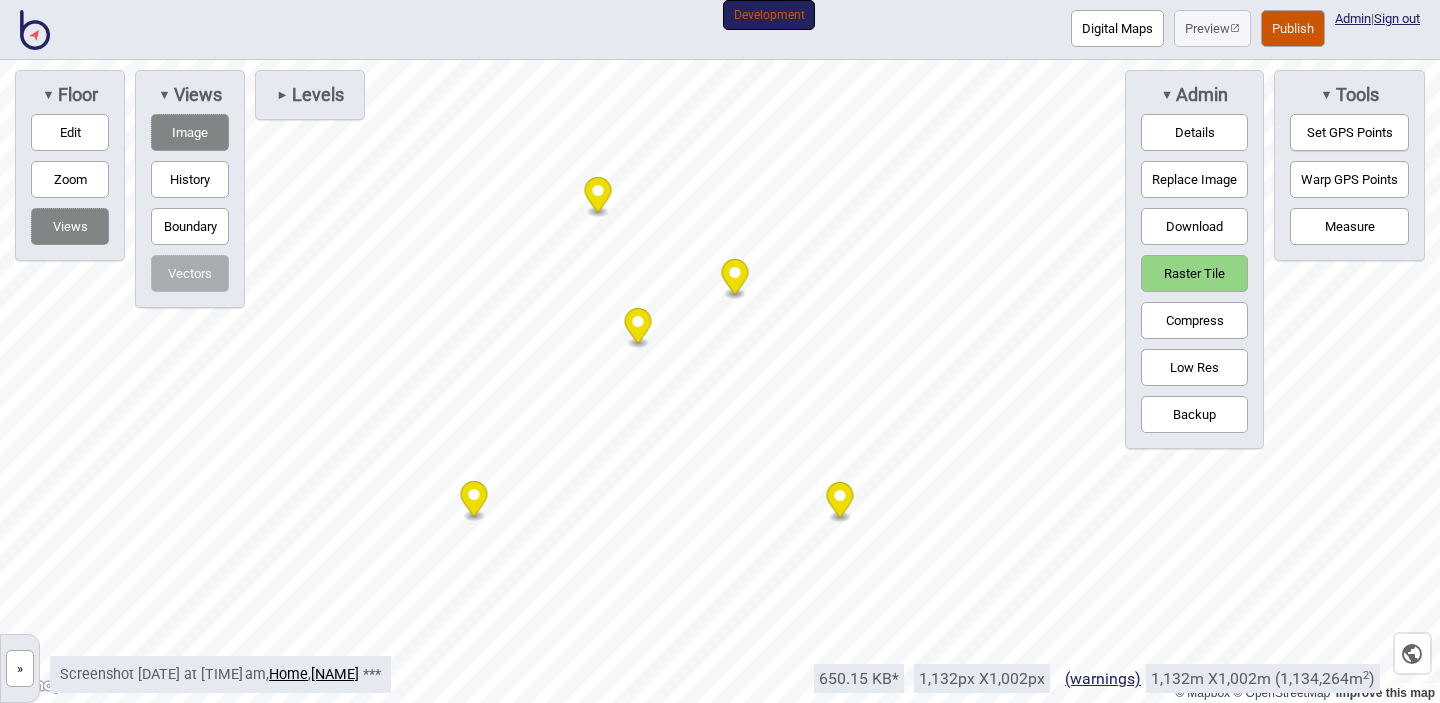 drag, startPoint x: 760, startPoint y: 462, endPoint x: 840, endPoint y: 501, distance: 89 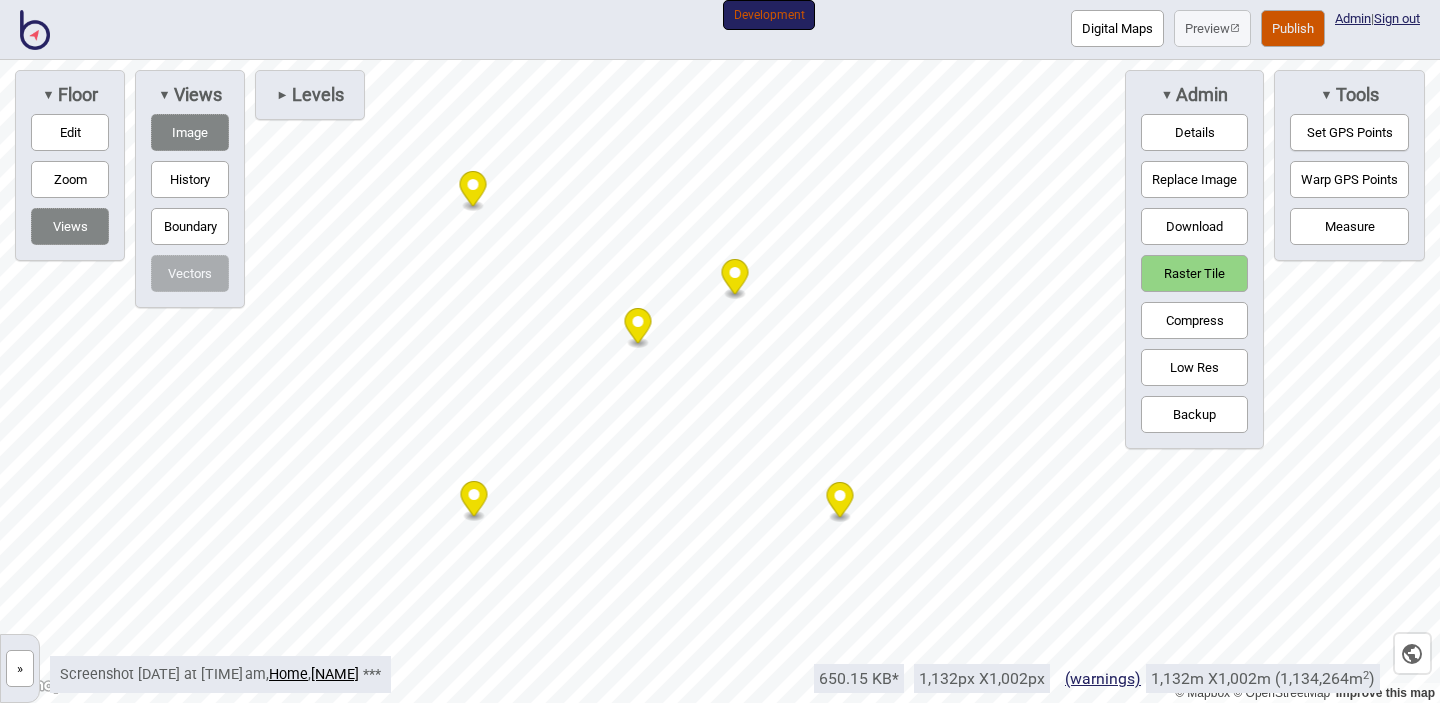 drag, startPoint x: 599, startPoint y: 189, endPoint x: 474, endPoint y: 182, distance: 125.19585 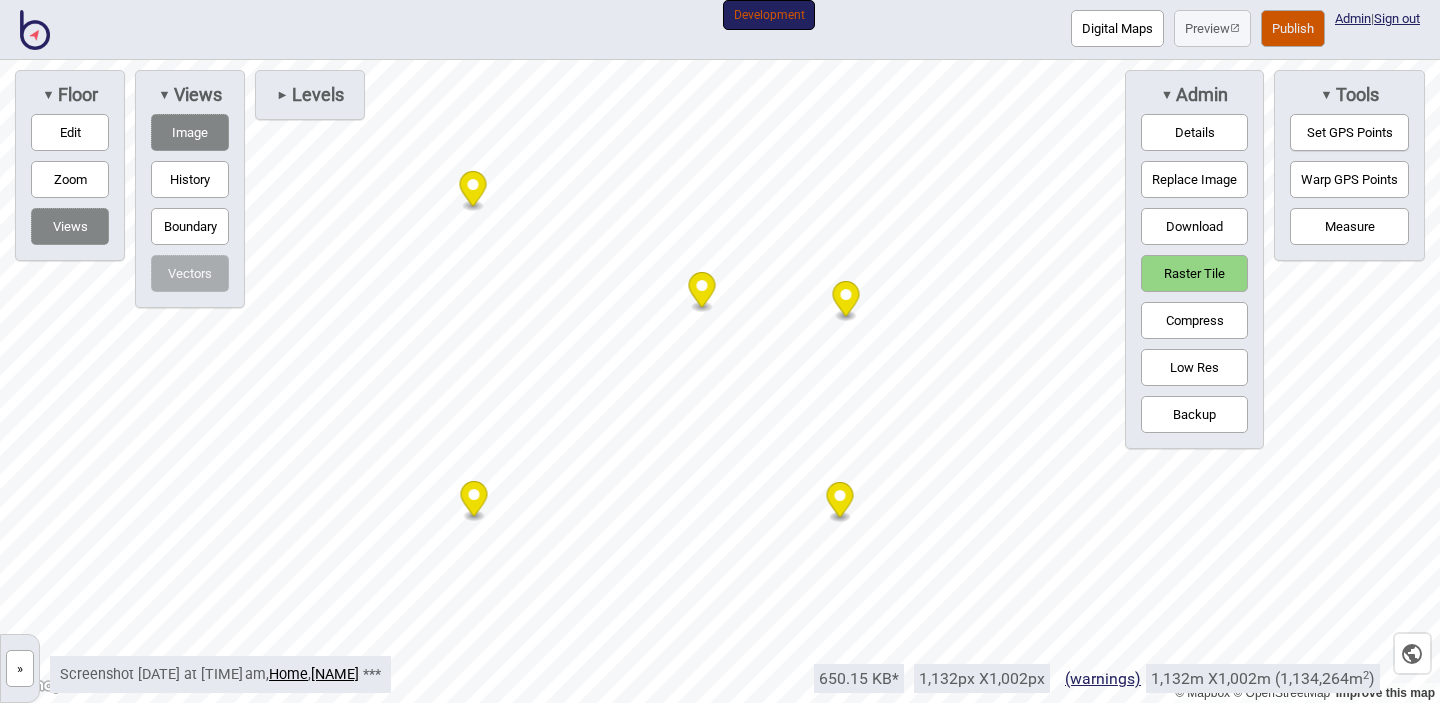 drag, startPoint x: 635, startPoint y: 332, endPoint x: 700, endPoint y: 296, distance: 74.30343 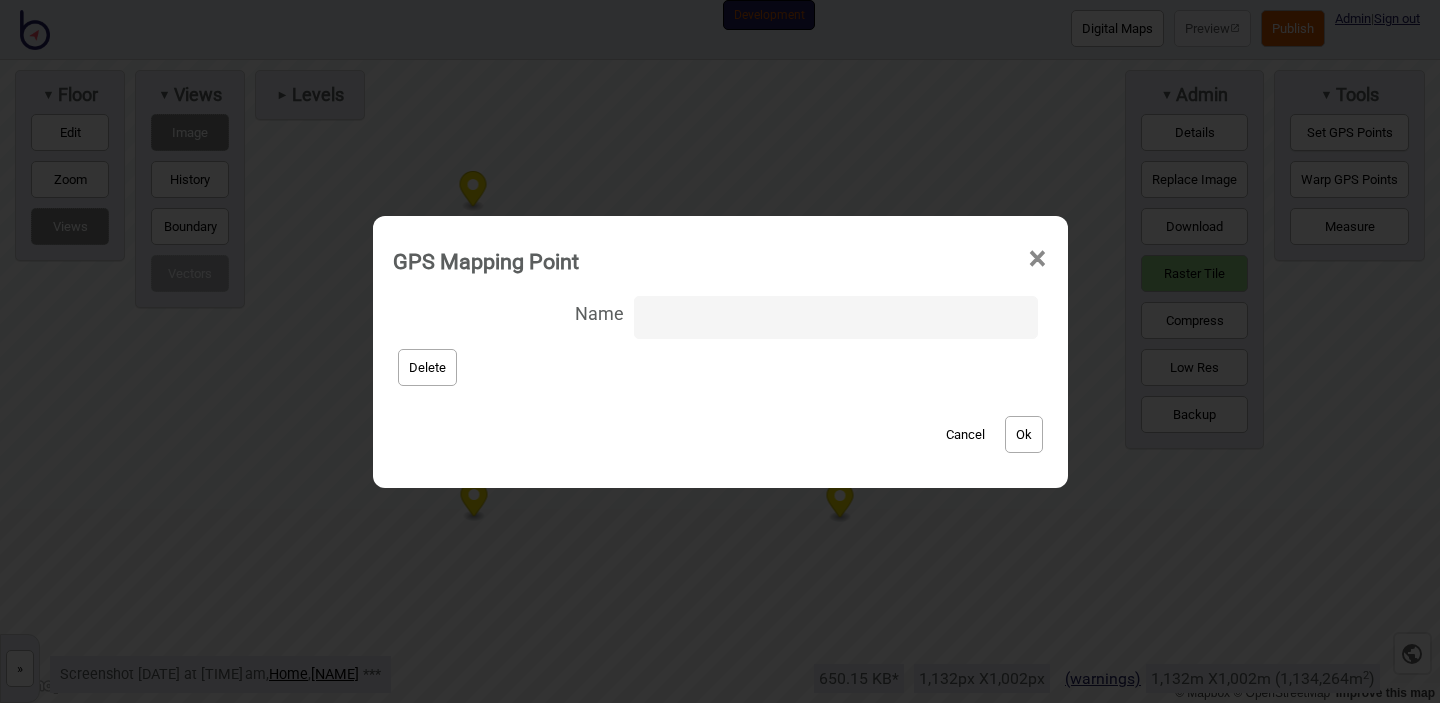 click on "×" at bounding box center (1037, 259) 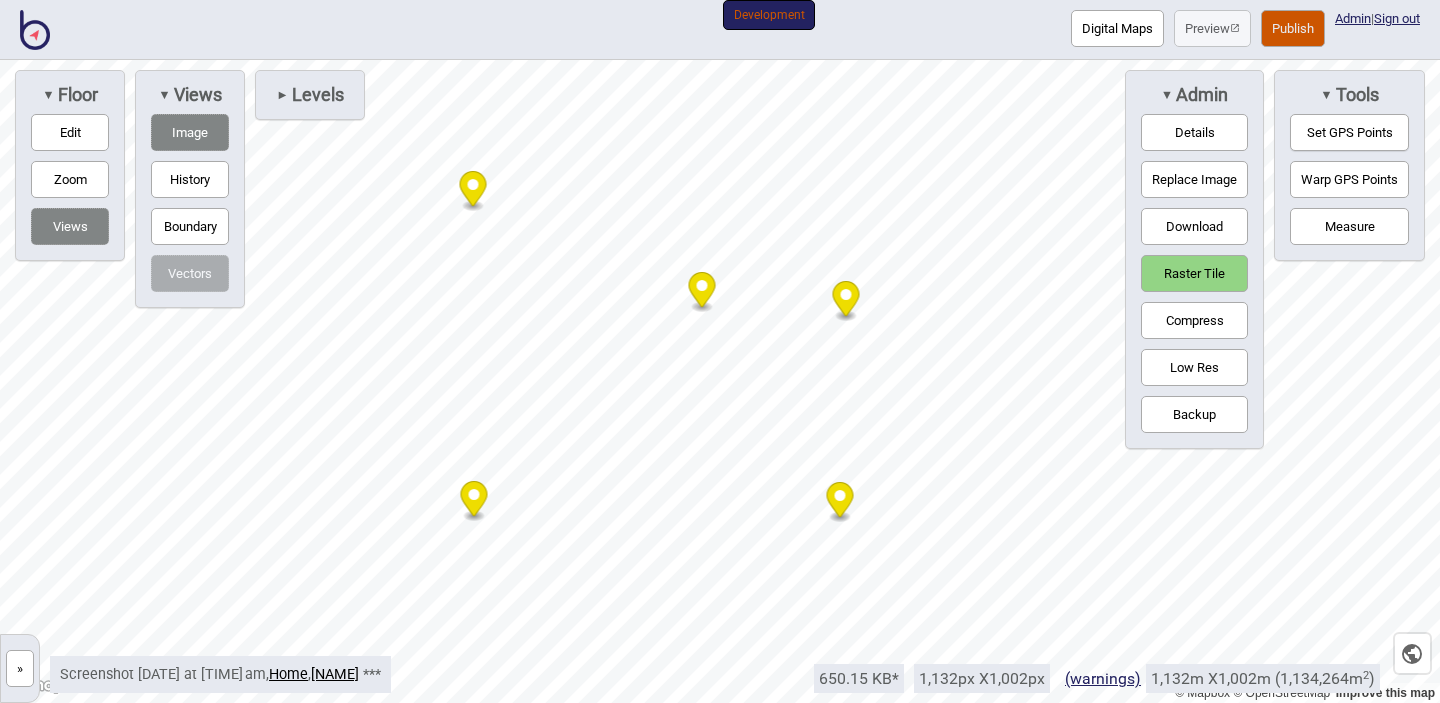 click 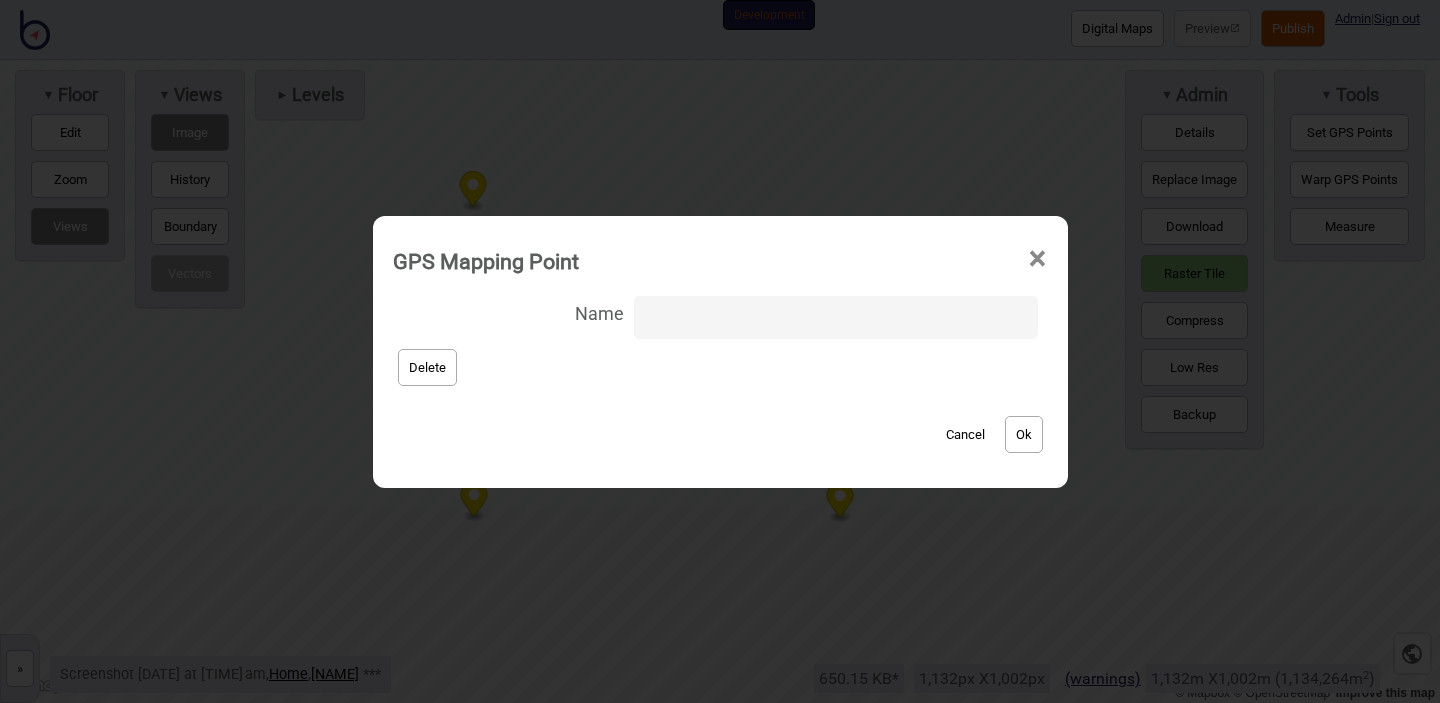 click on "Cancel" at bounding box center (965, 434) 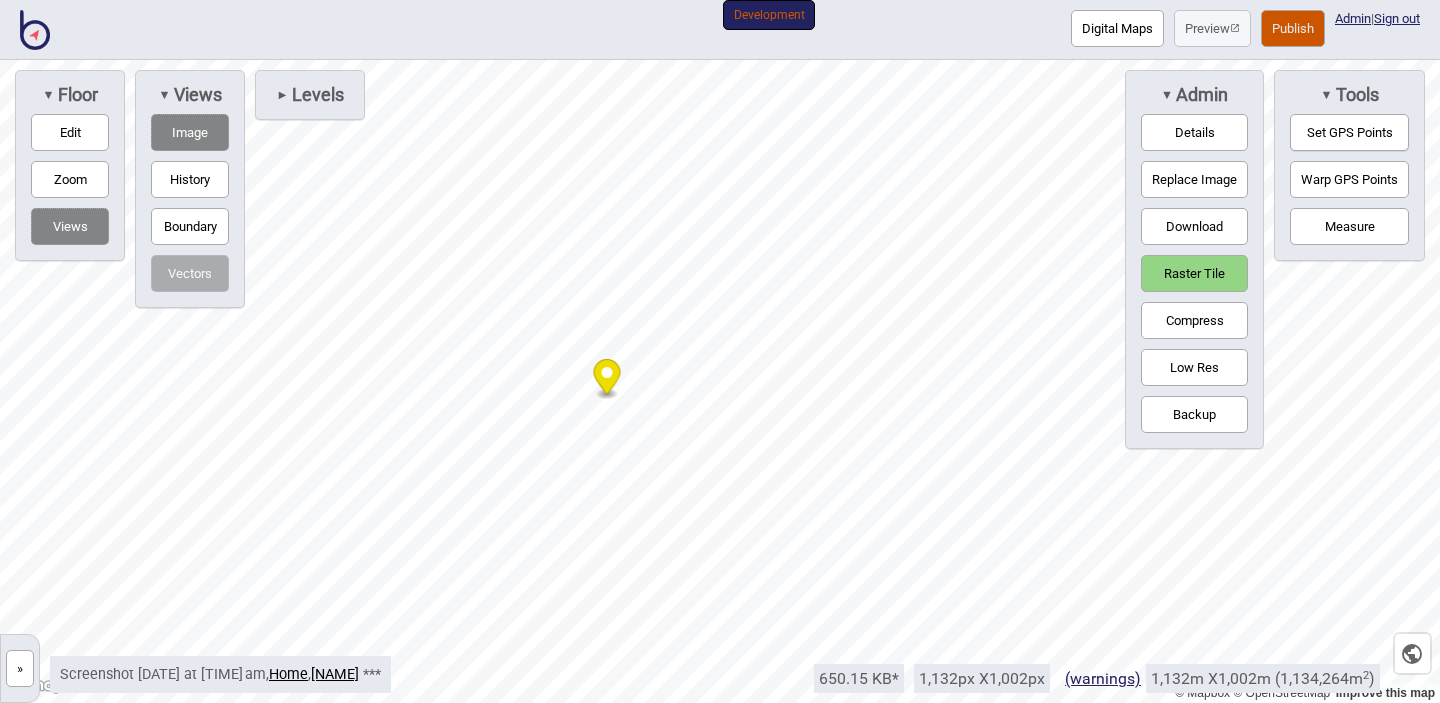 click on "Digital Maps Preview  Publish Admin  |  Sign out Development © Mapbox   © OpenStreetMap   Improve this map » [NAME] Home ?  -  Screenshot [DATE] at [TIME] am Edit Image Vector More ... ▼ Floor Edit Zoom Views ▼ Views Image History Boundary Vectors ► Levels ▼ Admin Details Replace Image Download Raster Tile Compress Low Res Backup ▼ Tools Set GPS Points Warp GPS Points Measure 650.15 KB * 1,132 px X  1,002 px (warnings) 1,132 m X  1,002 m ( 1,134,264 m 2 ) Screenshot [DATE] at [TIME] am ,  Home ,  [NAME]   ***" at bounding box center (720, 0) 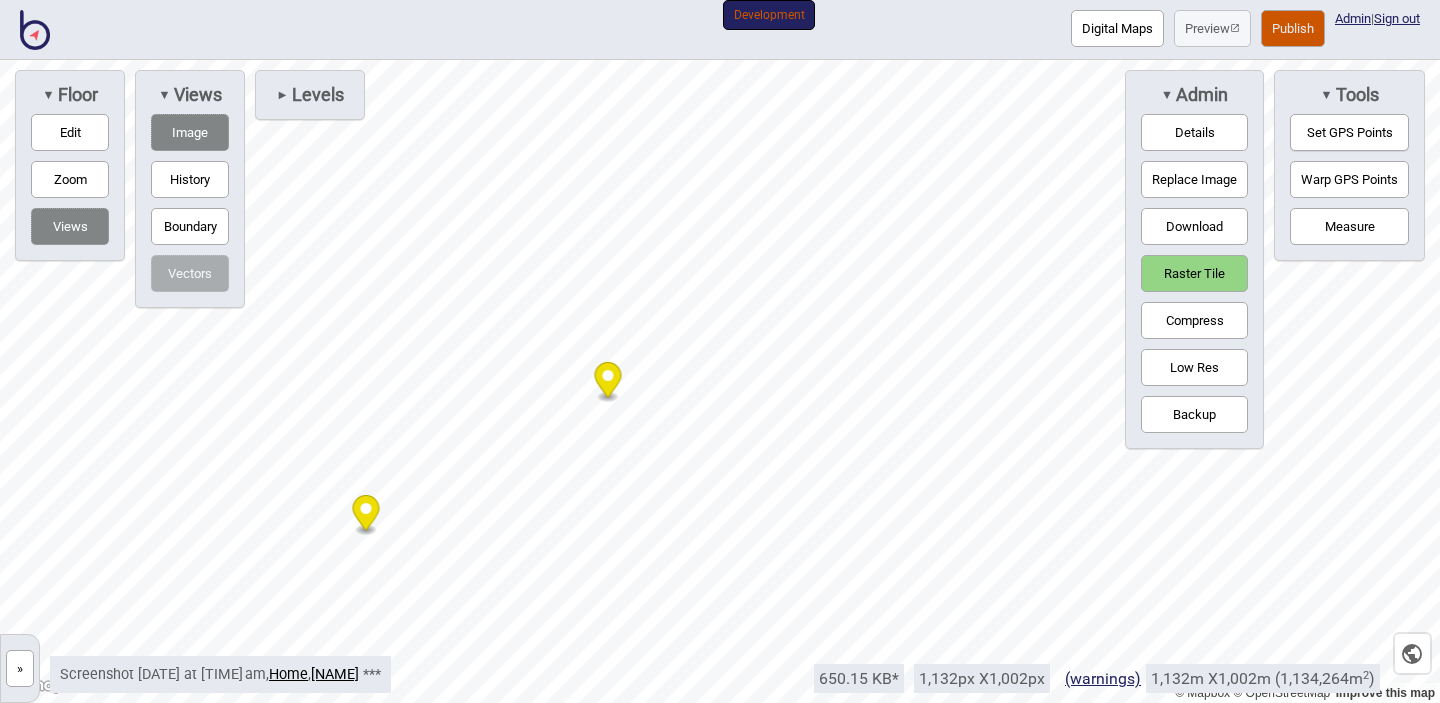 click 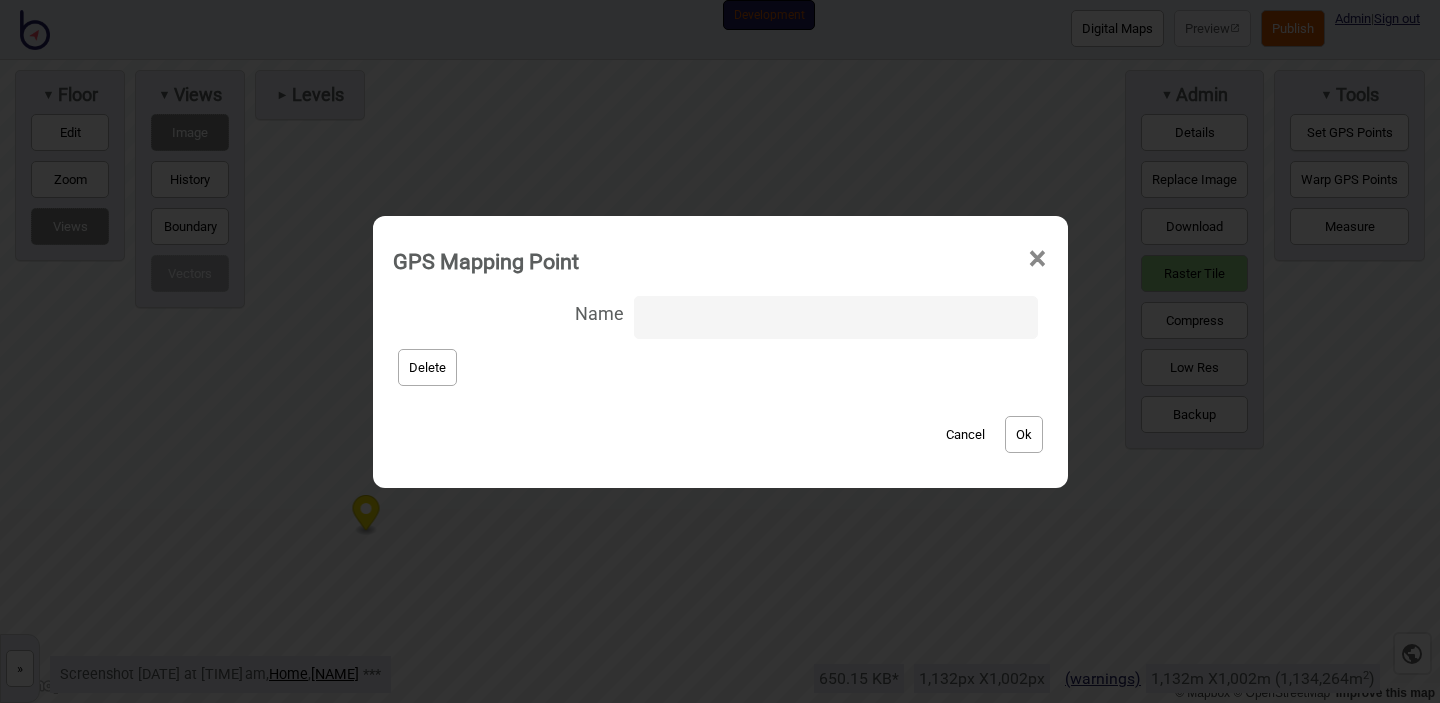click on "Delete" at bounding box center (427, 367) 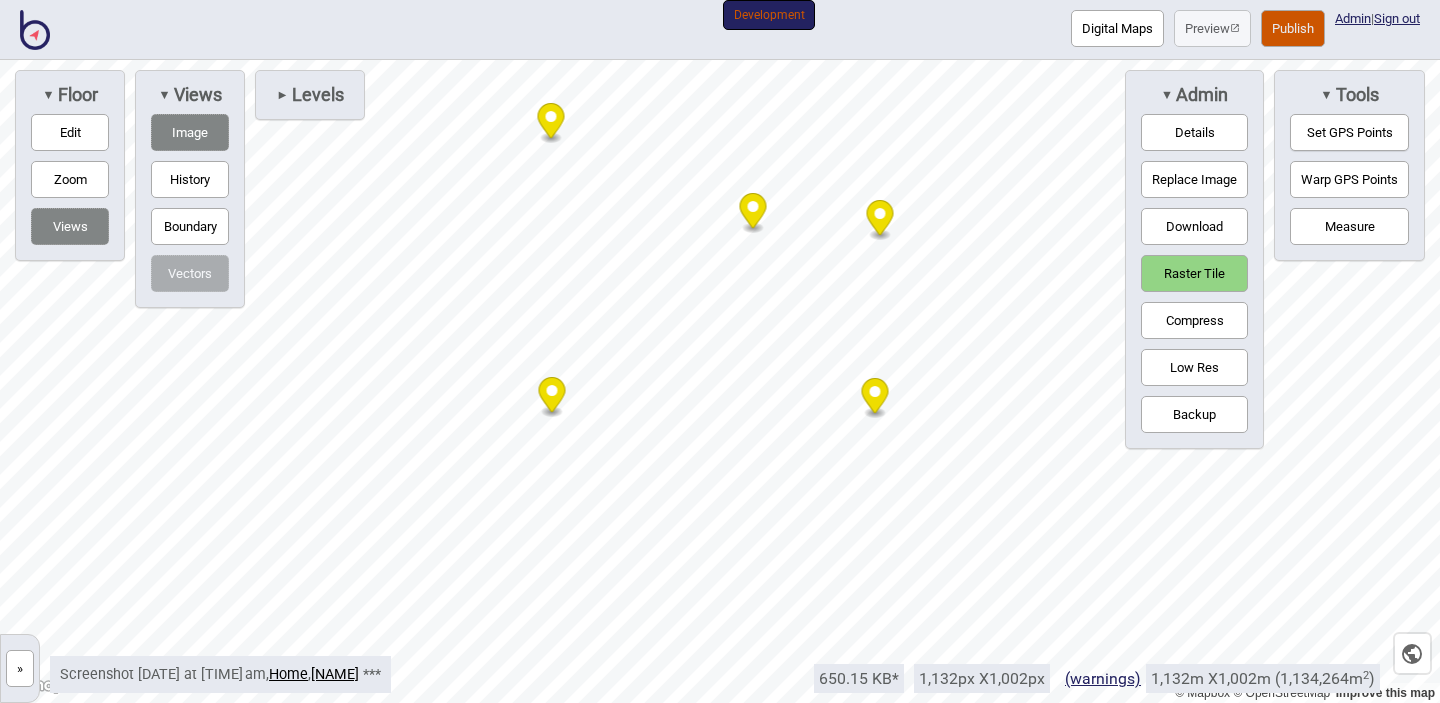 click on "Raster Tile" at bounding box center (1194, 273) 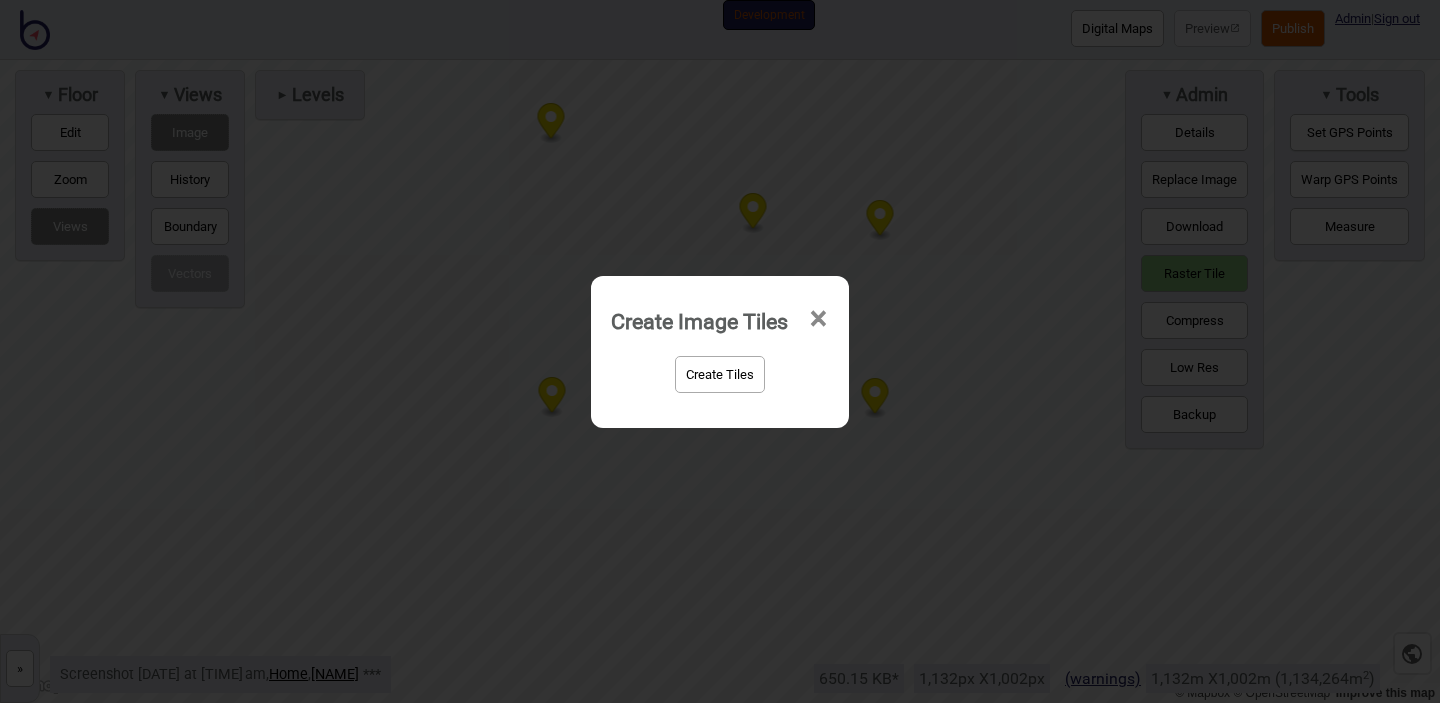 click on "×" at bounding box center (818, 319) 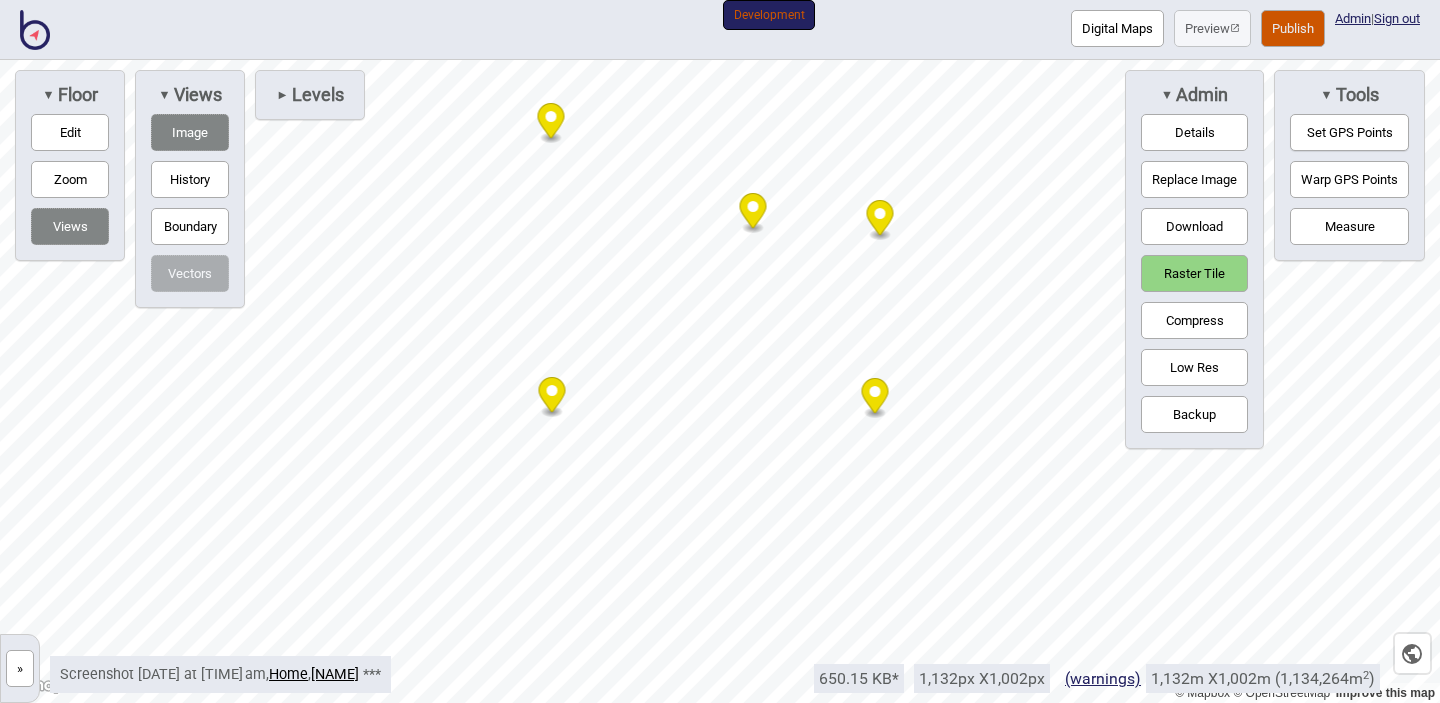 click 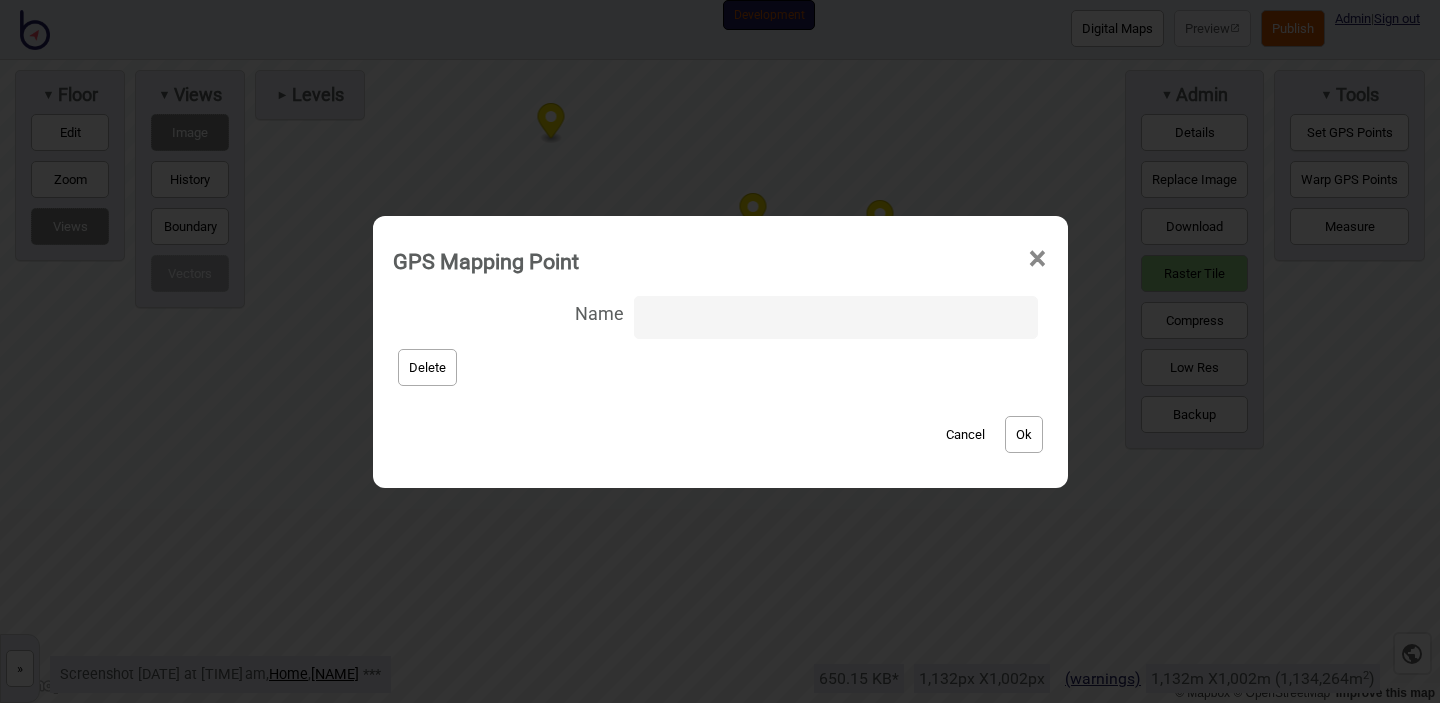 click on "Cancel" at bounding box center (965, 434) 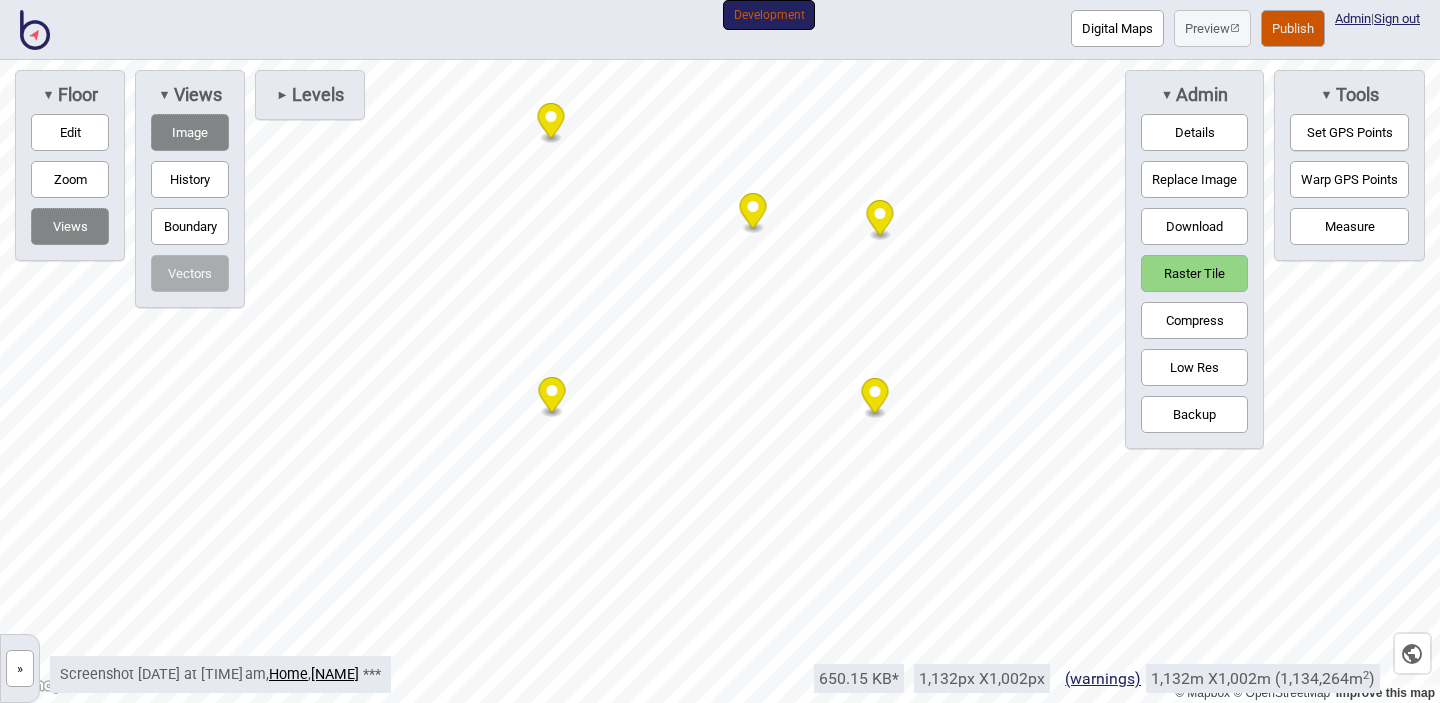 click on "Warp GPS Points" at bounding box center (1349, 179) 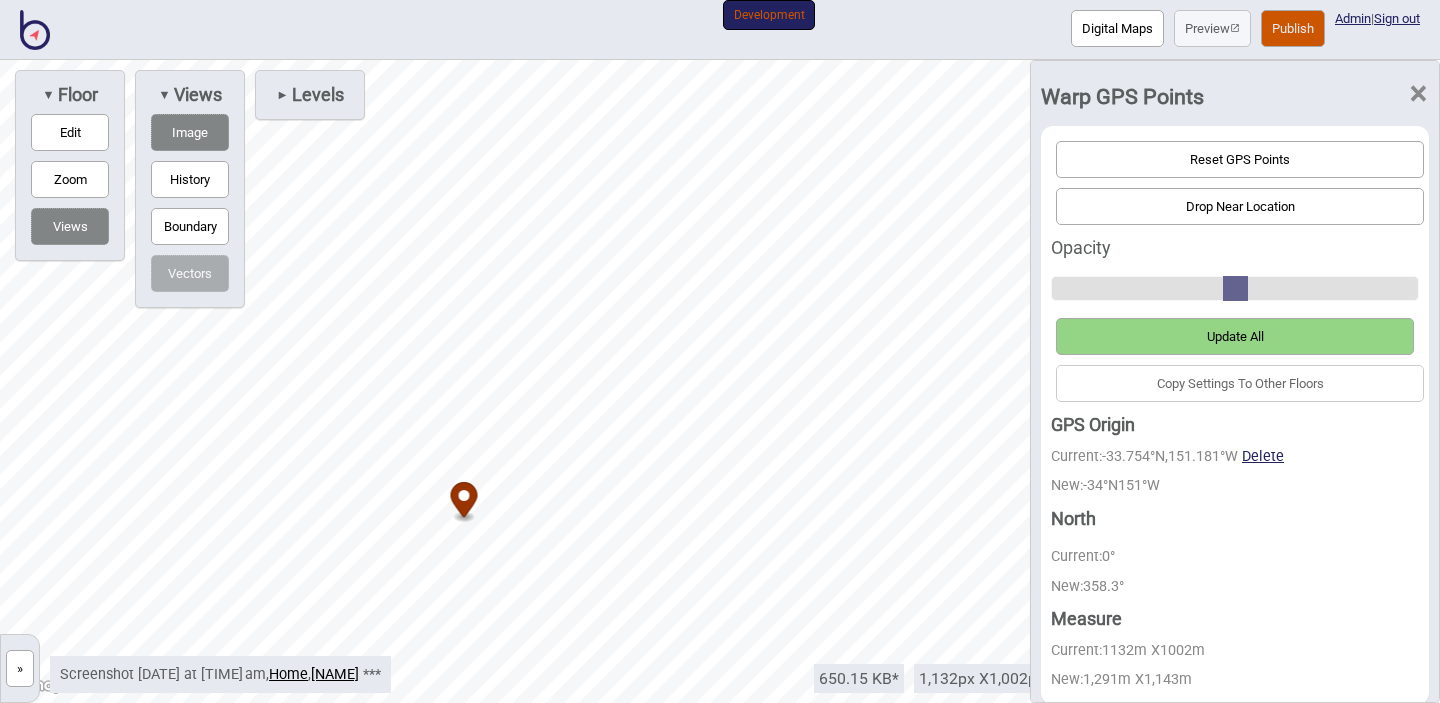 drag, startPoint x: 529, startPoint y: 538, endPoint x: 462, endPoint y: 497, distance: 78.54935 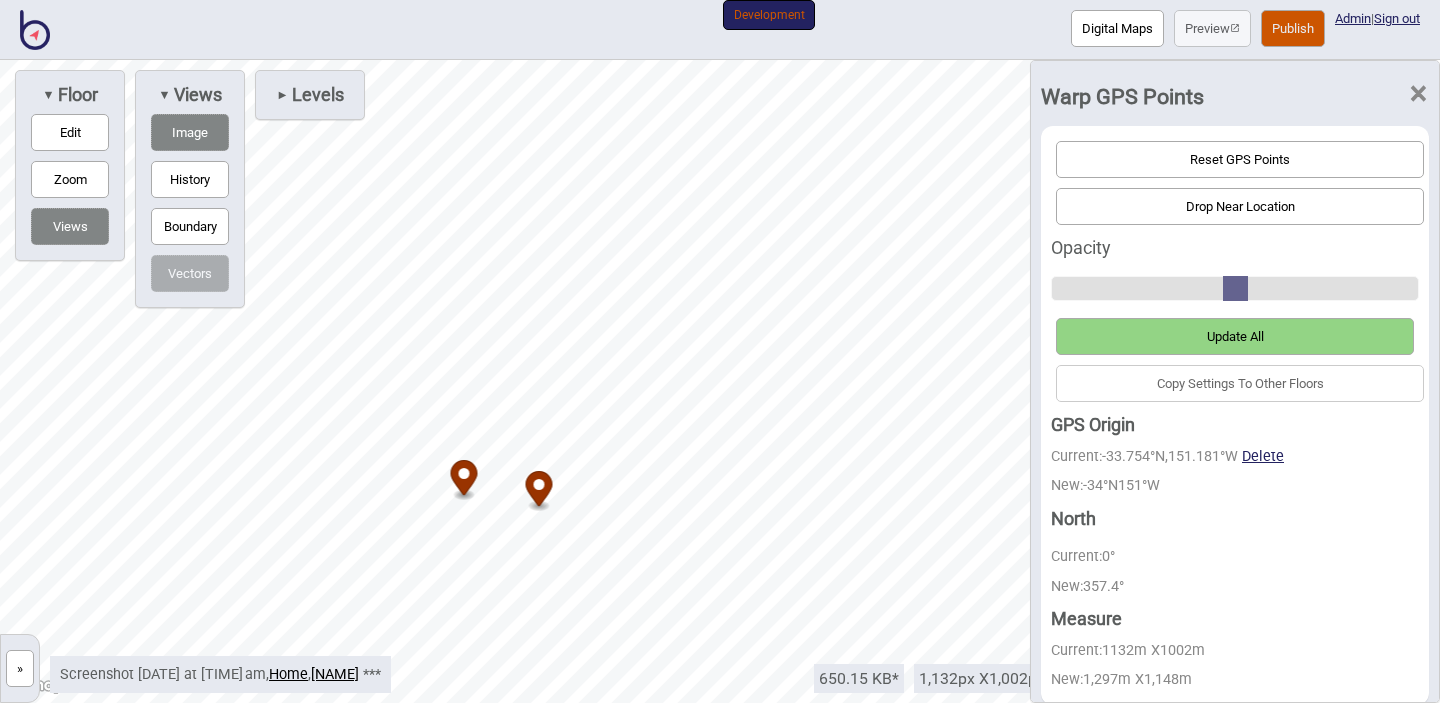 drag, startPoint x: 665, startPoint y: 70, endPoint x: 538, endPoint y: 484, distance: 433.04156 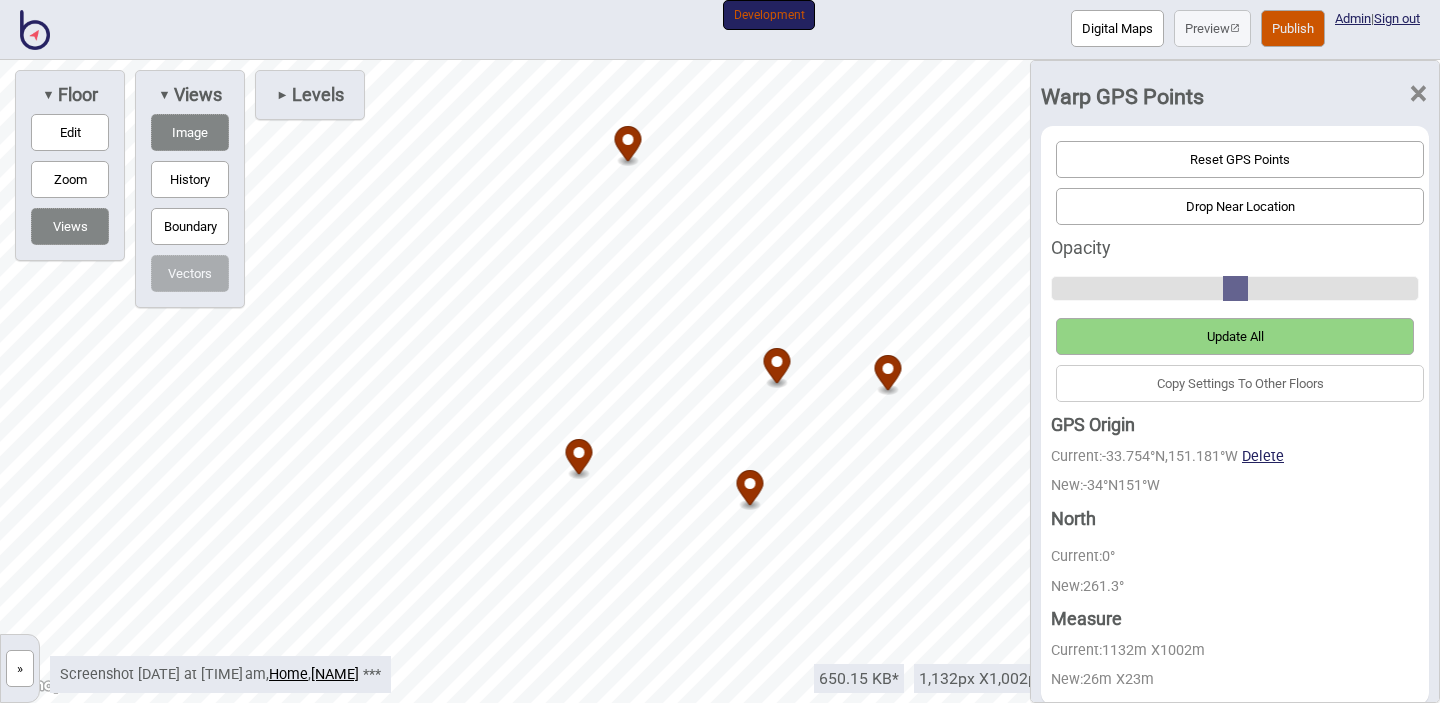 drag, startPoint x: 897, startPoint y: 184, endPoint x: 892, endPoint y: 373, distance: 189.06613 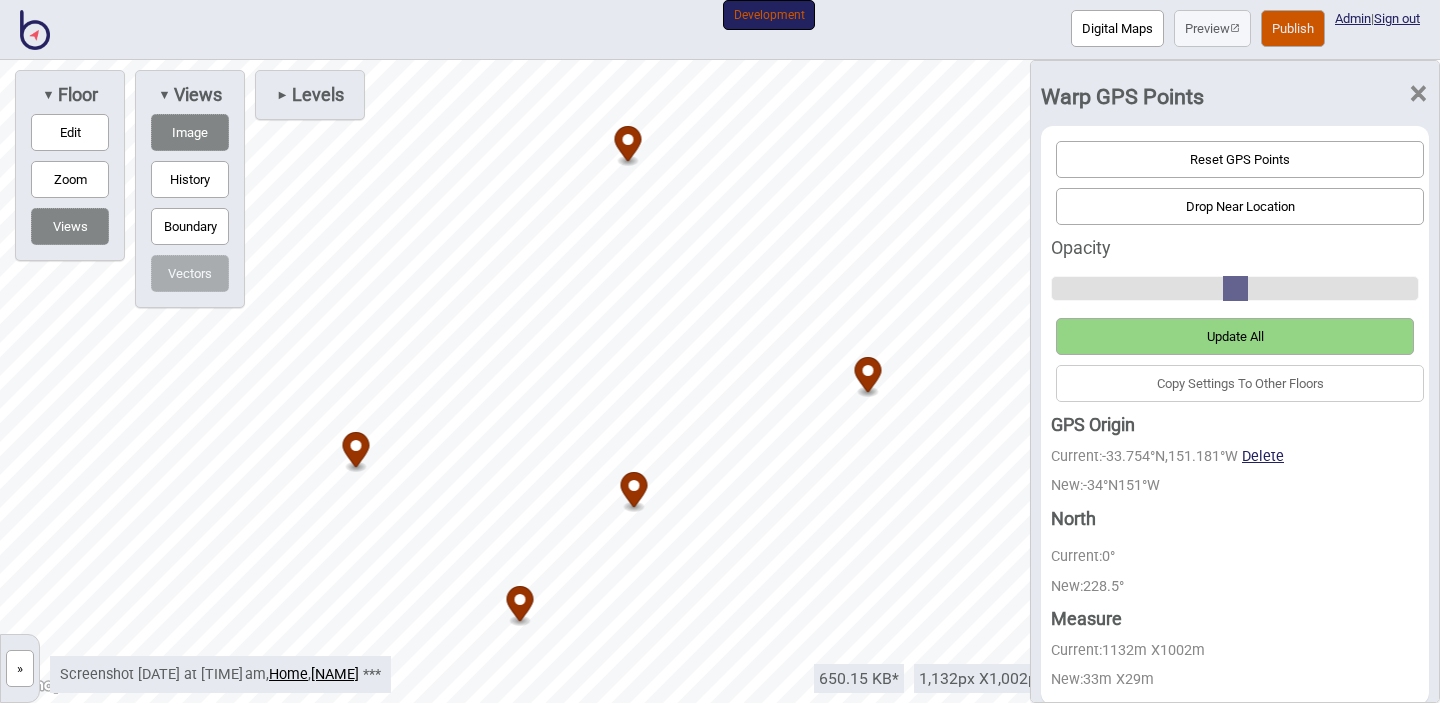 drag, startPoint x: 885, startPoint y: 364, endPoint x: 865, endPoint y: 366, distance: 20.09975 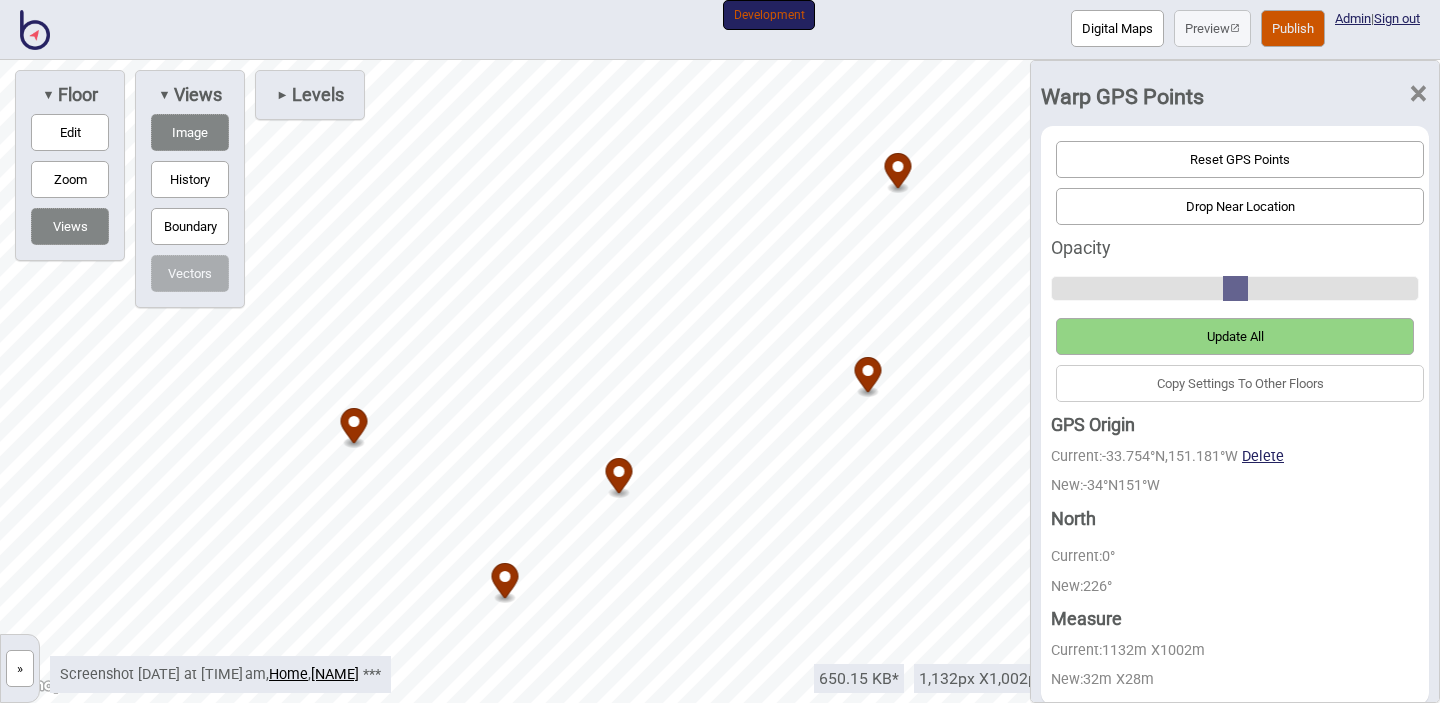 drag, startPoint x: 630, startPoint y: 140, endPoint x: 900, endPoint y: 167, distance: 271.34665 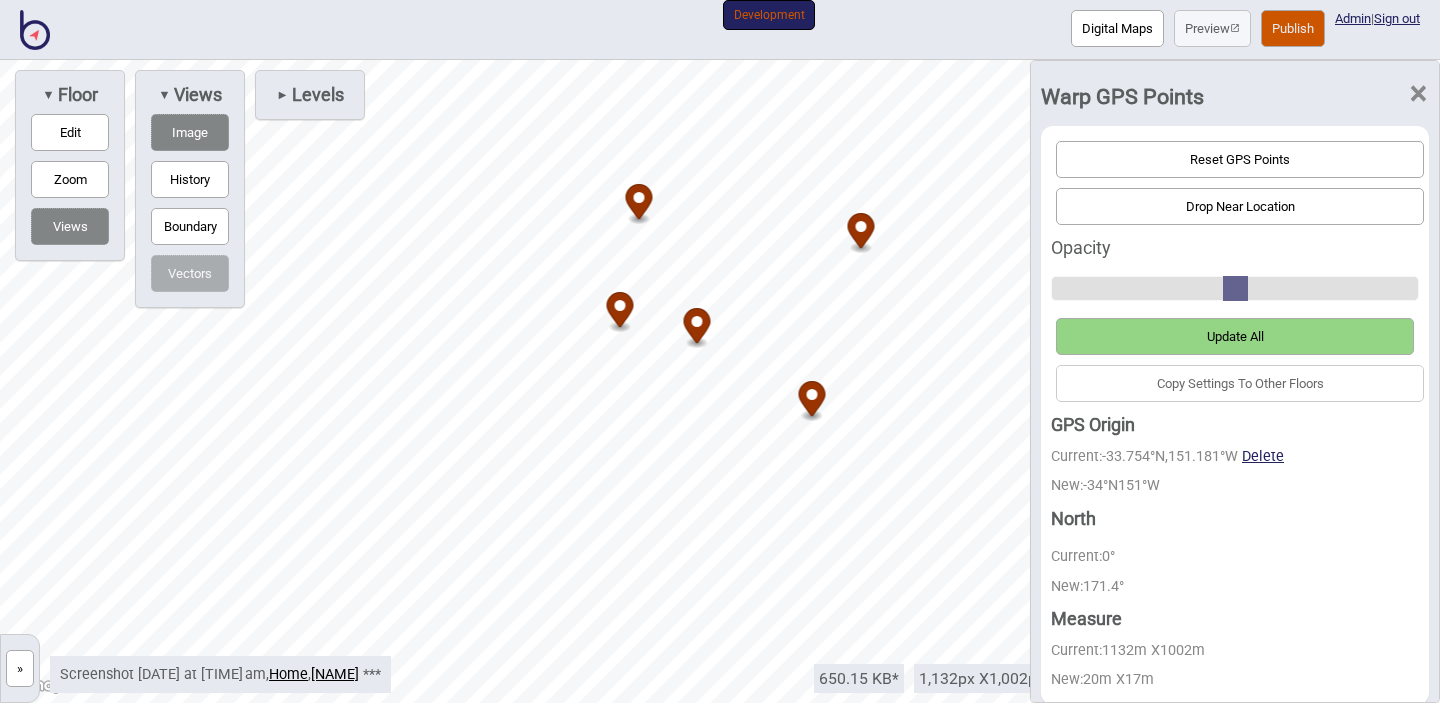 drag, startPoint x: 838, startPoint y: 231, endPoint x: 862, endPoint y: 230, distance: 24.020824 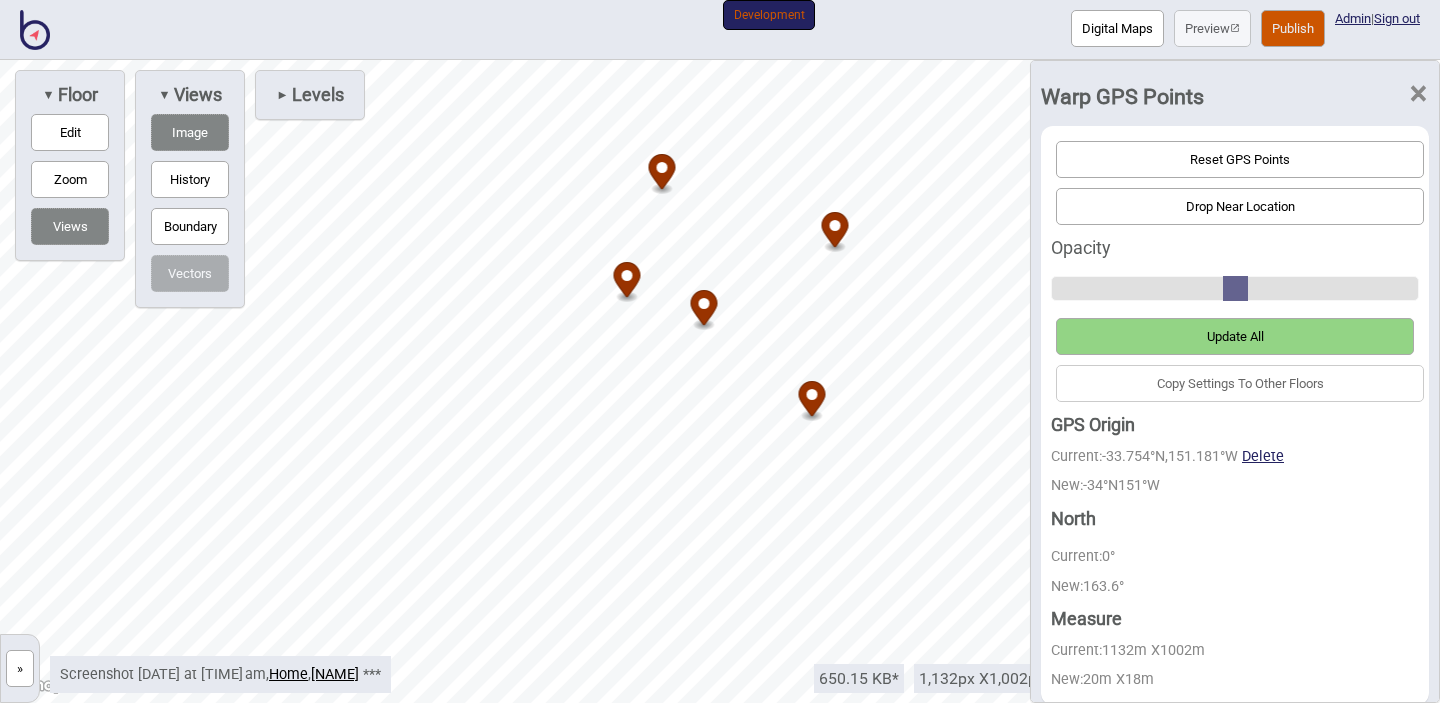 drag, startPoint x: 862, startPoint y: 230, endPoint x: 836, endPoint y: 228, distance: 26.076809 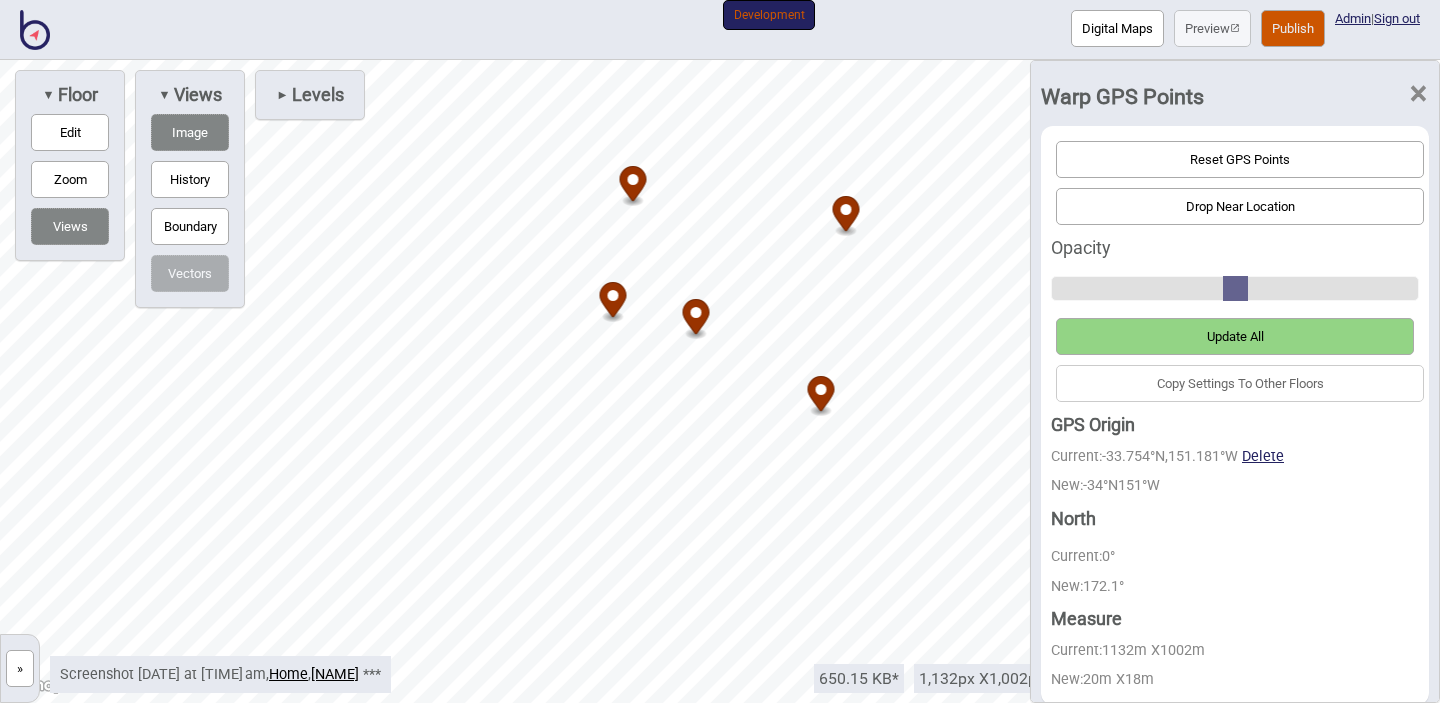 click on "Reset GPS Points" at bounding box center (1240, 159) 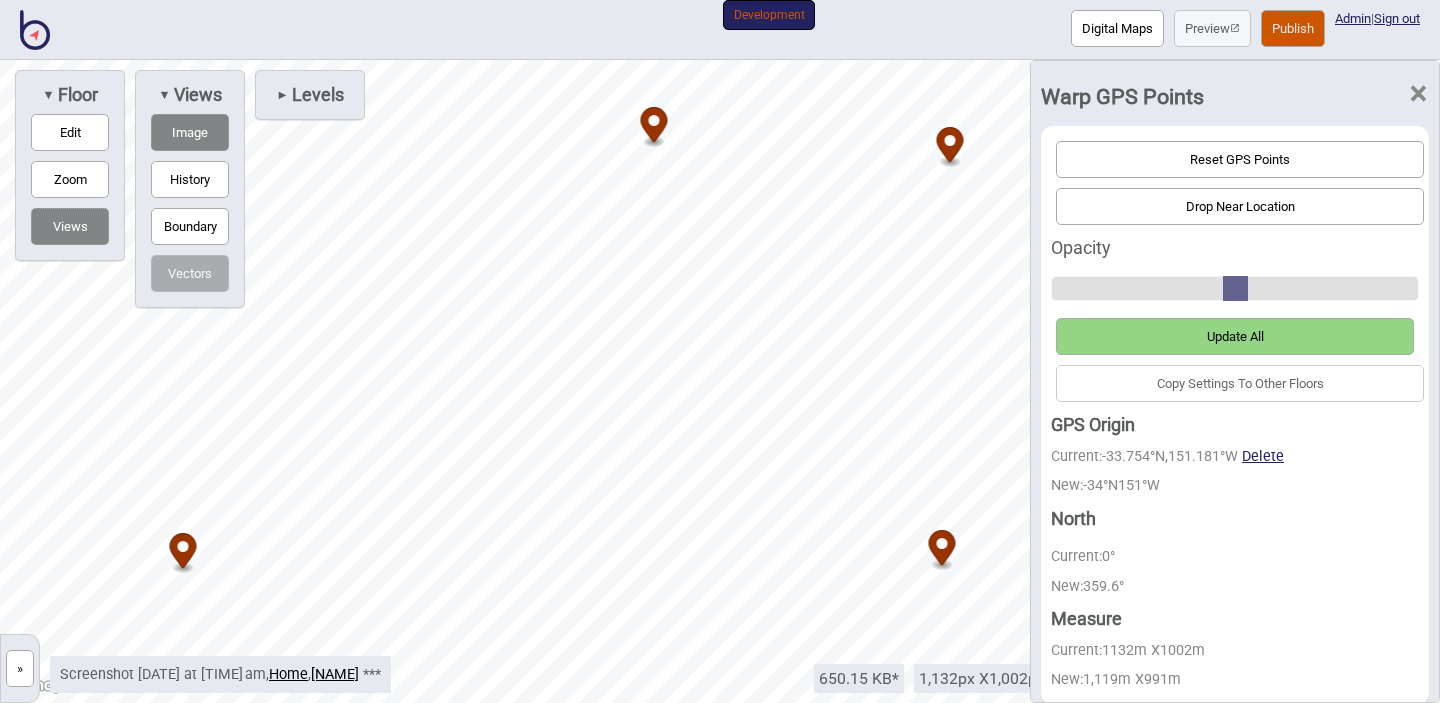 drag, startPoint x: 929, startPoint y: 558, endPoint x: 936, endPoint y: 548, distance: 12.206555 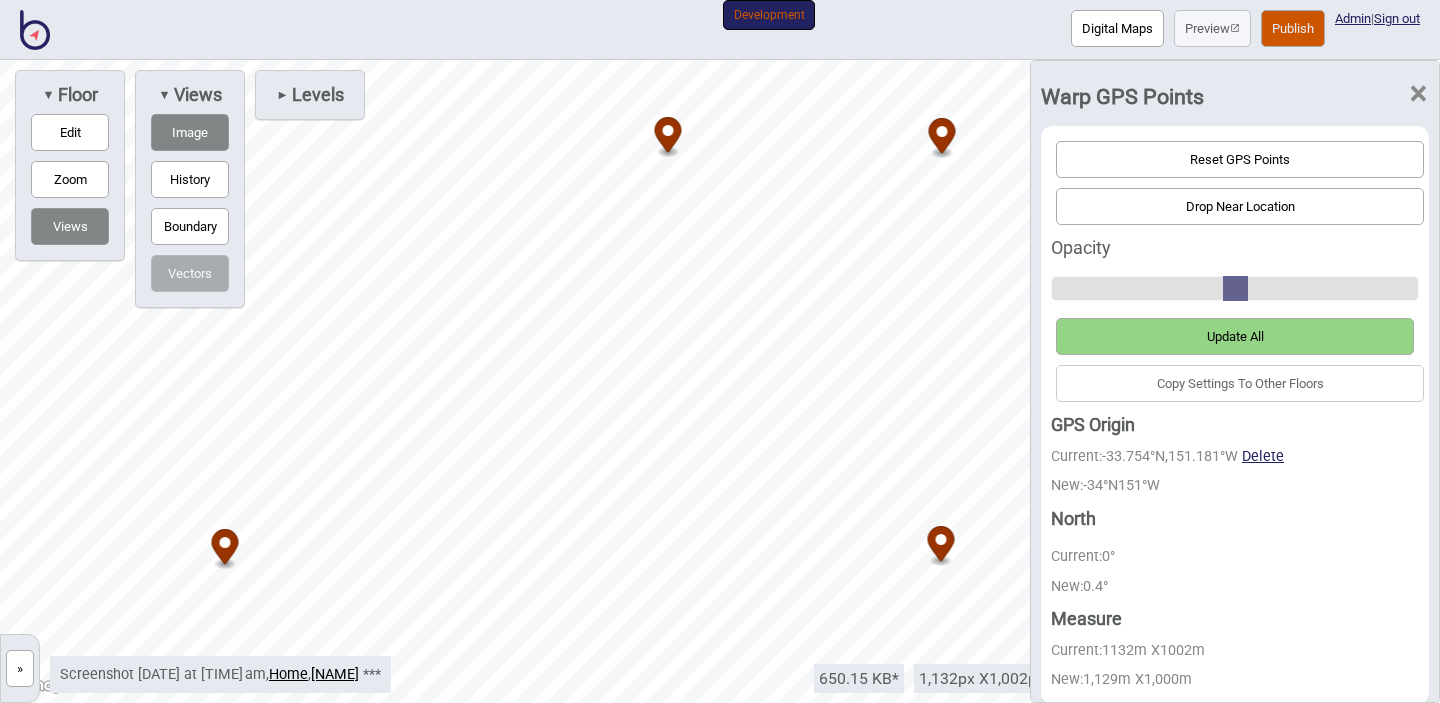drag, startPoint x: 951, startPoint y: 145, endPoint x: 943, endPoint y: 130, distance: 17 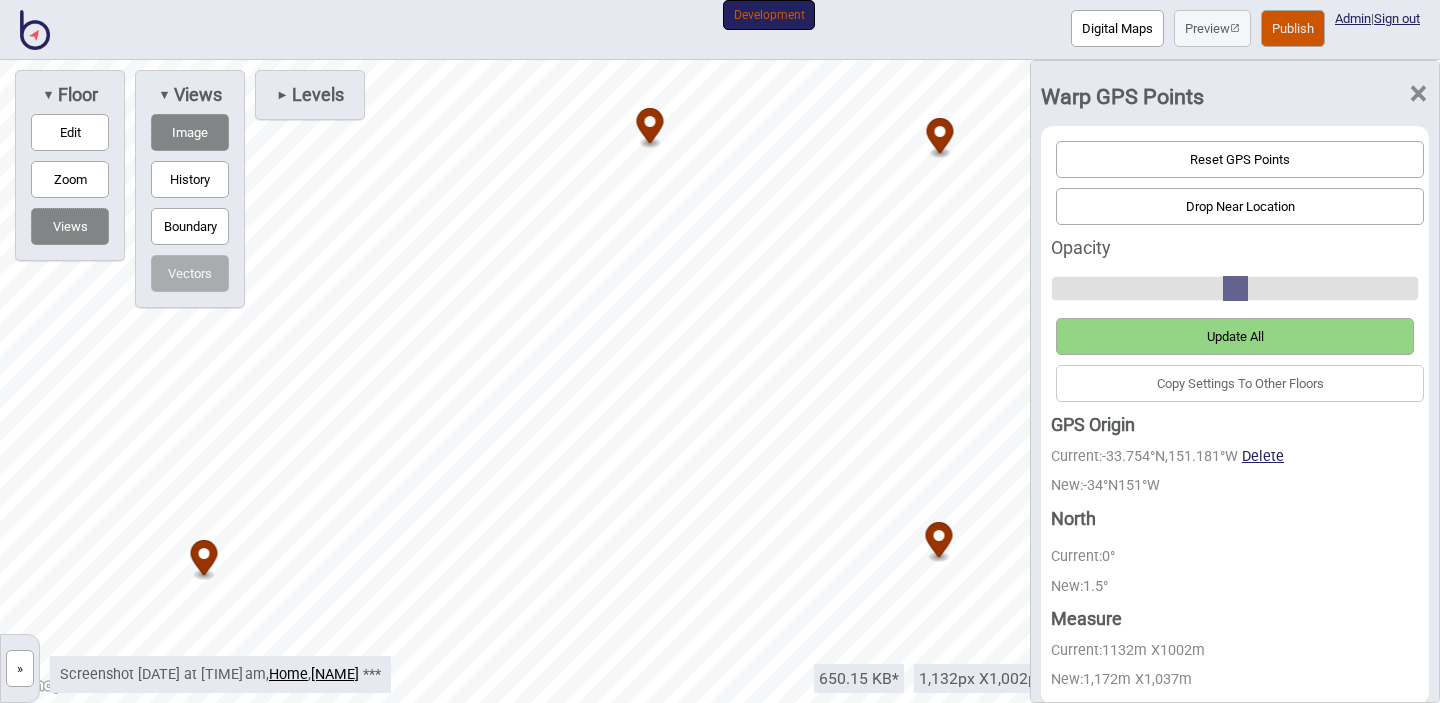click 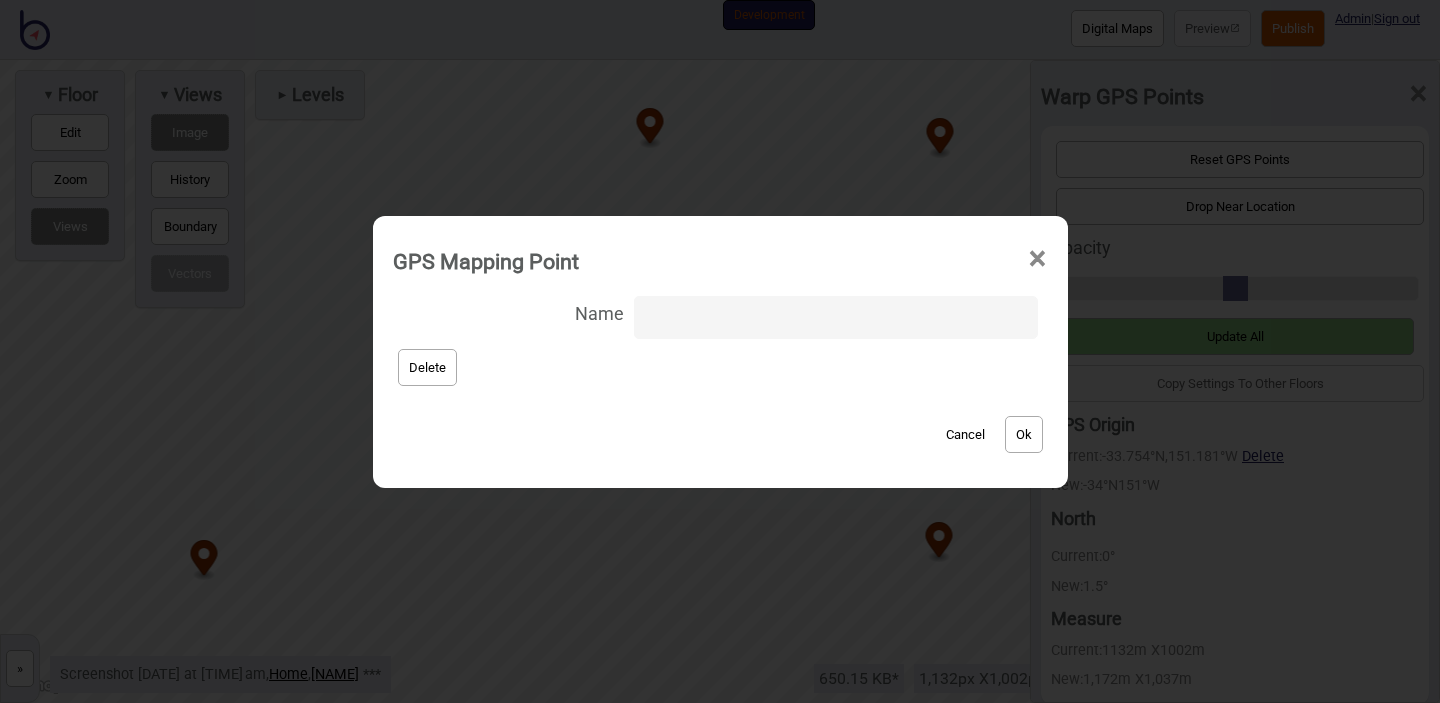 click on "×" at bounding box center [1037, 259] 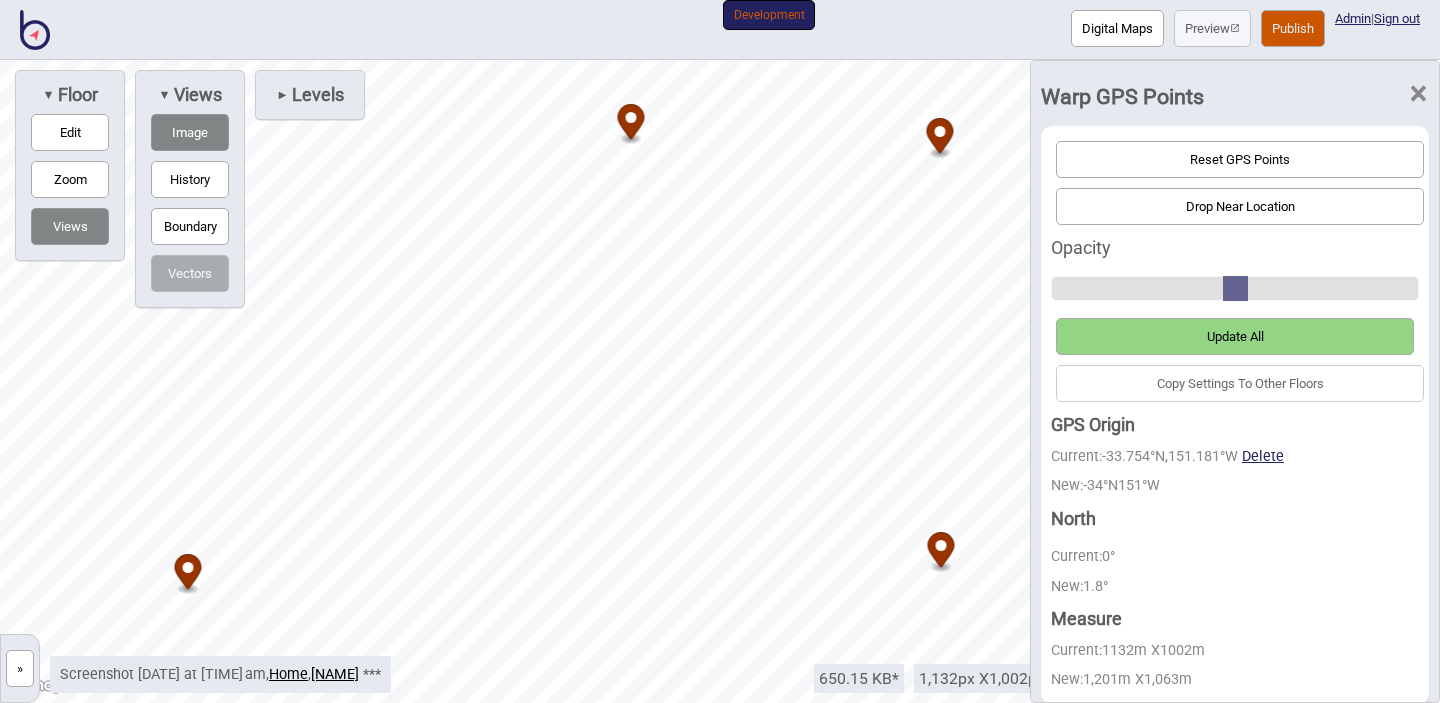 drag, startPoint x: 646, startPoint y: 128, endPoint x: 634, endPoint y: 123, distance: 13 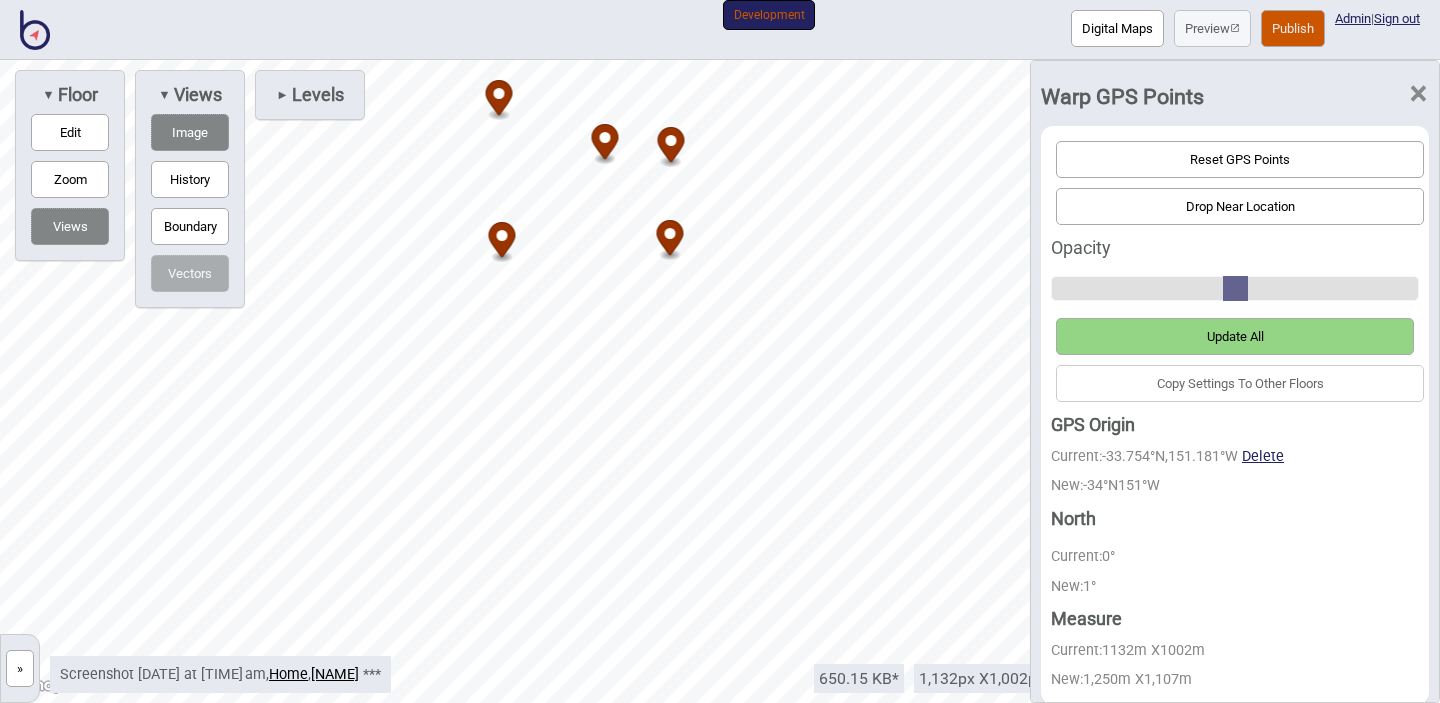 click 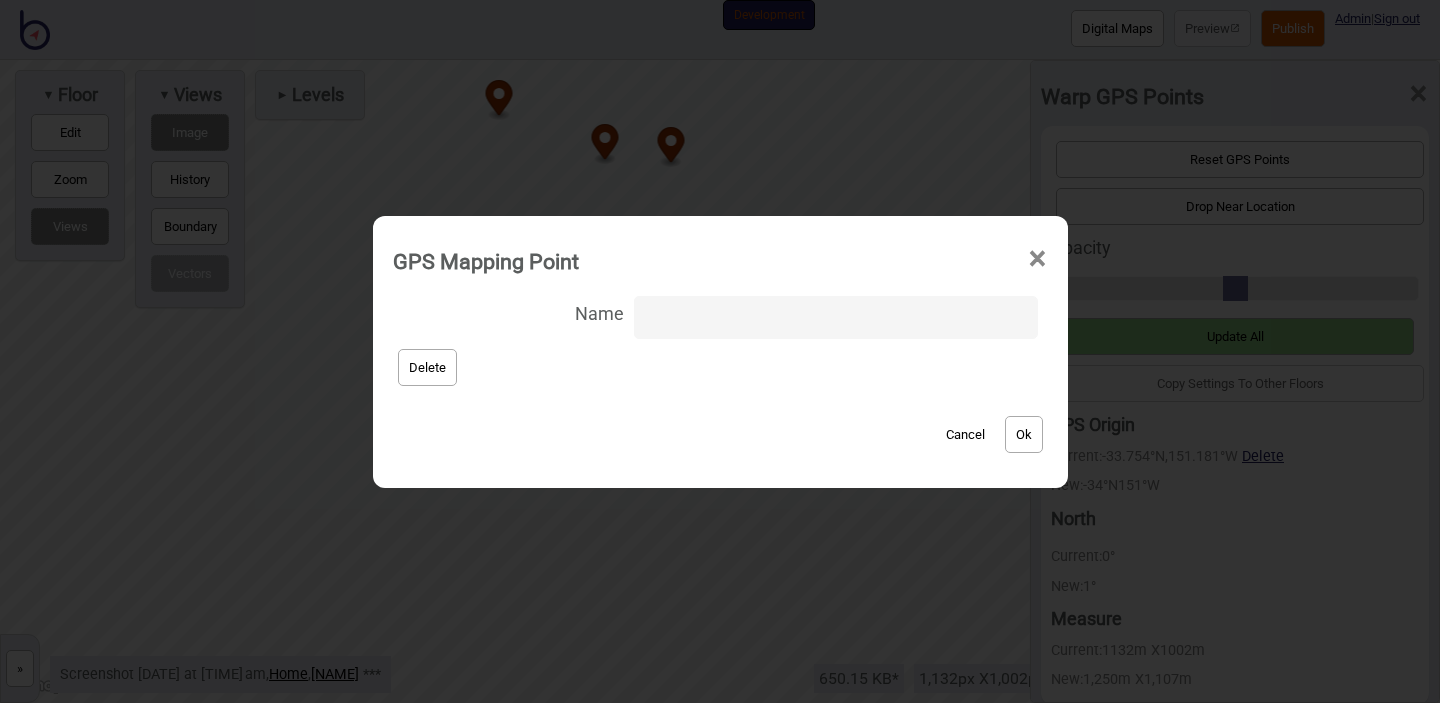 click on "×" at bounding box center (1037, 259) 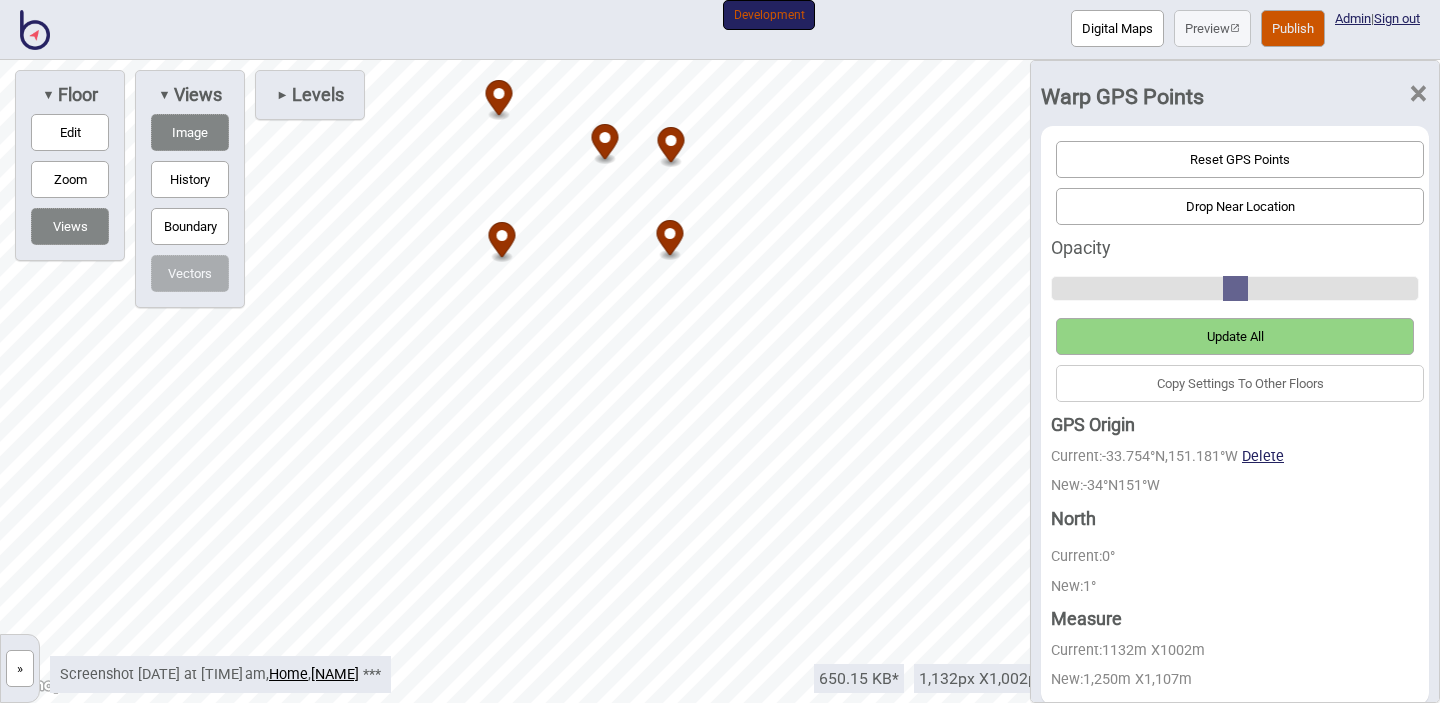 click 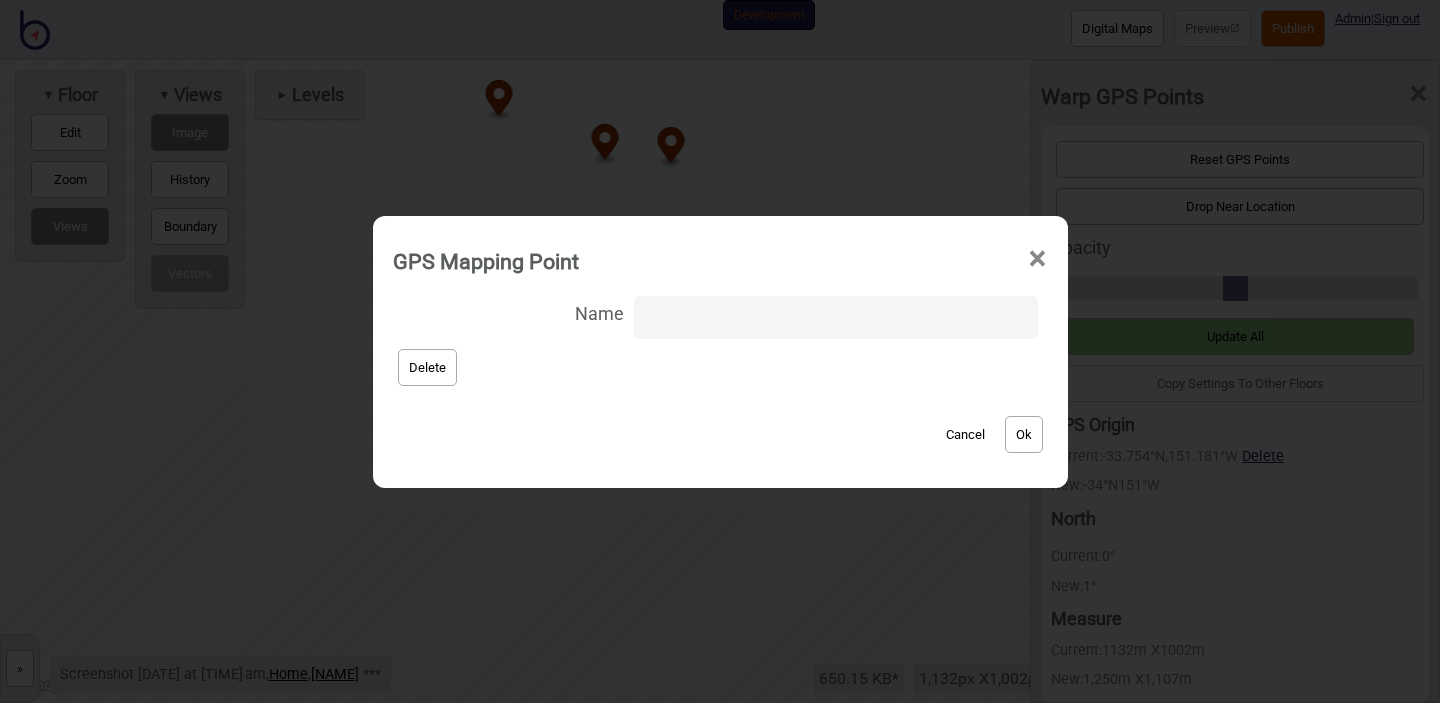 click on "Cancel" at bounding box center (965, 434) 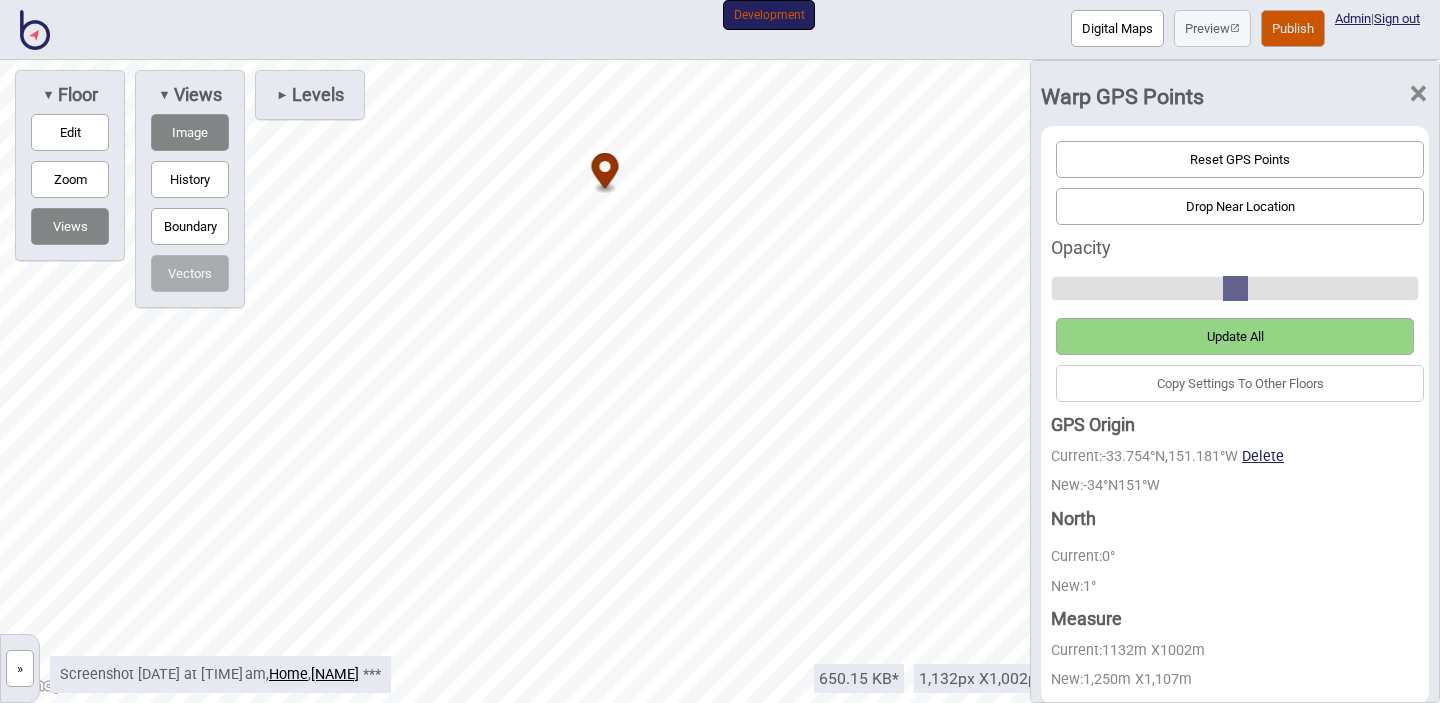 click on "Digital Maps Preview  Publish Admin  |  Sign out Development © Mapbox   © OpenStreetMap   Improve this map » [NAME] Home ?  -  Screenshot [DATE] at [TIME] am Edit Image Vector More ... ▼ Floor Edit Zoom Views ▼ Views Image History Boundary Vectors ► Levels ▼ Admin Details Replace Image Download Raster Tile Compress Low Res Backup ▼ Tools Set GPS Points Warp GPS Points Measure Warp GPS Points × Reset GPS Points Drop Near Location Opacity Update All Copy Settings To Other Floors GPS Origin   Current: -33.754 °N,  151.181 °W   Delete New:  -34 °N  151 °W North Current:  0 ° New:  1 ° Measure Current:  1132 m X  1002 m New:  1,250 m X  1,107 m 650.15 KB * 1,132 px X  1,002 px (warnings) 1,132 m X  1,002 m ( 1,134,264 m 2 ) Screenshot [DATE] at [TIME] am ,  Home ,  [NAME]   ***" at bounding box center (720, 0) 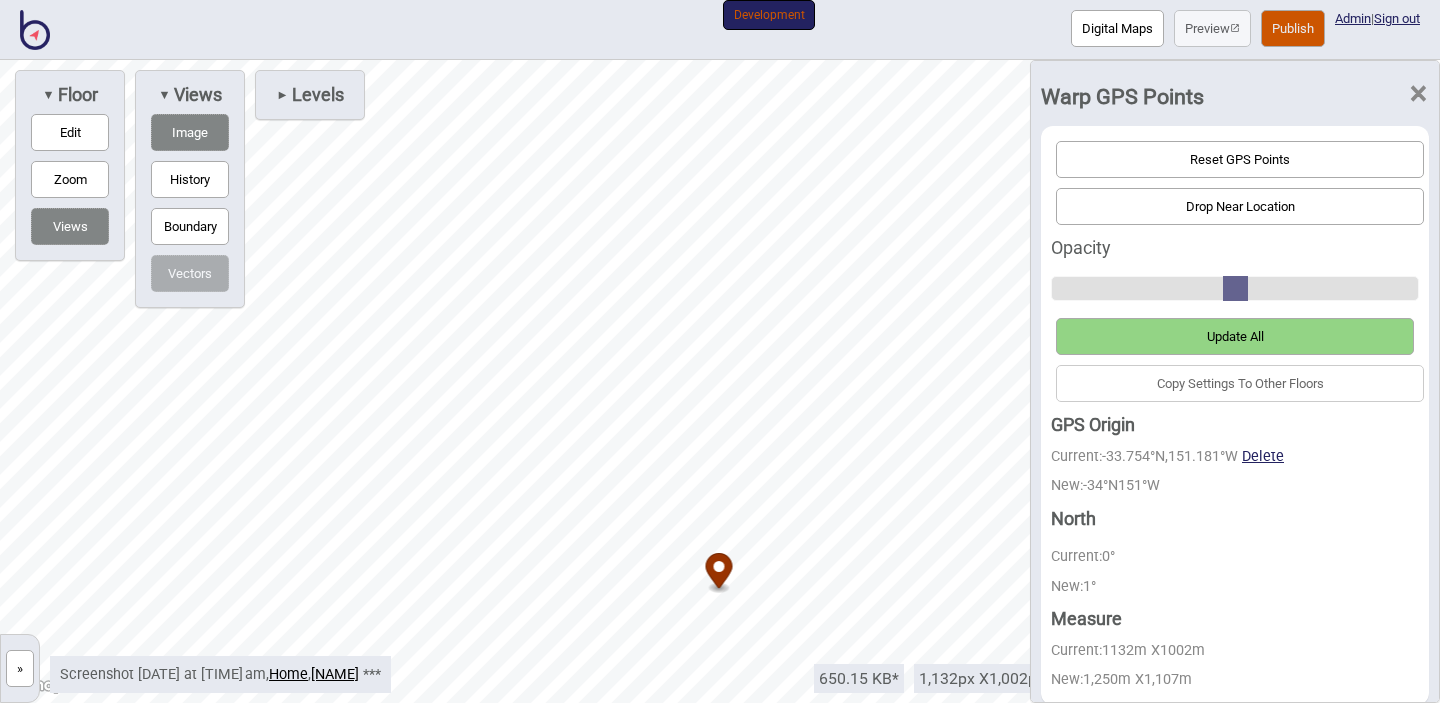 drag, startPoint x: 676, startPoint y: 533, endPoint x: 720, endPoint y: 571, distance: 58.137768 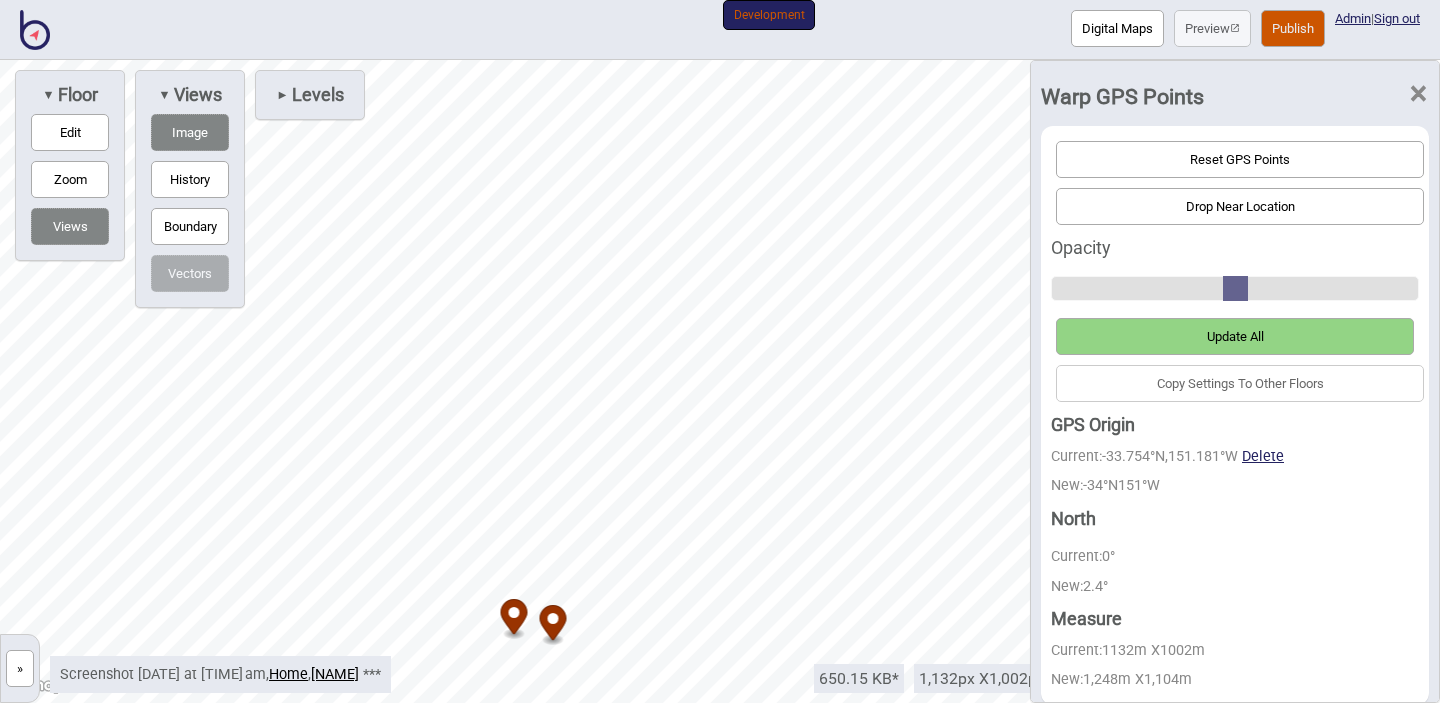drag, startPoint x: 685, startPoint y: 525, endPoint x: 519, endPoint y: 624, distance: 193.27959 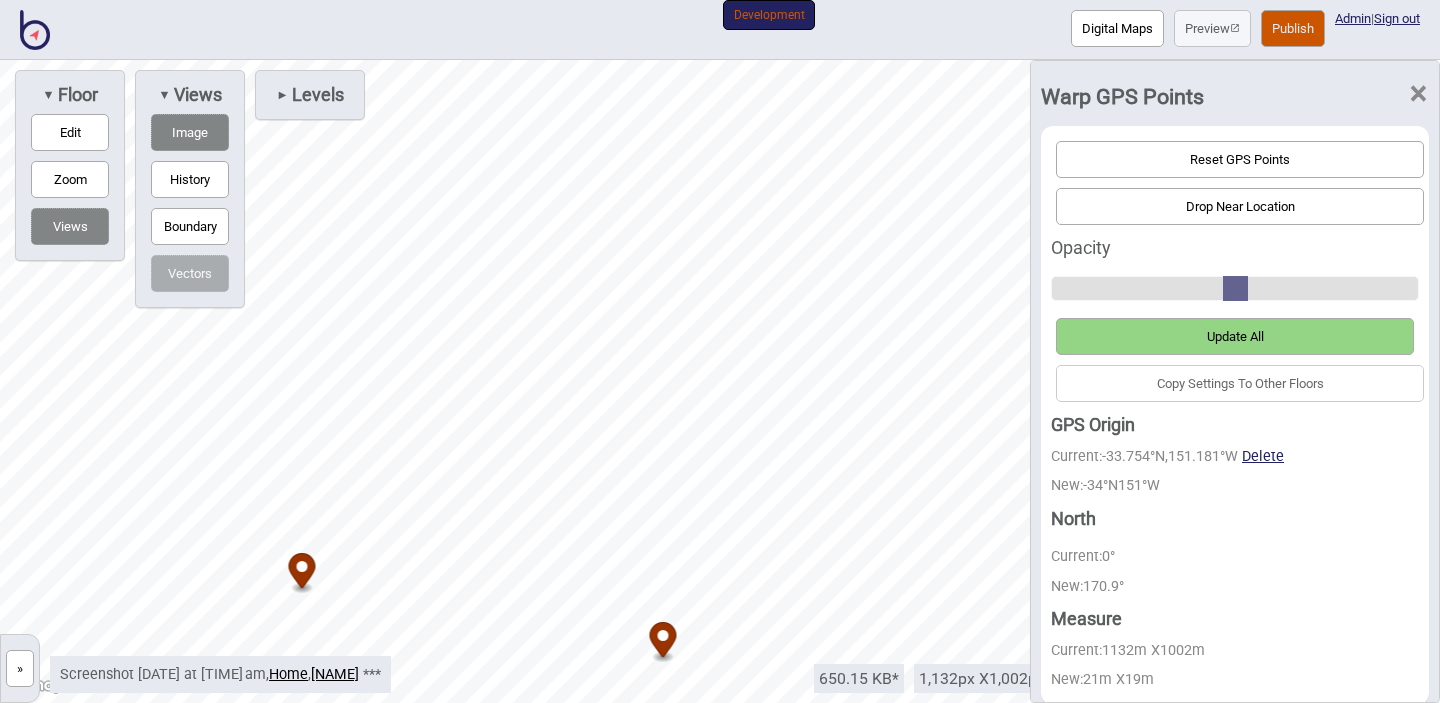 drag, startPoint x: 674, startPoint y: 646, endPoint x: 675, endPoint y: 657, distance: 11.045361 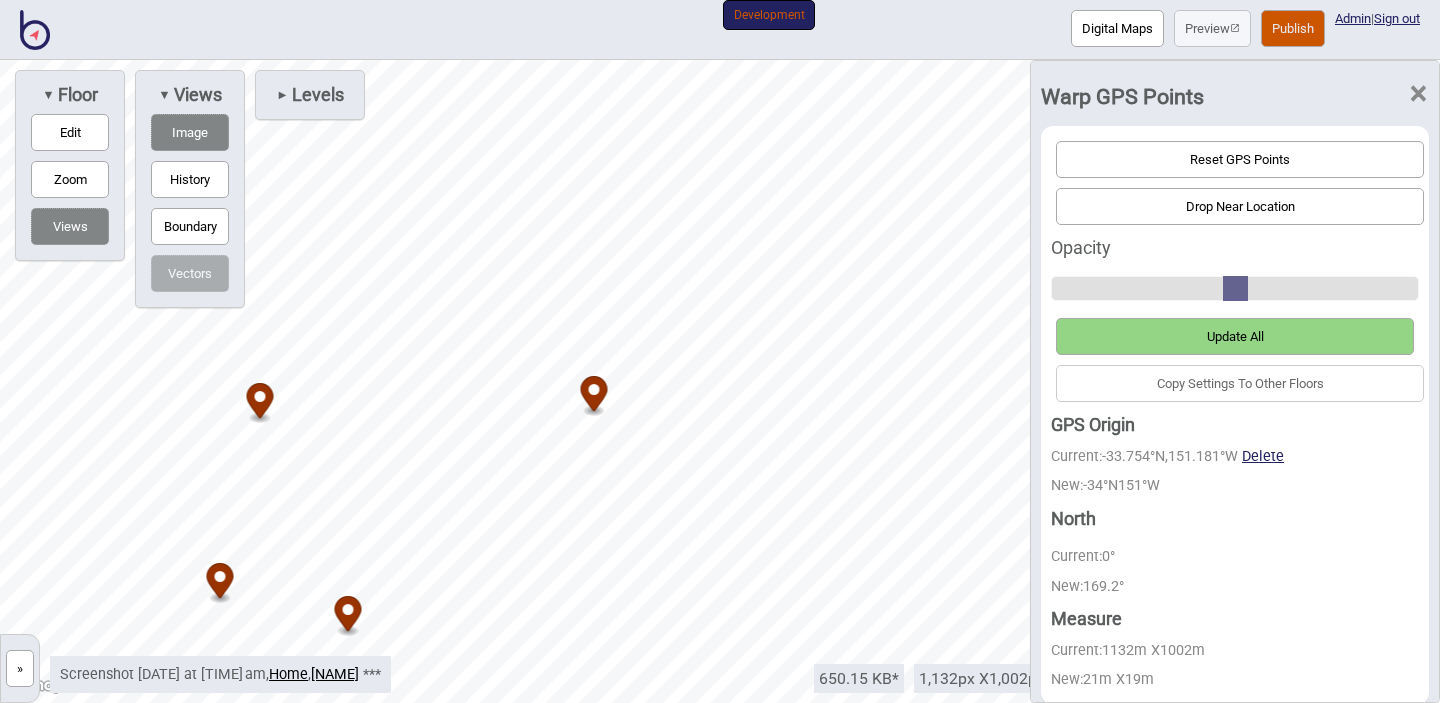 drag, startPoint x: 584, startPoint y: 459, endPoint x: 588, endPoint y: 390, distance: 69.115845 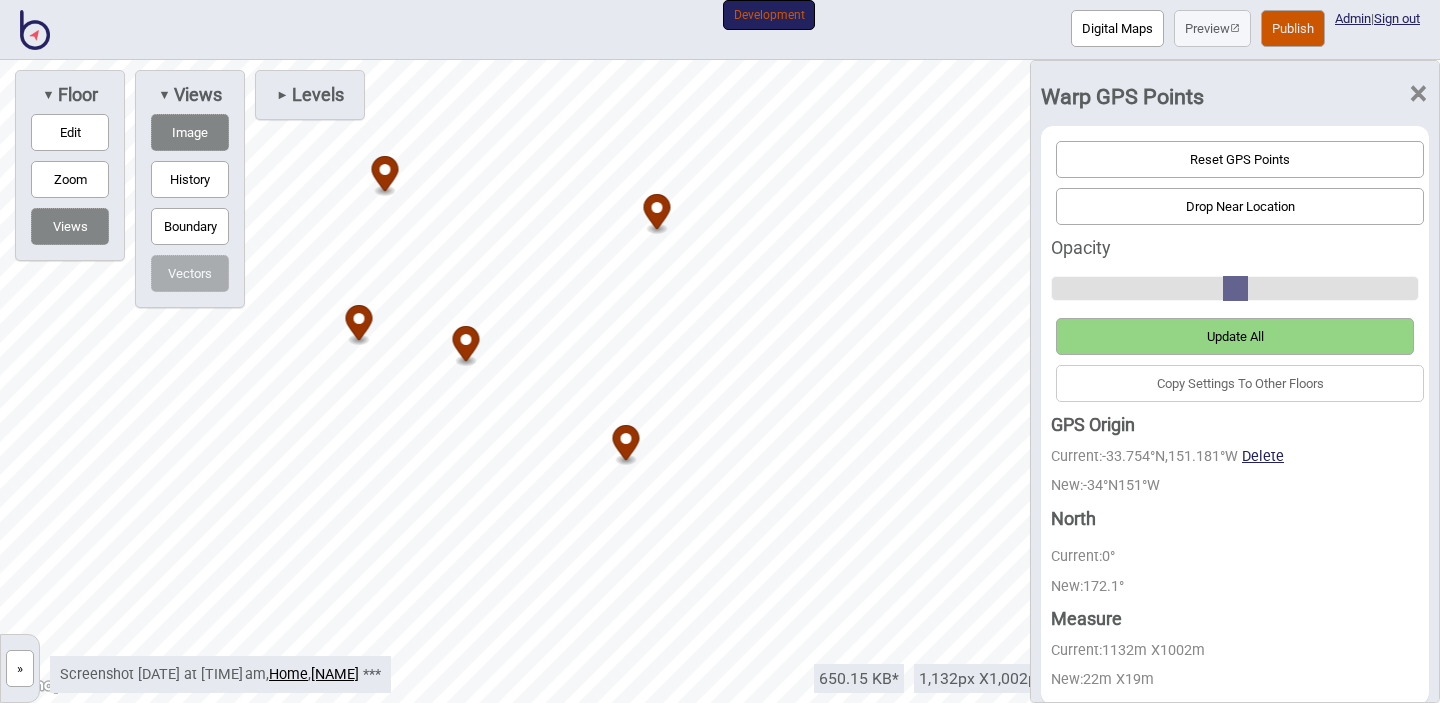click on "×" at bounding box center (1418, 94) 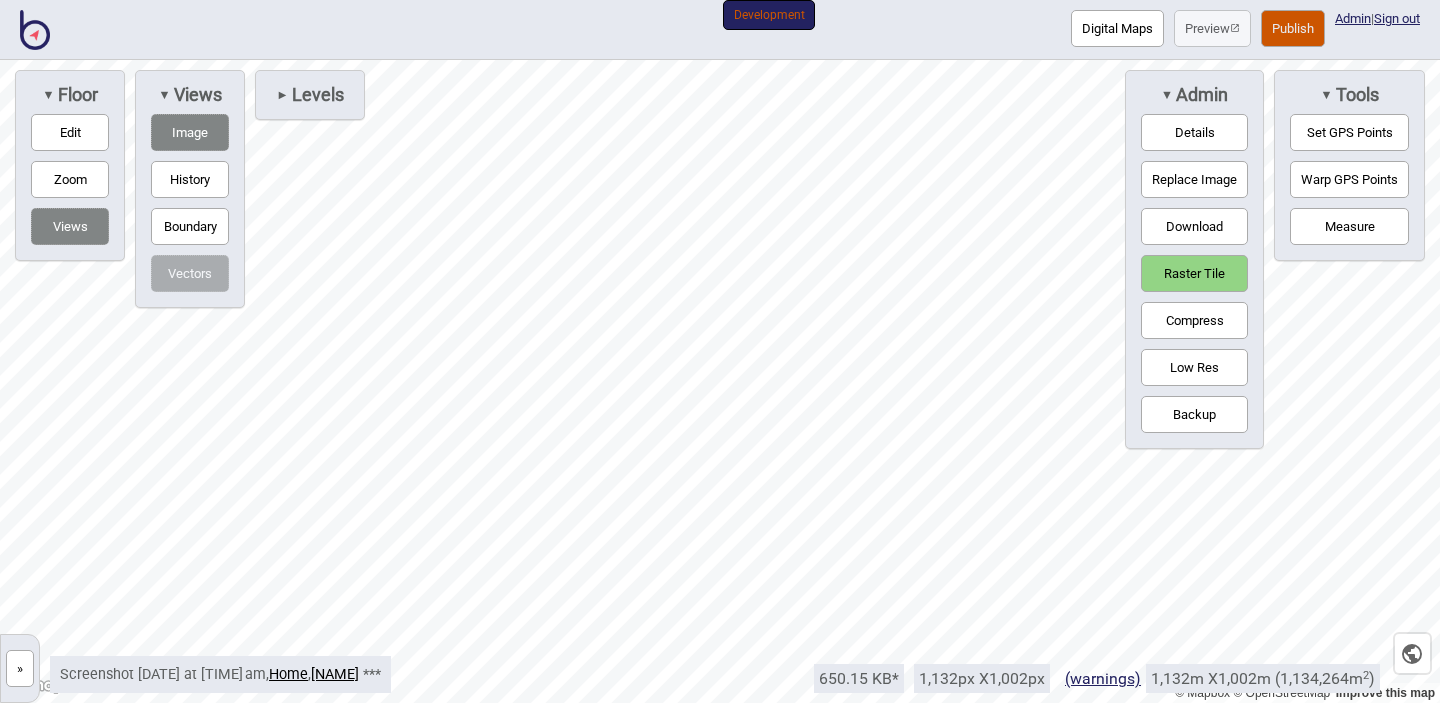 click on "Set GPS Points" at bounding box center (1349, 132) 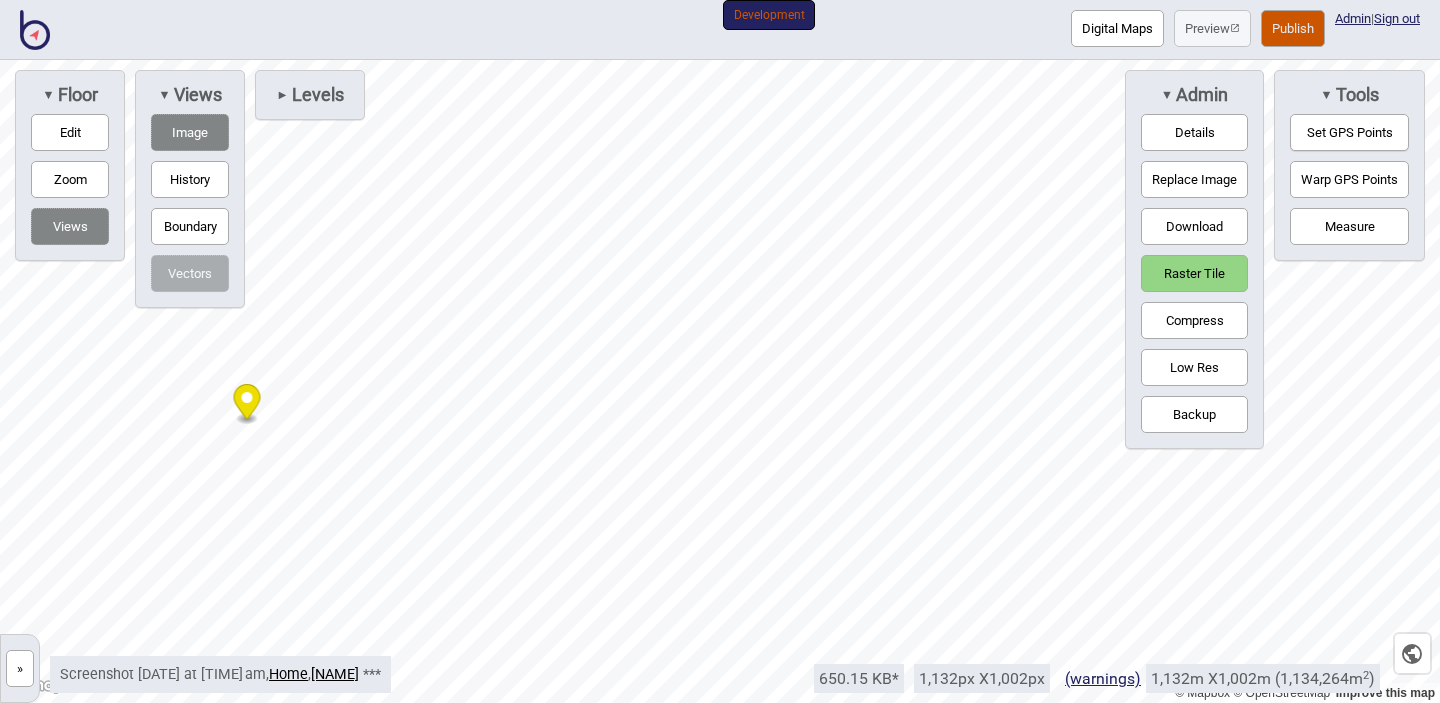 drag, startPoint x: 258, startPoint y: 413, endPoint x: 245, endPoint y: 393, distance: 23.853722 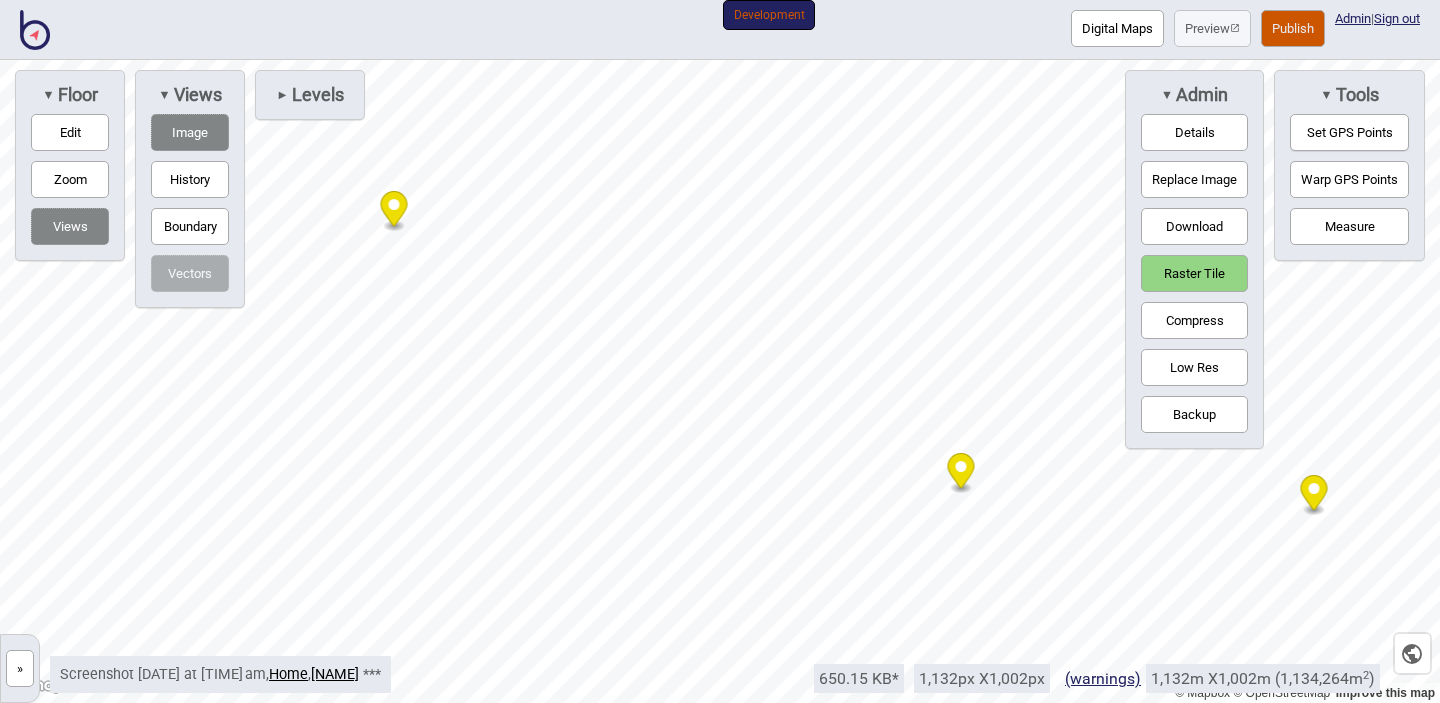 drag, startPoint x: 397, startPoint y: 218, endPoint x: 393, endPoint y: 203, distance: 15.524175 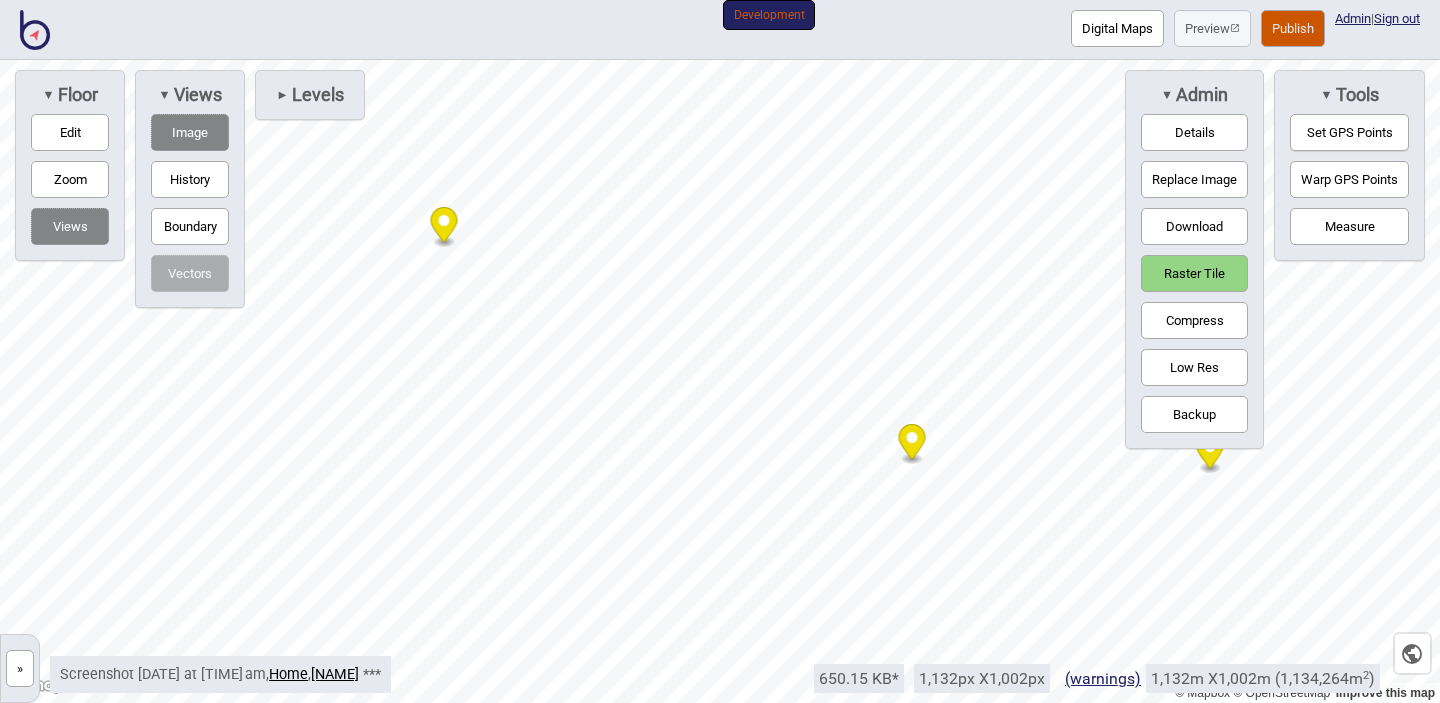 drag, startPoint x: 1219, startPoint y: 461, endPoint x: 1210, endPoint y: 439, distance: 23.769728 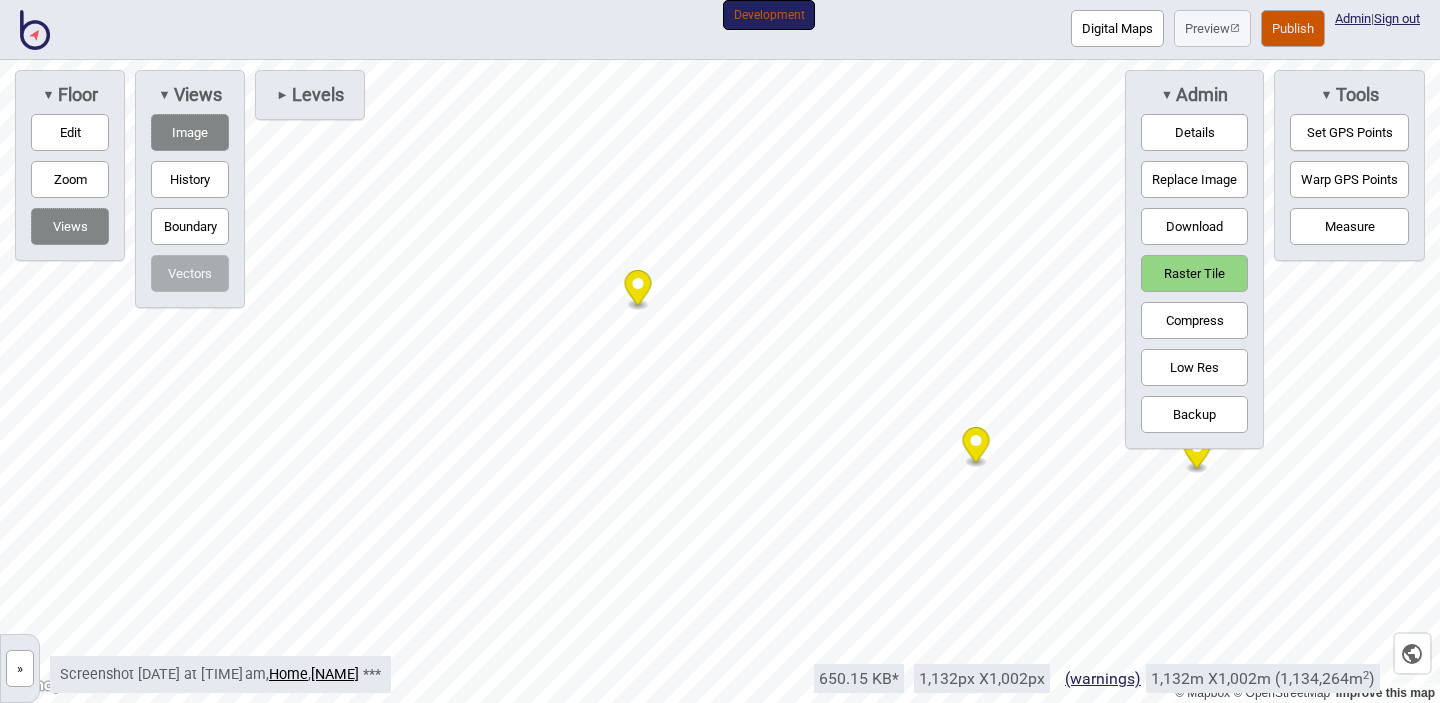 click on "▼ Admin Details Replace Image Download Raster Tile Compress Low Res Backup" at bounding box center (1194, 259) 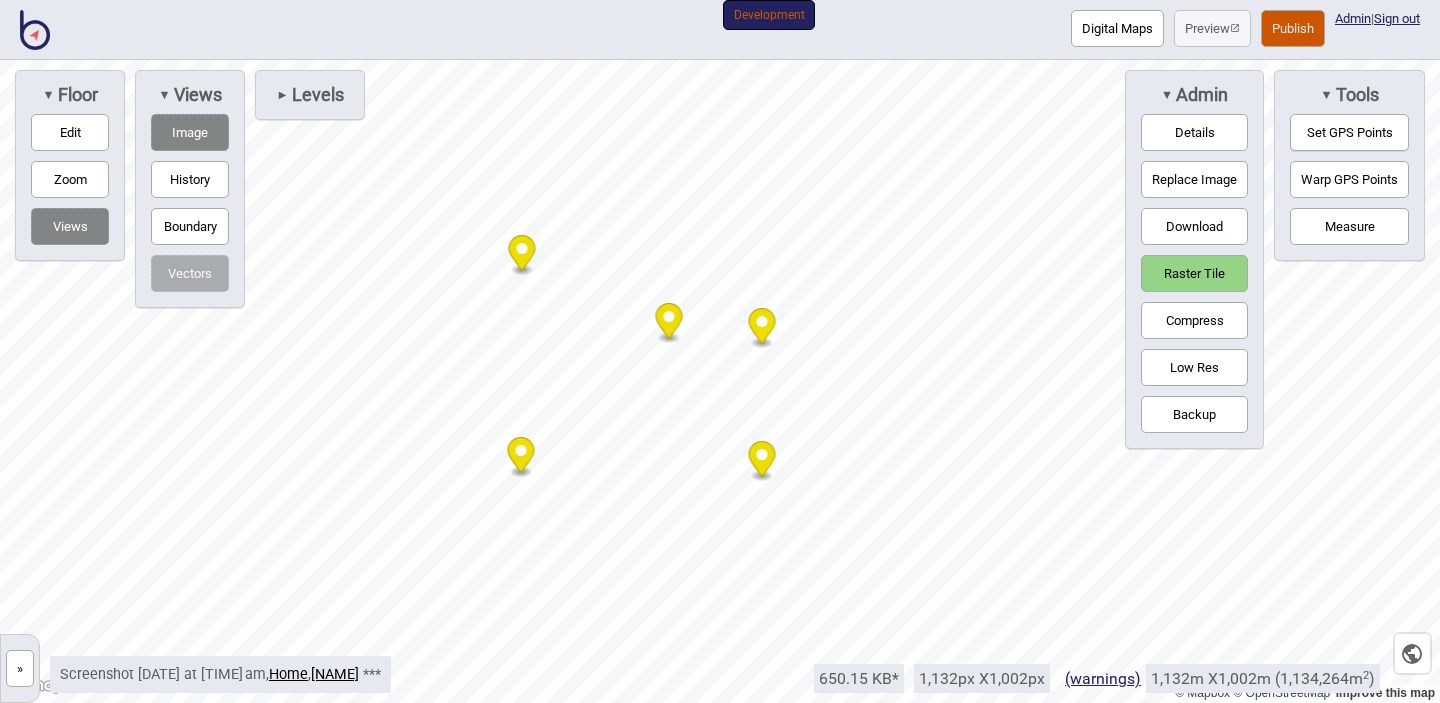 click on "Warp GPS Points" at bounding box center (1349, 179) 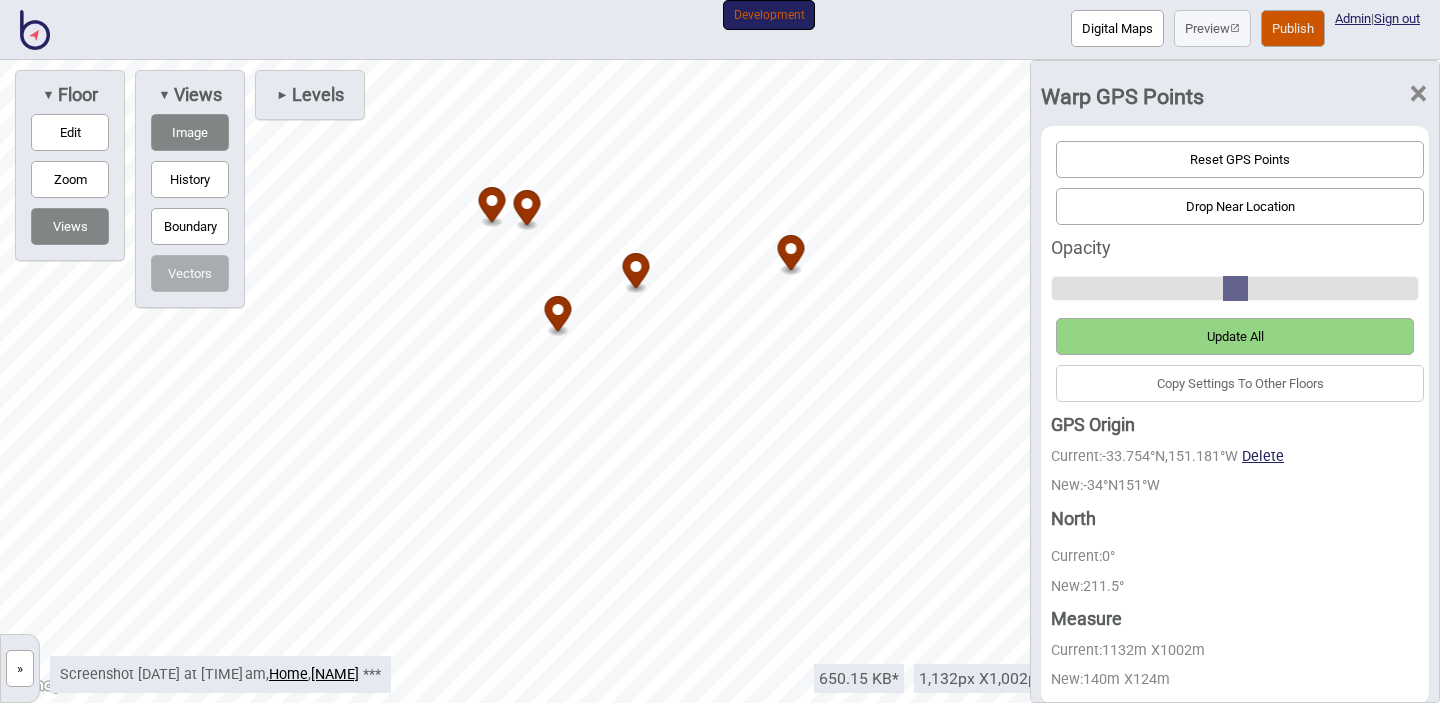 drag, startPoint x: 691, startPoint y: 91, endPoint x: 528, endPoint y: 211, distance: 202.408 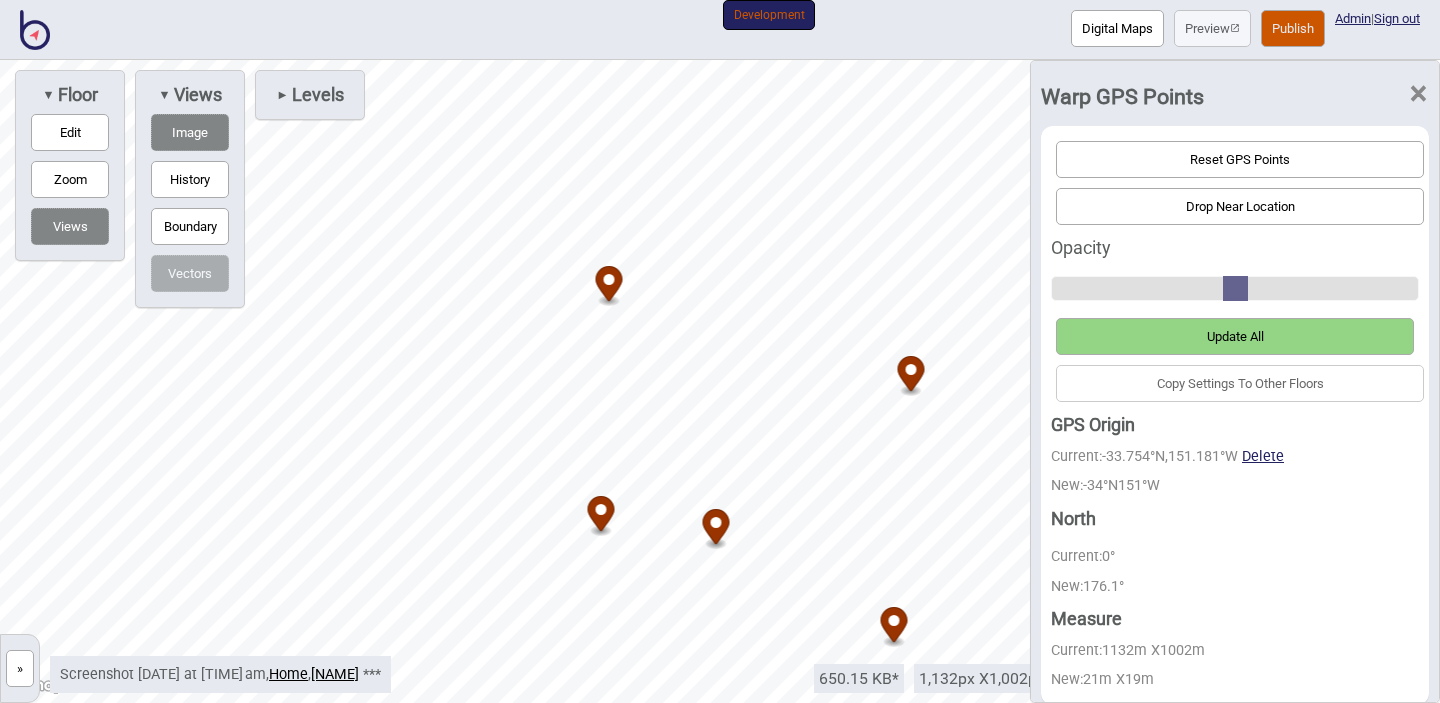 drag, startPoint x: 615, startPoint y: 338, endPoint x: 611, endPoint y: 274, distance: 64.12488 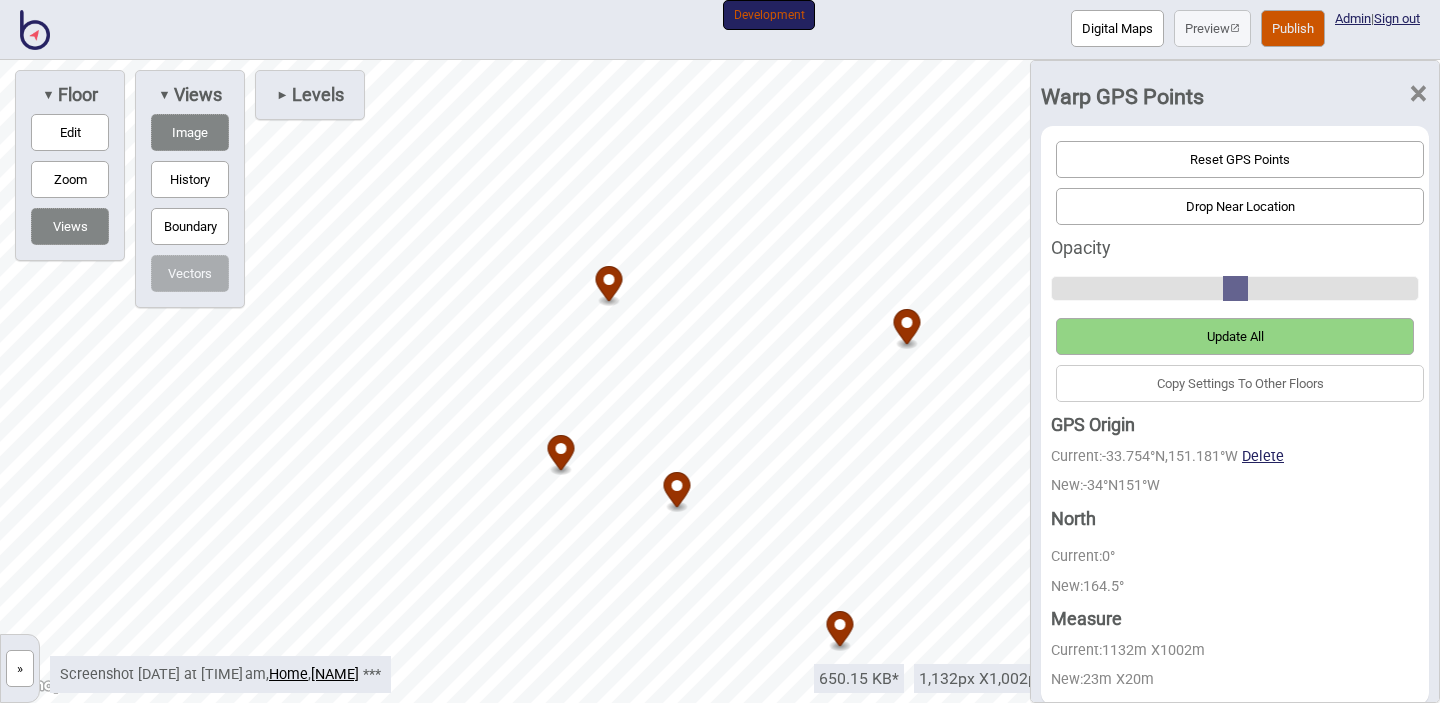 drag, startPoint x: 912, startPoint y: 369, endPoint x: 908, endPoint y: 321, distance: 48.166378 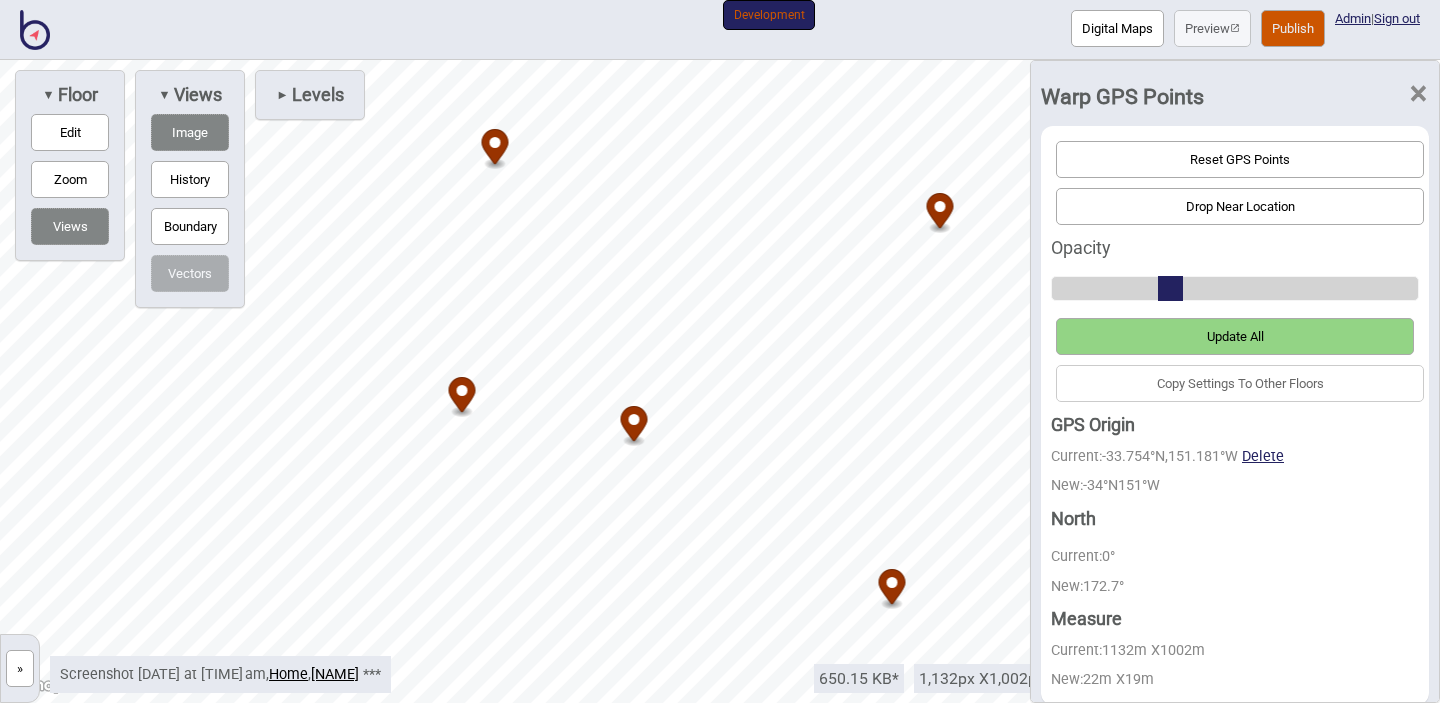 drag, startPoint x: 1237, startPoint y: 288, endPoint x: 1160, endPoint y: 294, distance: 77.23341 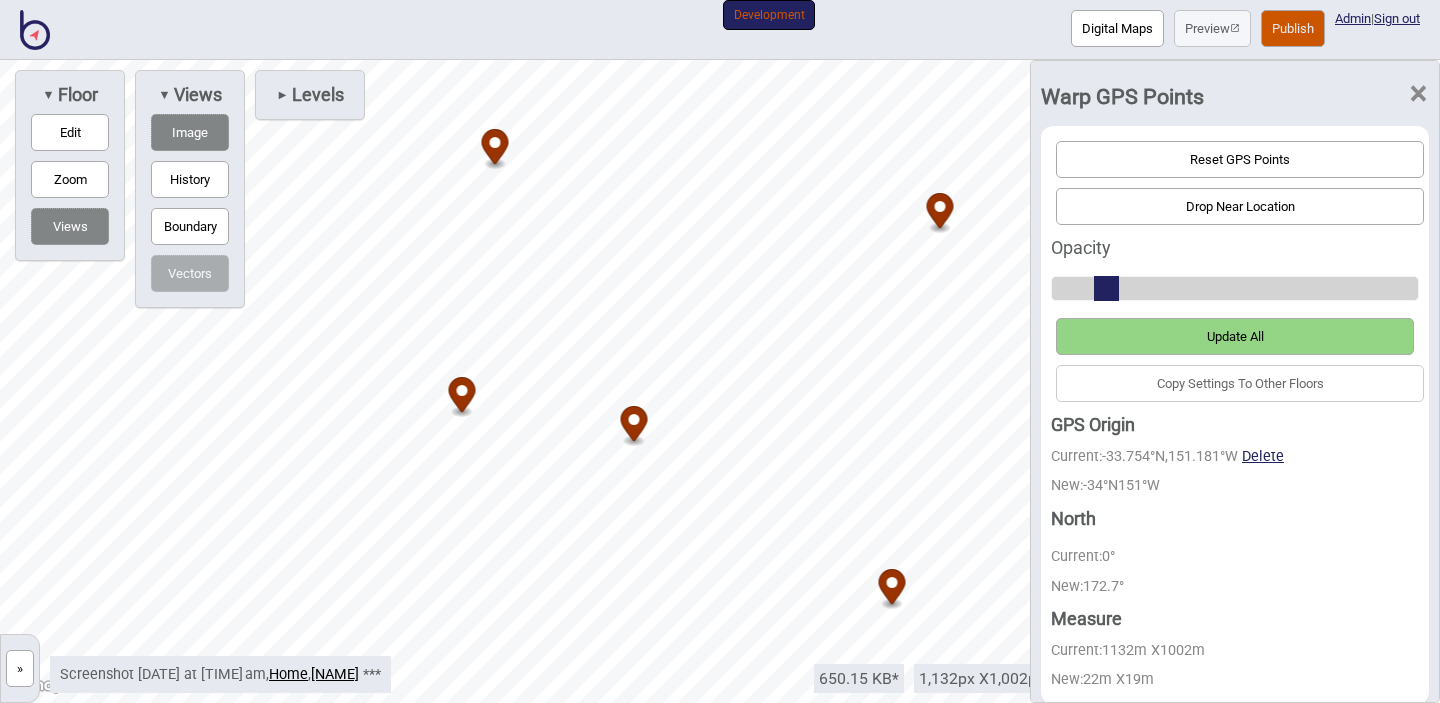 drag, startPoint x: 1174, startPoint y: 292, endPoint x: 1118, endPoint y: 296, distance: 56.142673 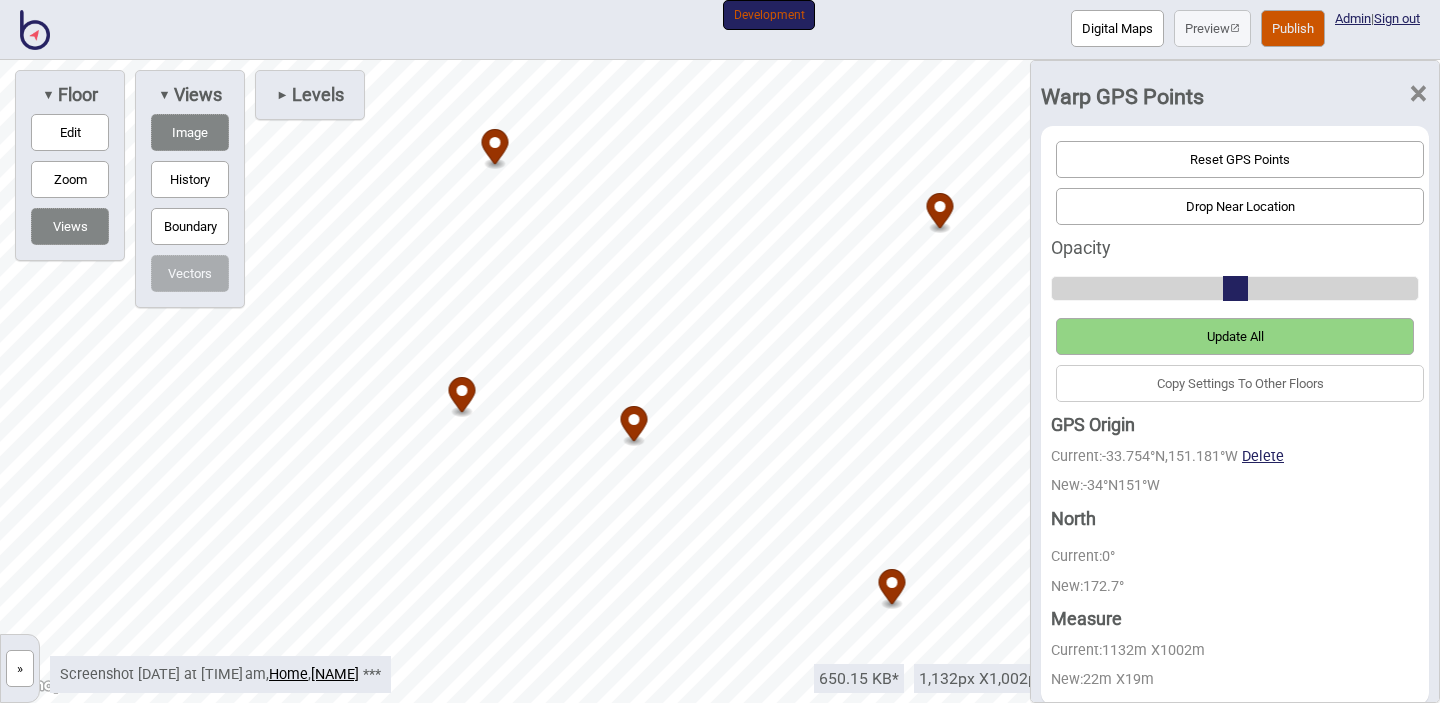 drag, startPoint x: 1114, startPoint y: 289, endPoint x: 1239, endPoint y: 306, distance: 126.1507 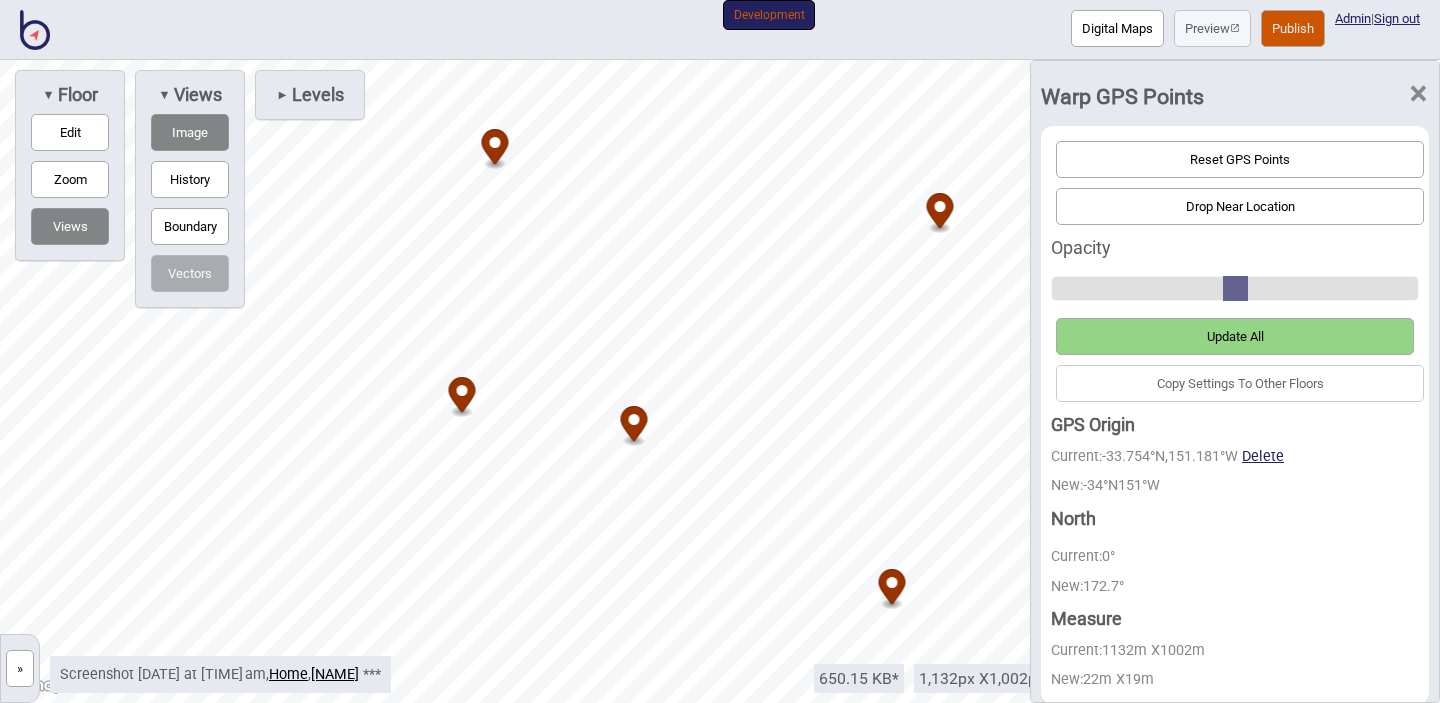 click on "Update All" at bounding box center [1235, 336] 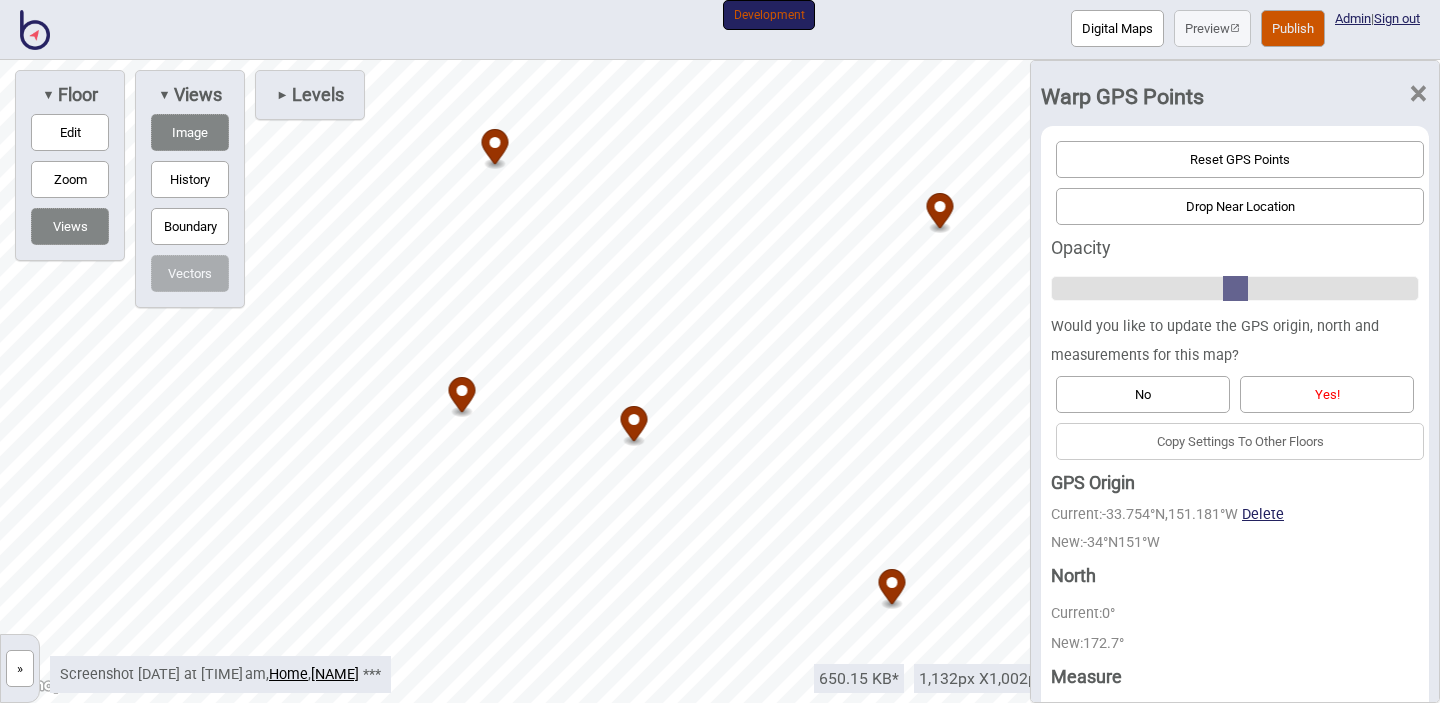 click on "Yes!" at bounding box center [1327, 394] 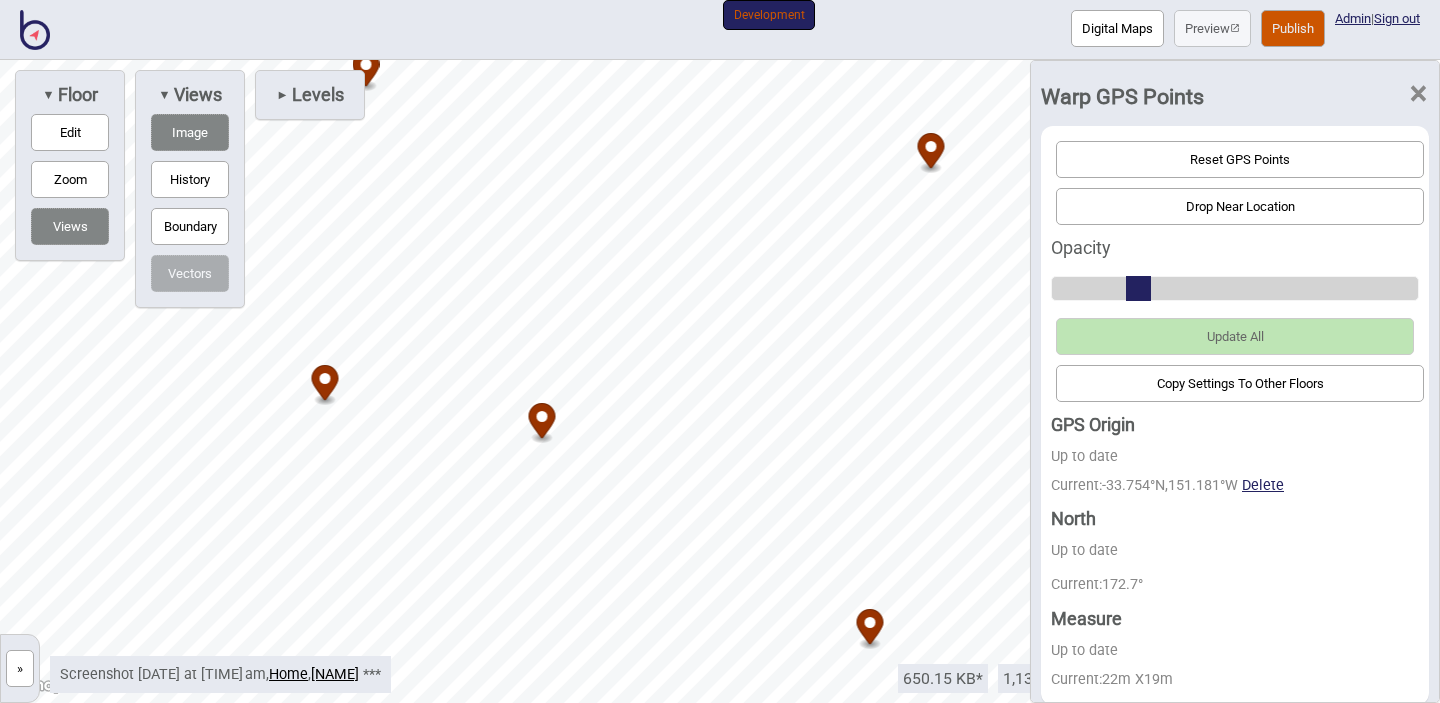 drag, startPoint x: 1237, startPoint y: 285, endPoint x: 1133, endPoint y: 275, distance: 104.47966 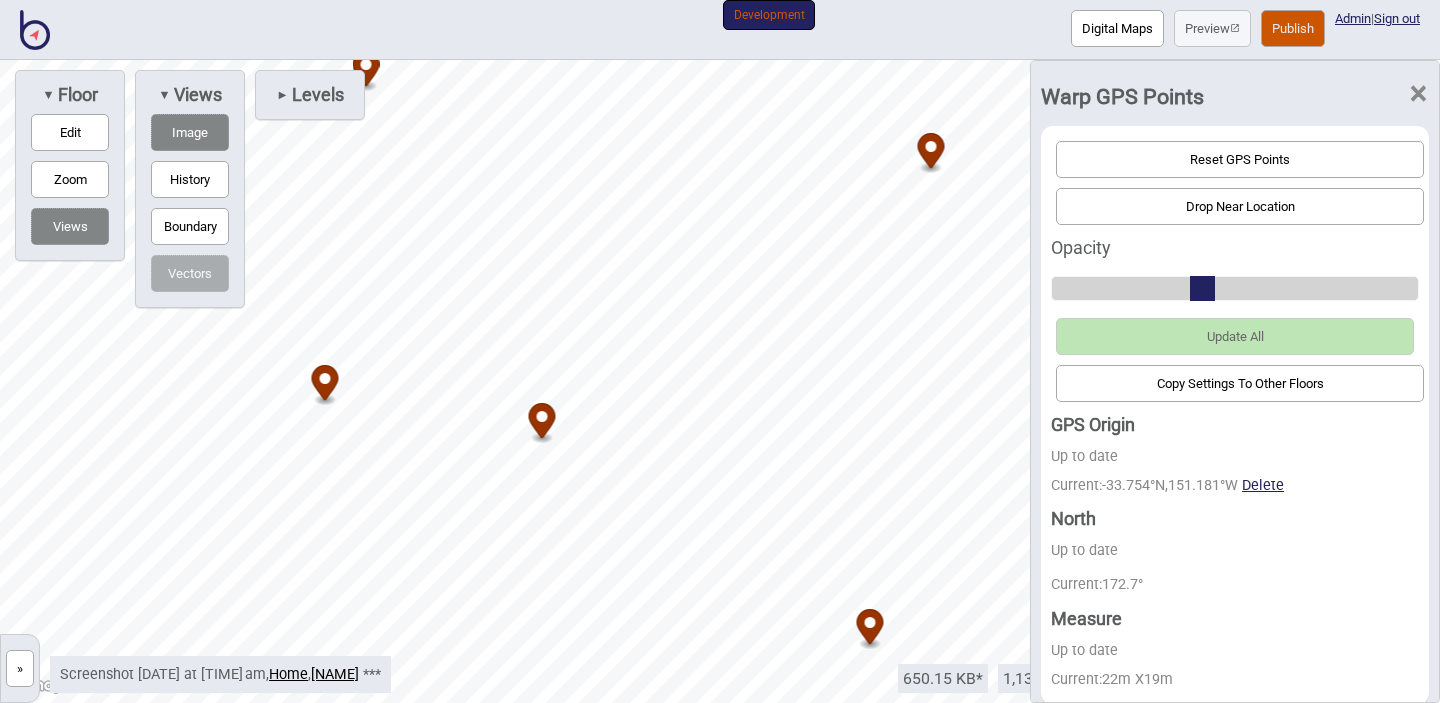 drag, startPoint x: 1137, startPoint y: 284, endPoint x: 1212, endPoint y: 296, distance: 75.95393 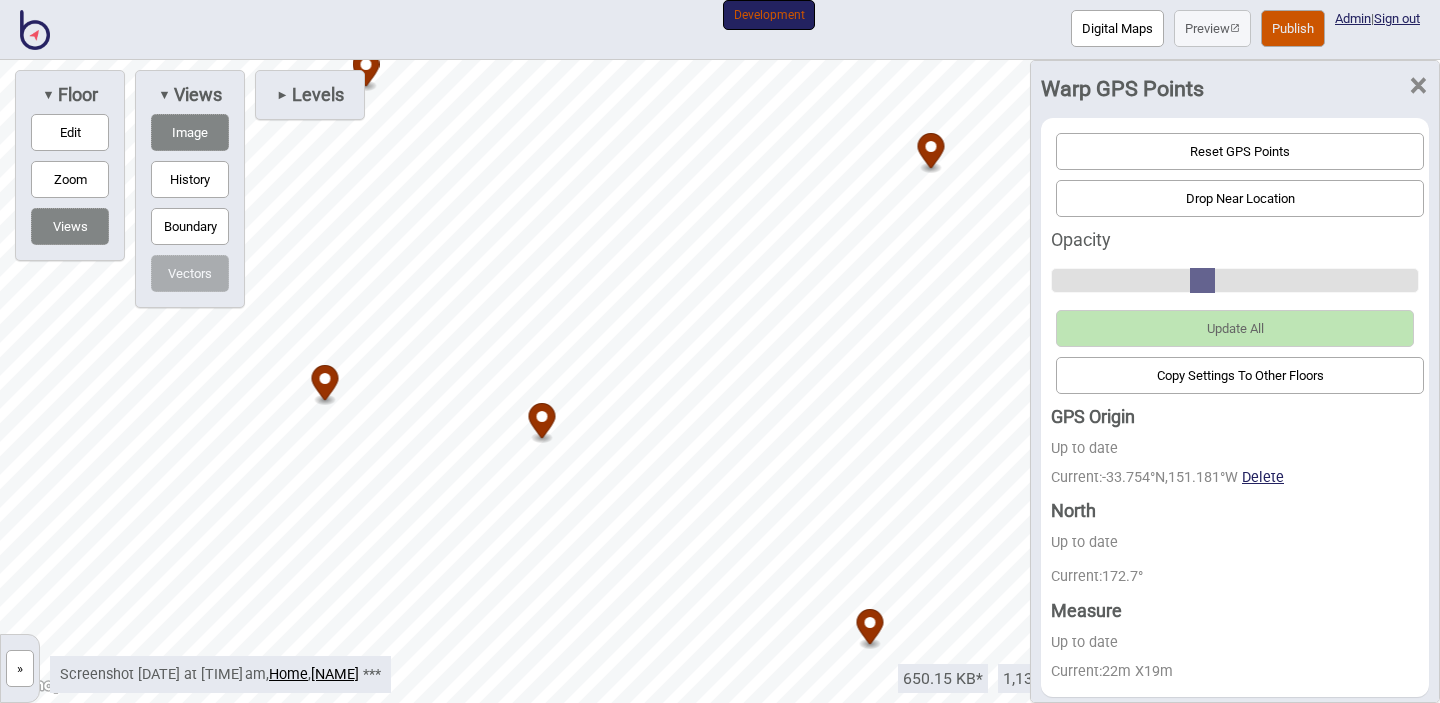 scroll, scrollTop: 0, scrollLeft: 0, axis: both 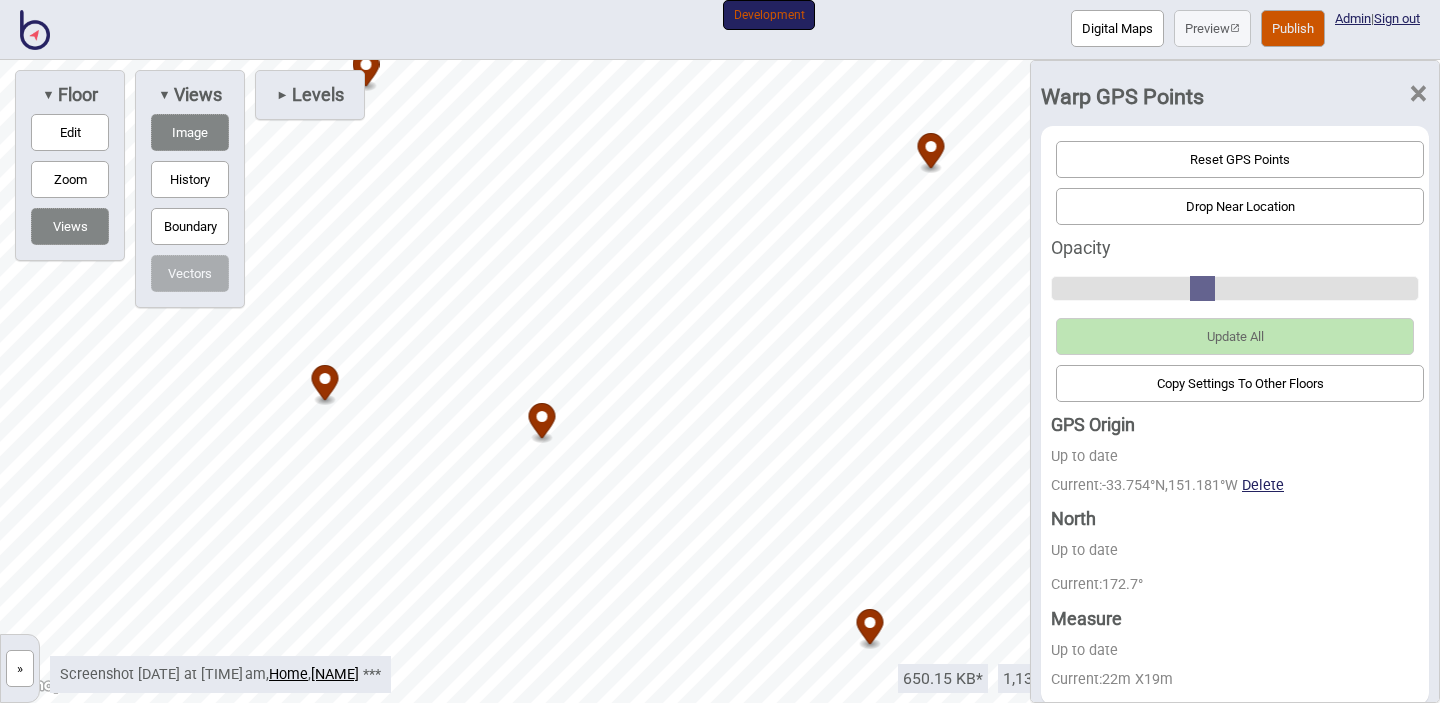 click on "»" at bounding box center (20, 668) 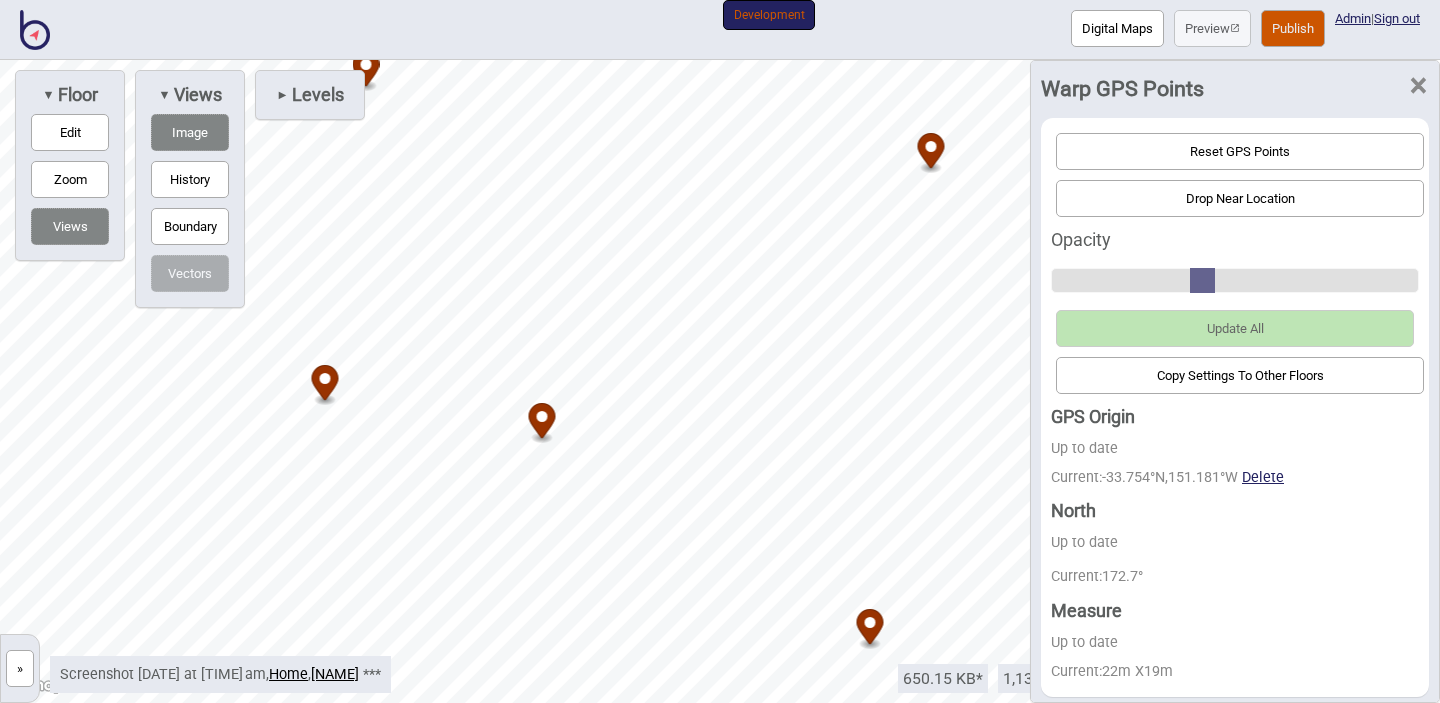 scroll, scrollTop: 0, scrollLeft: 0, axis: both 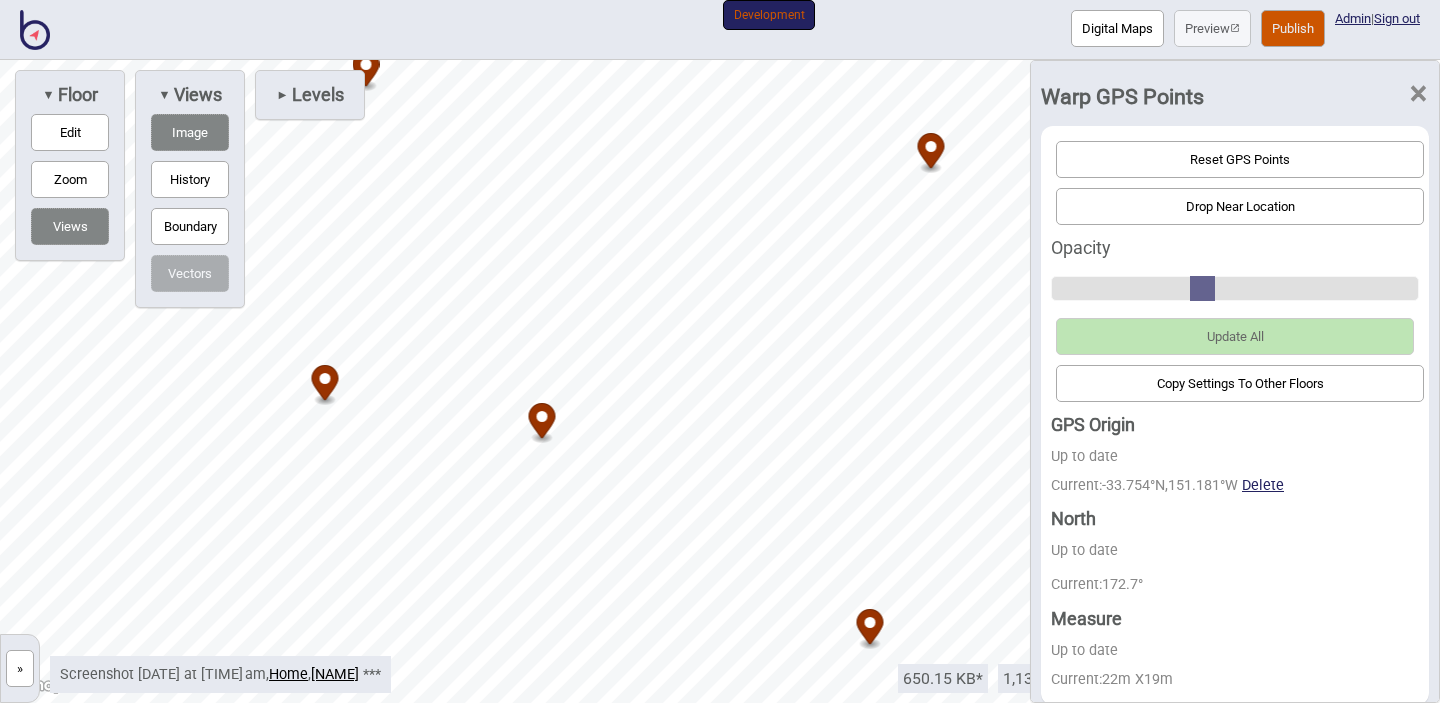 click on "×" at bounding box center [1418, 94] 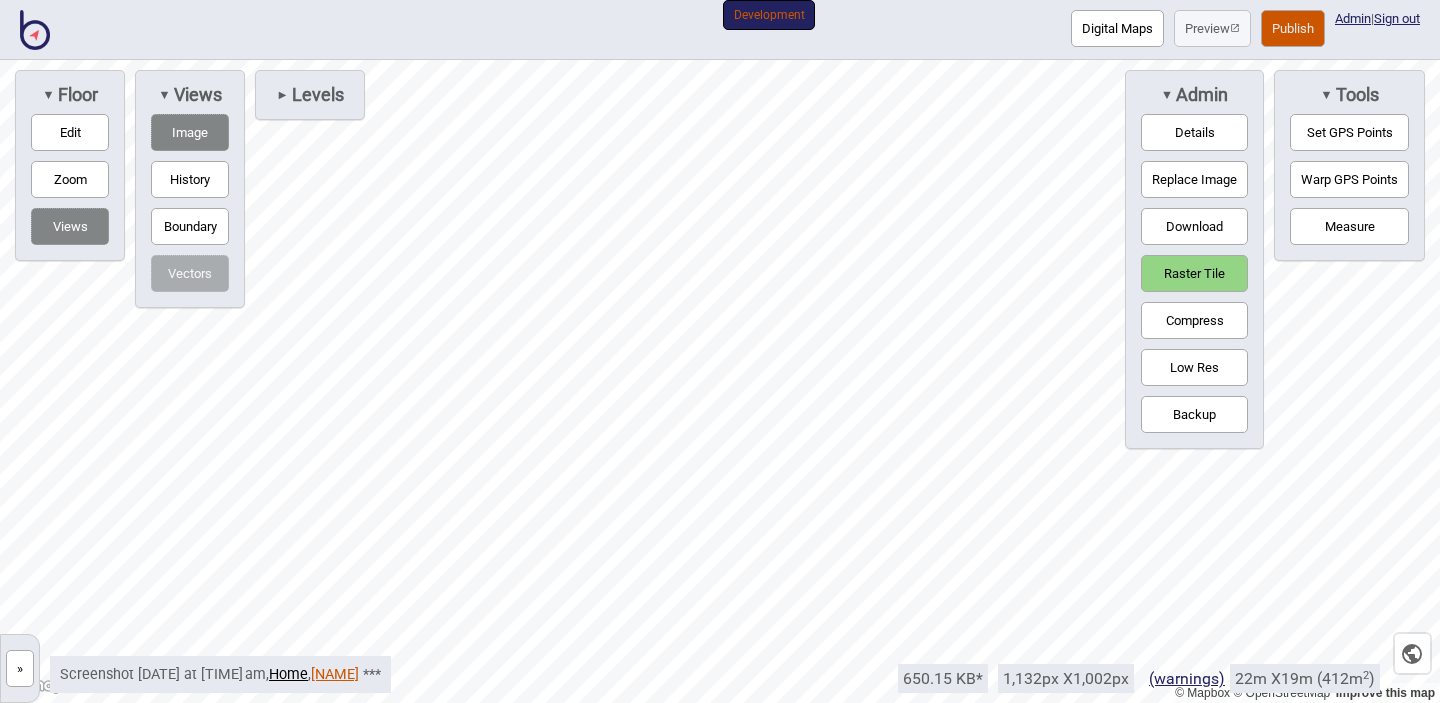 click on "[NAME]" at bounding box center [335, 674] 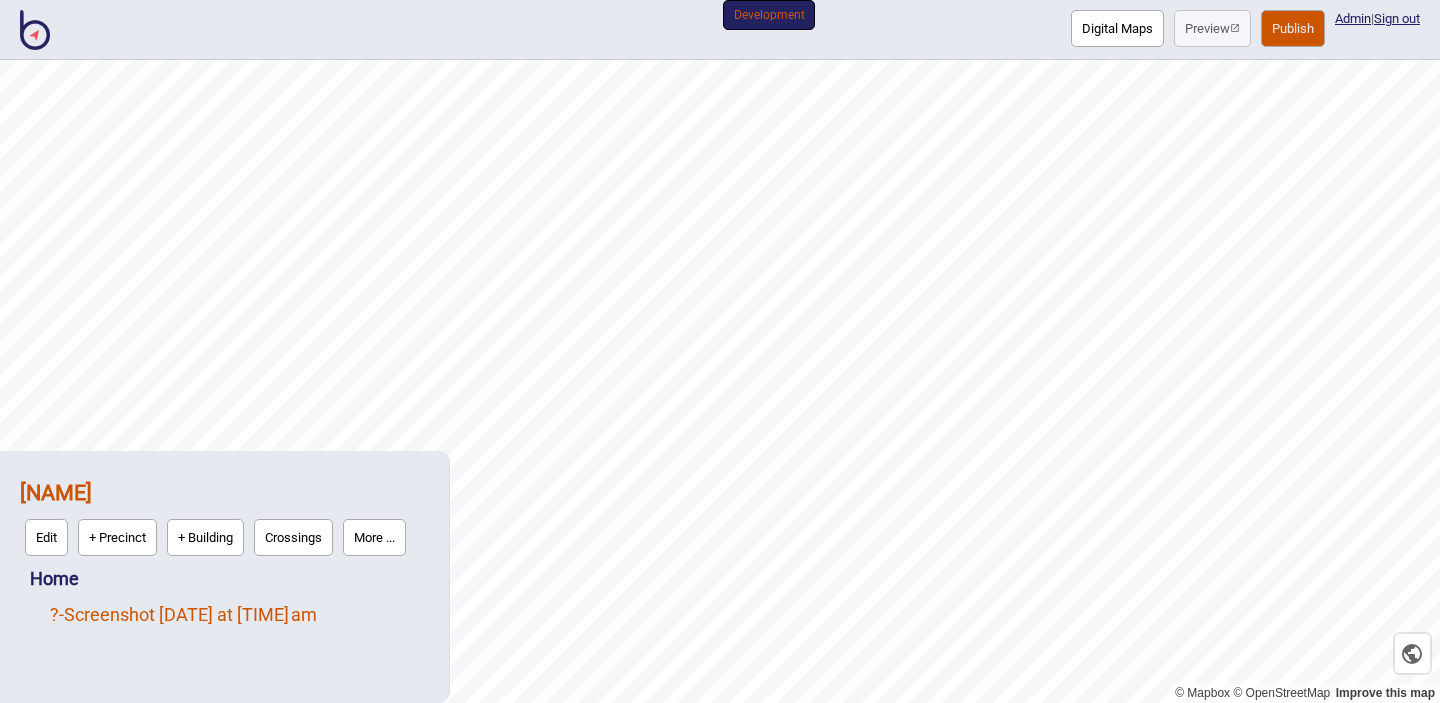 click on "?  -  Screenshot [DATE] at [TIME] am" at bounding box center [183, 614] 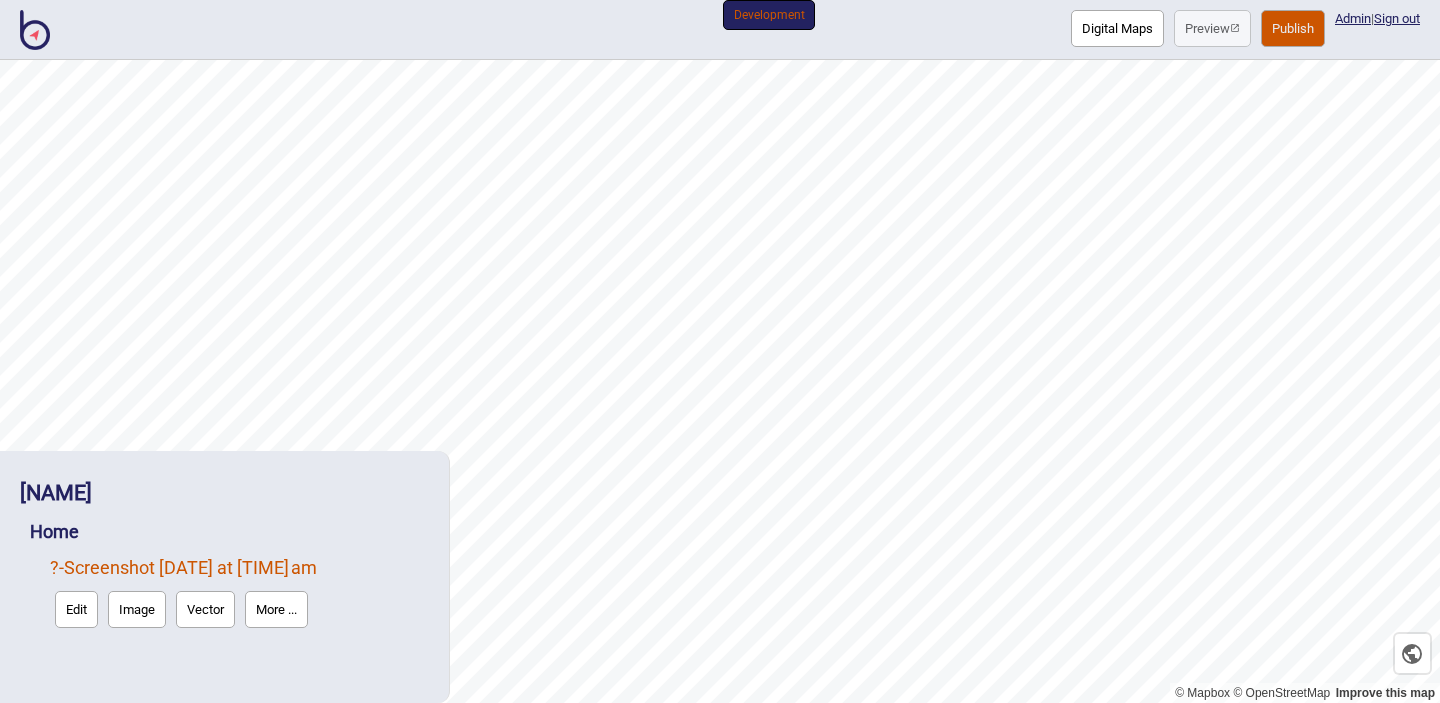 click on "Edit" at bounding box center [76, 609] 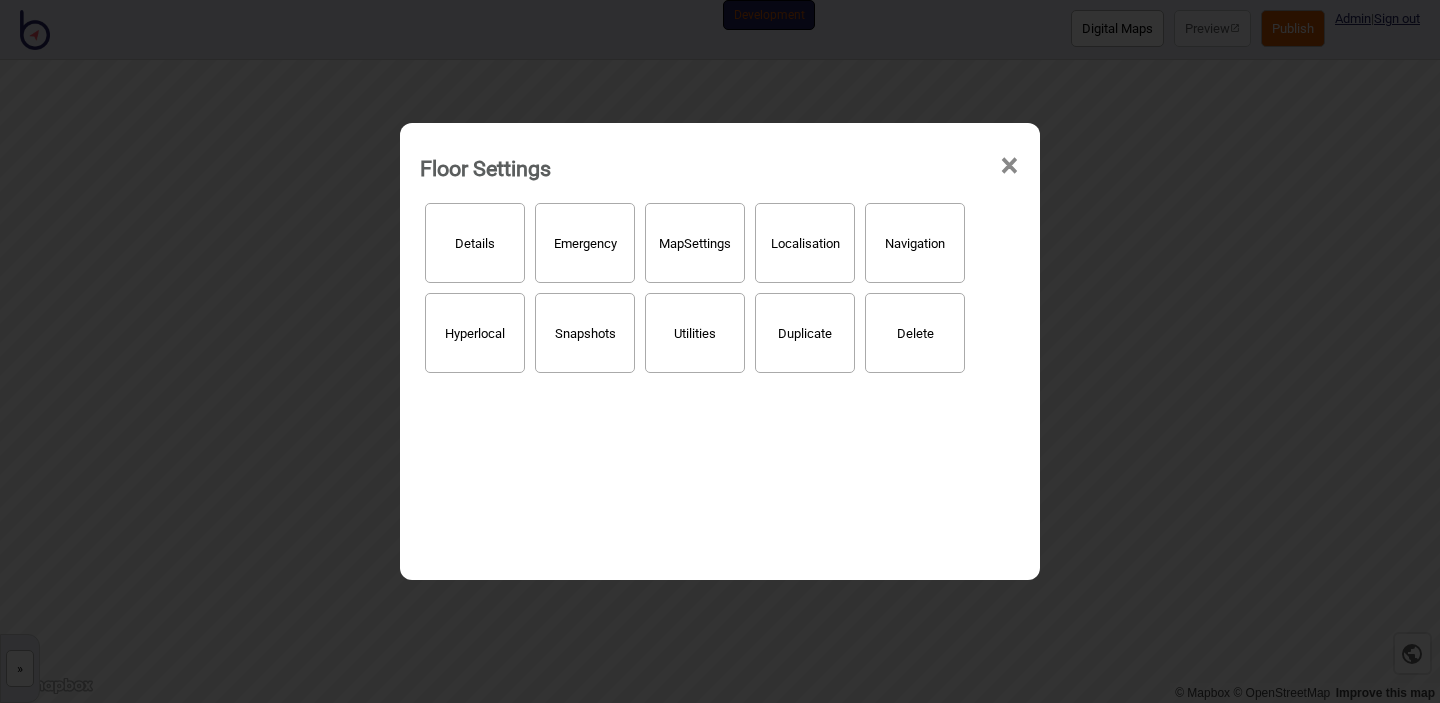 click on "Details" at bounding box center [475, 243] 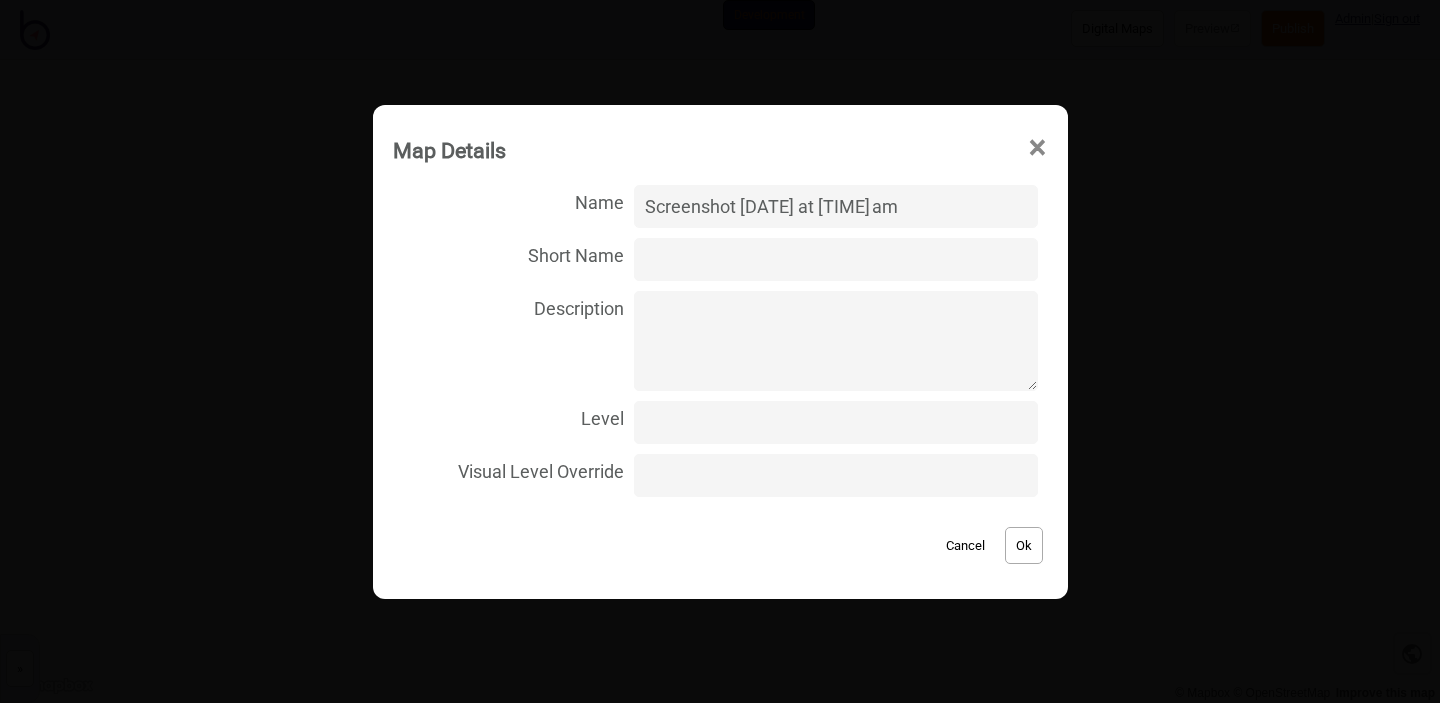 click on "Screenshot [DATE] at [TIME] am" at bounding box center (835, 206) 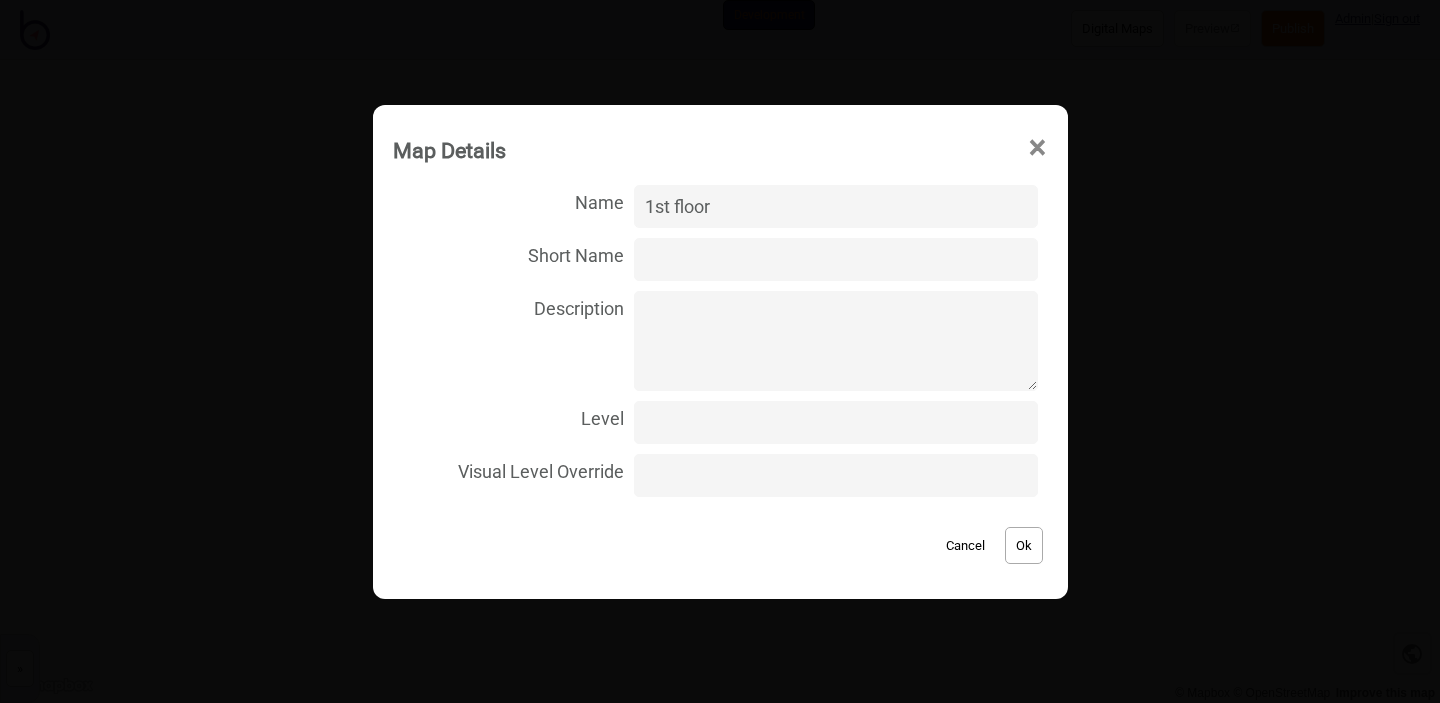 type on "1st floor" 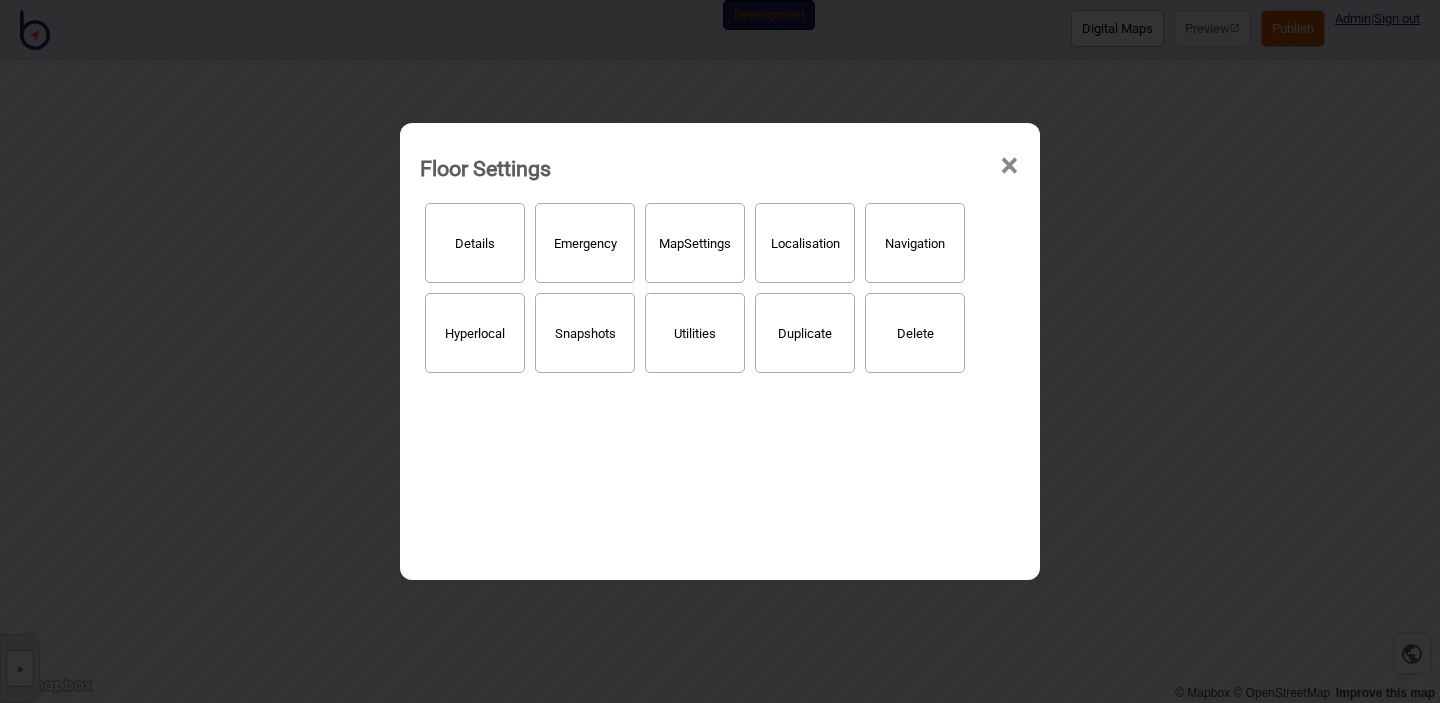 click on "×" at bounding box center (1009, 166) 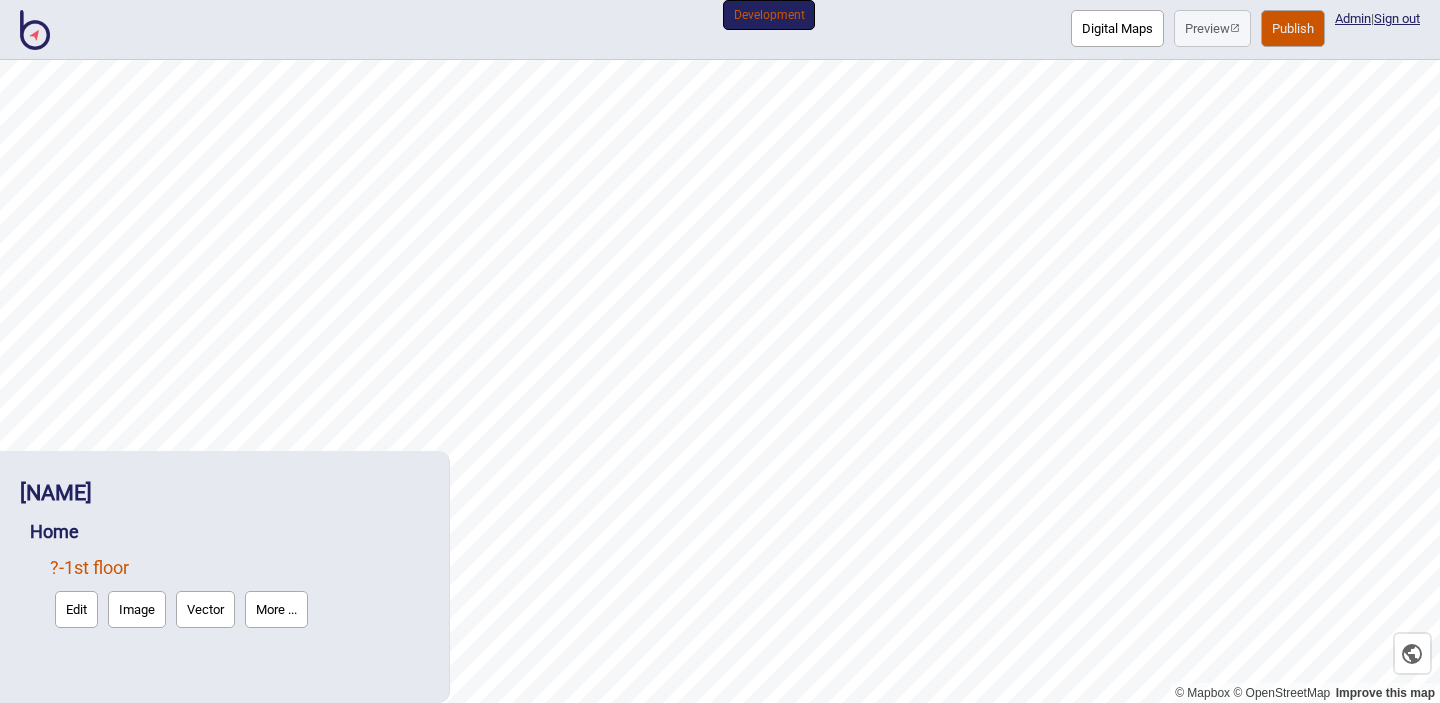 click on "Edit" at bounding box center [76, 609] 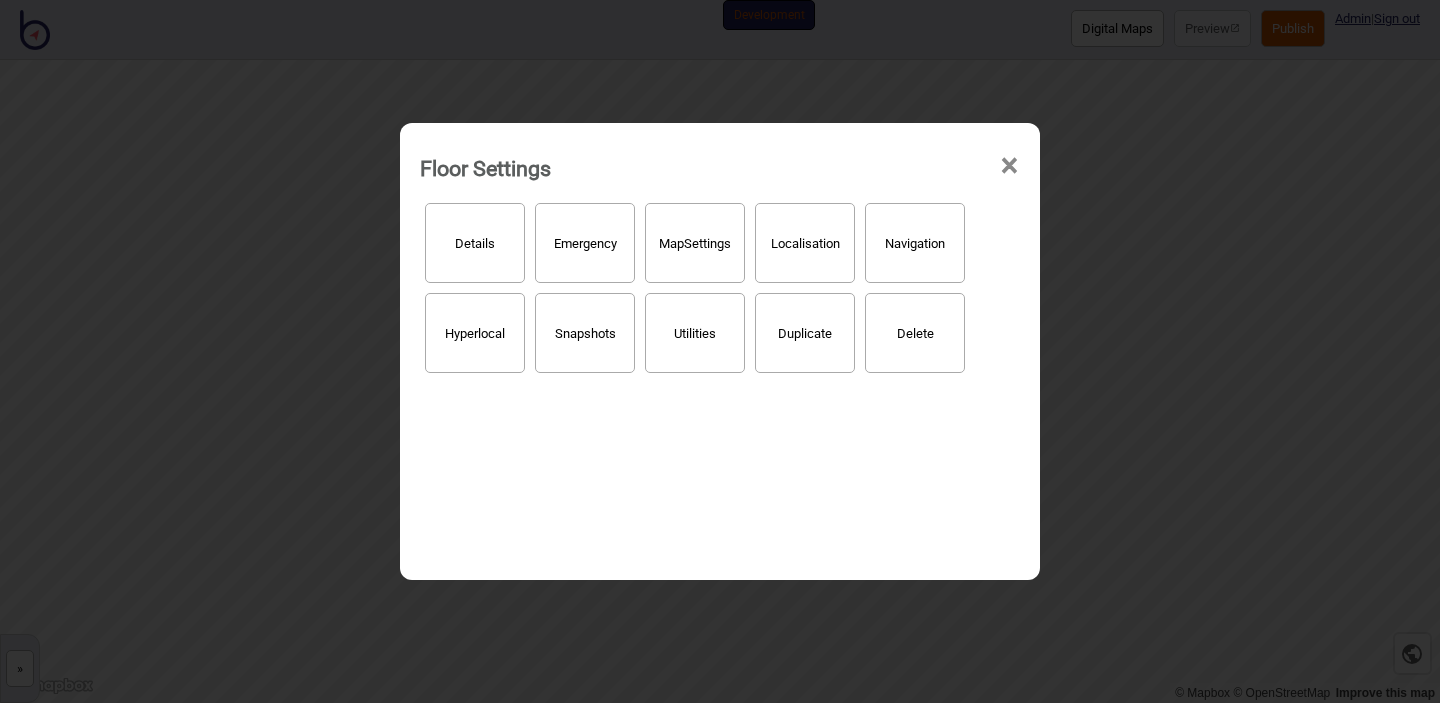click on "Details" at bounding box center [475, 243] 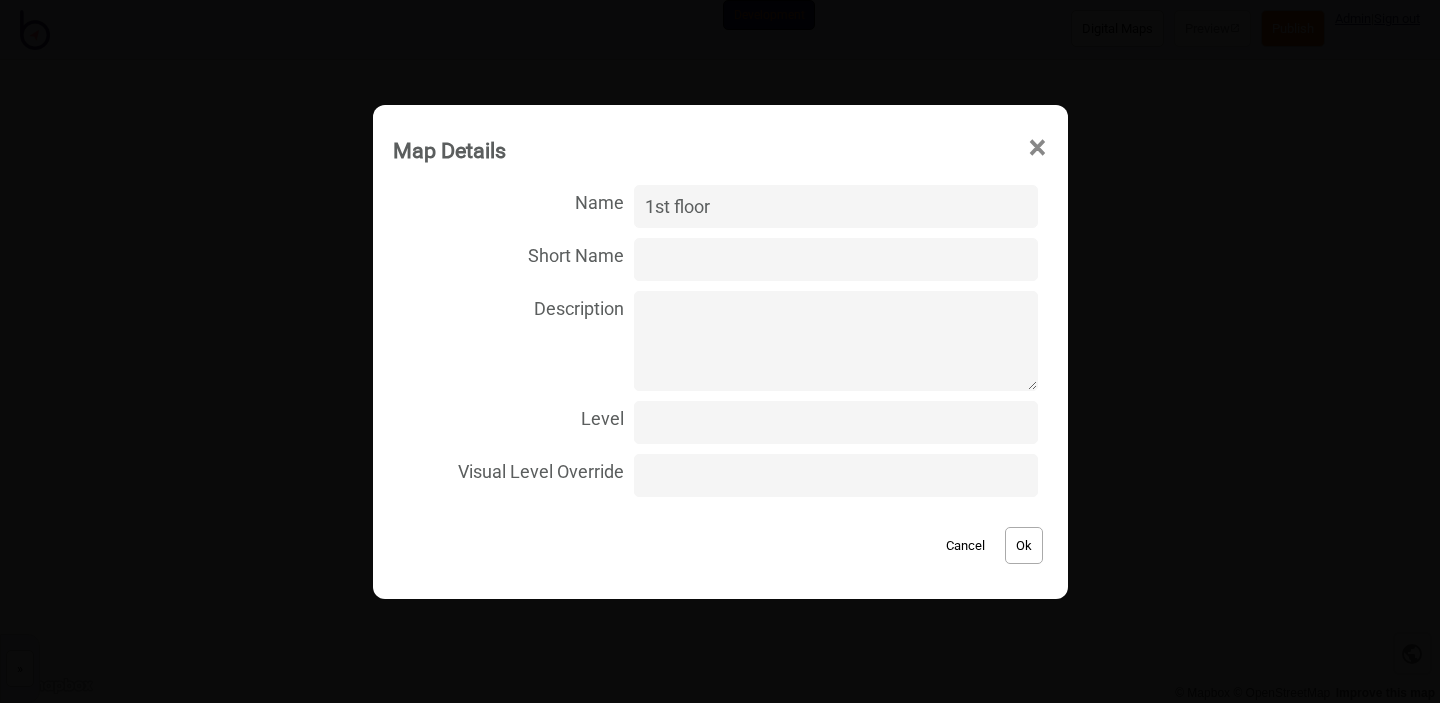 click on "Short Name" at bounding box center (835, 259) 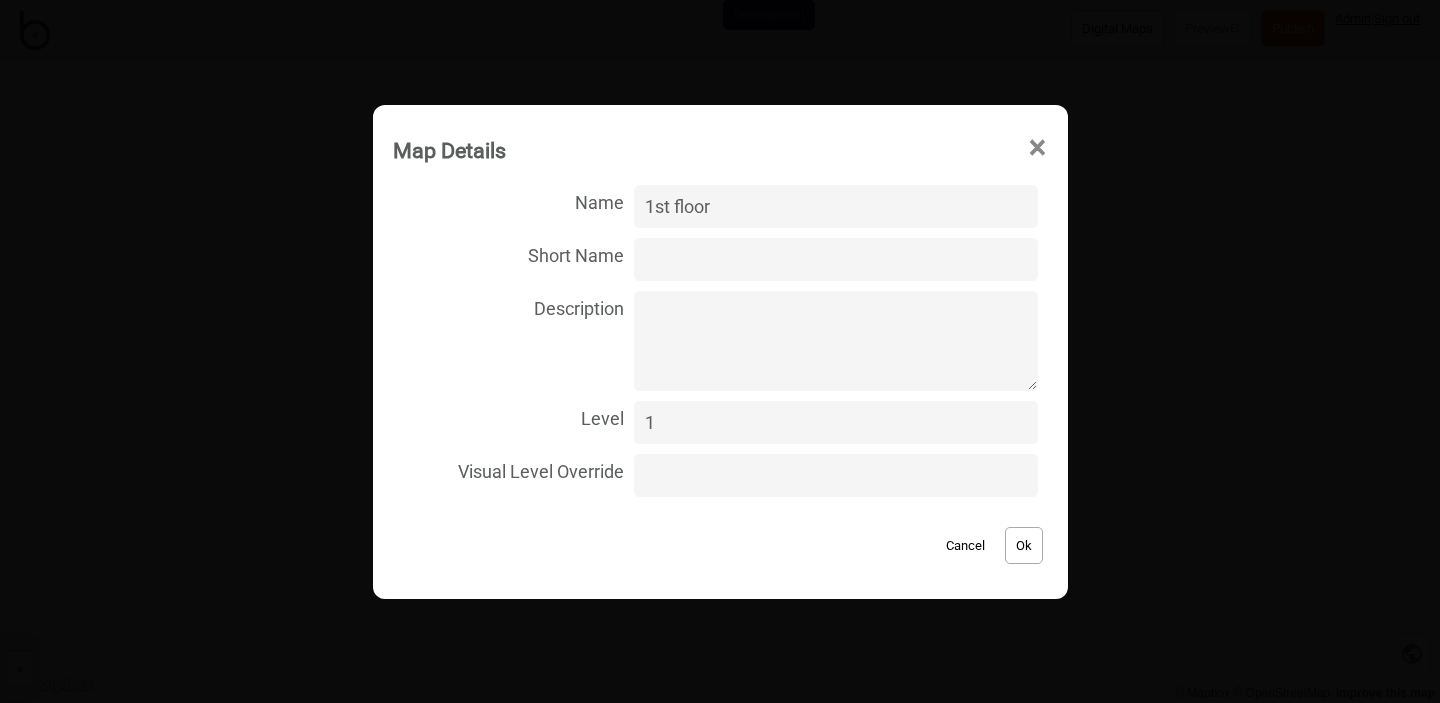 type on "1" 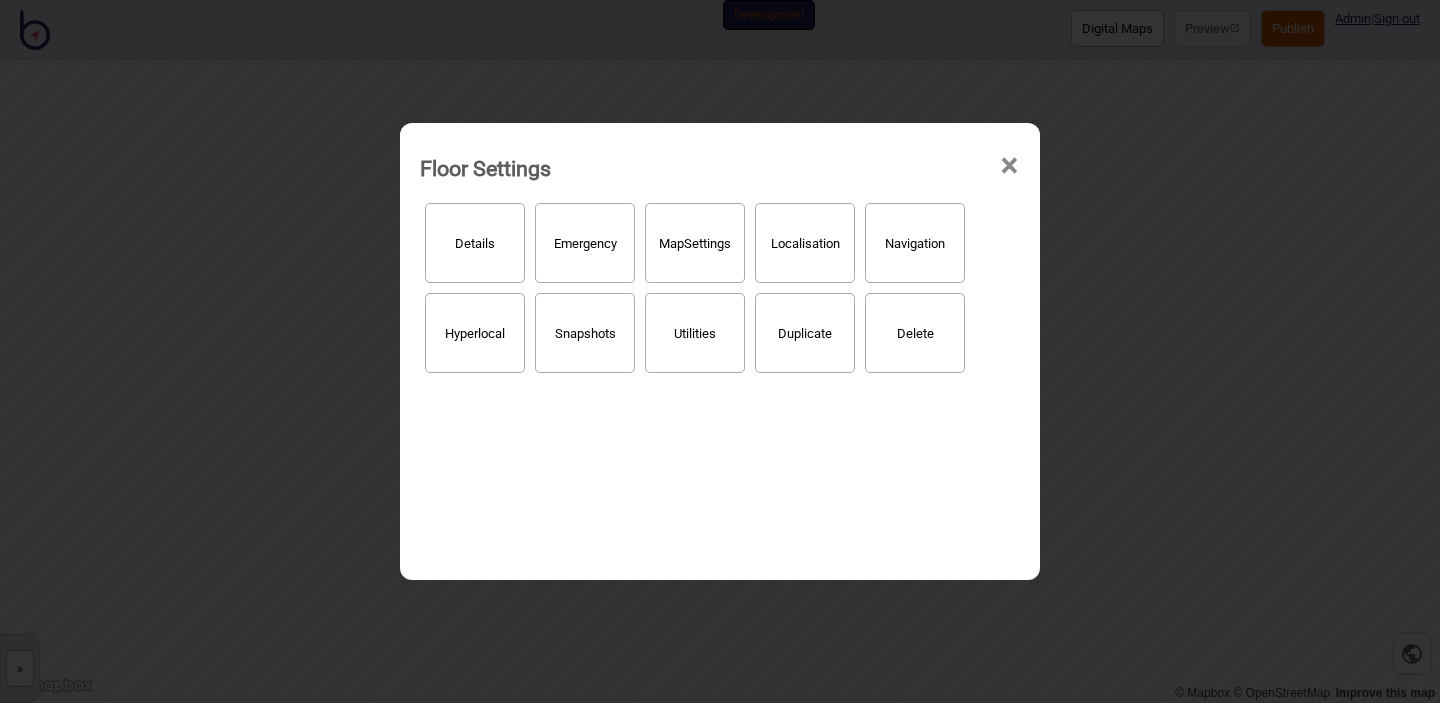 click on "×" at bounding box center (1009, 166) 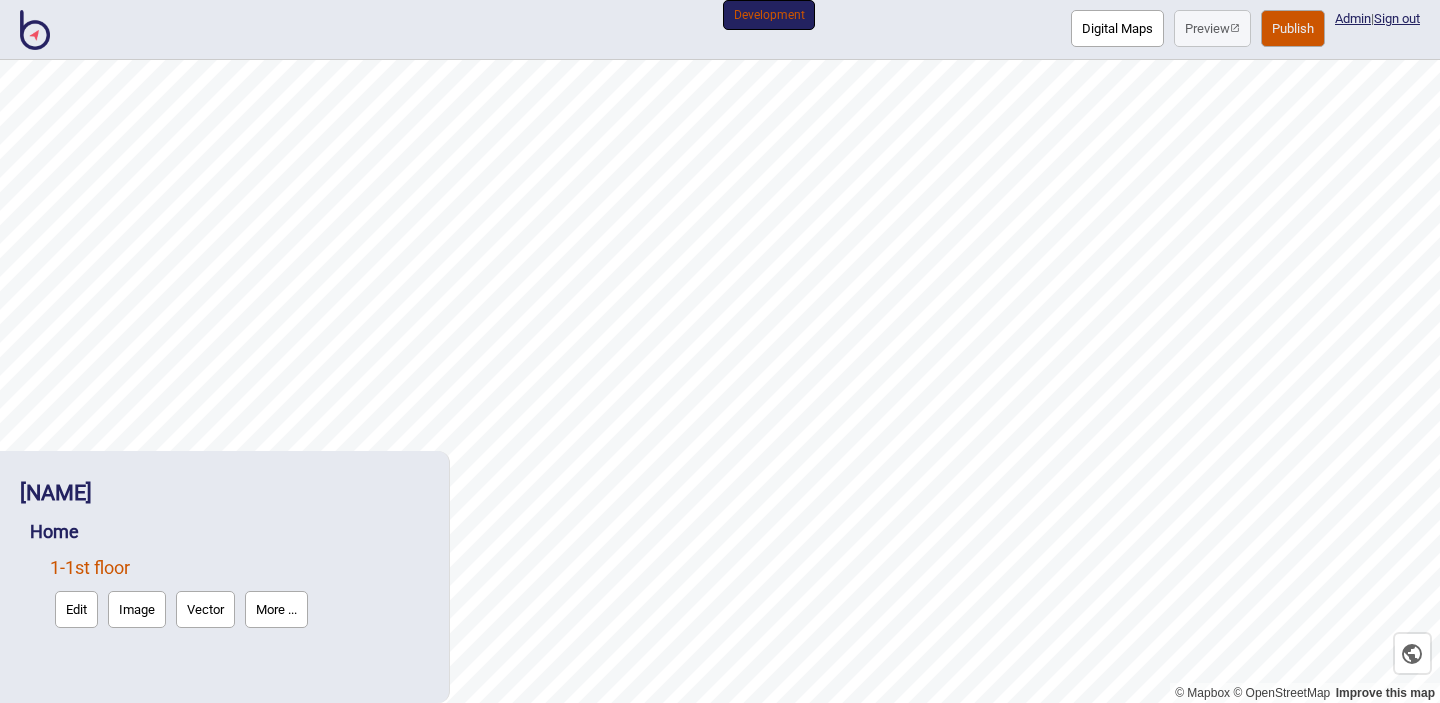 click on "More ..." at bounding box center [276, 609] 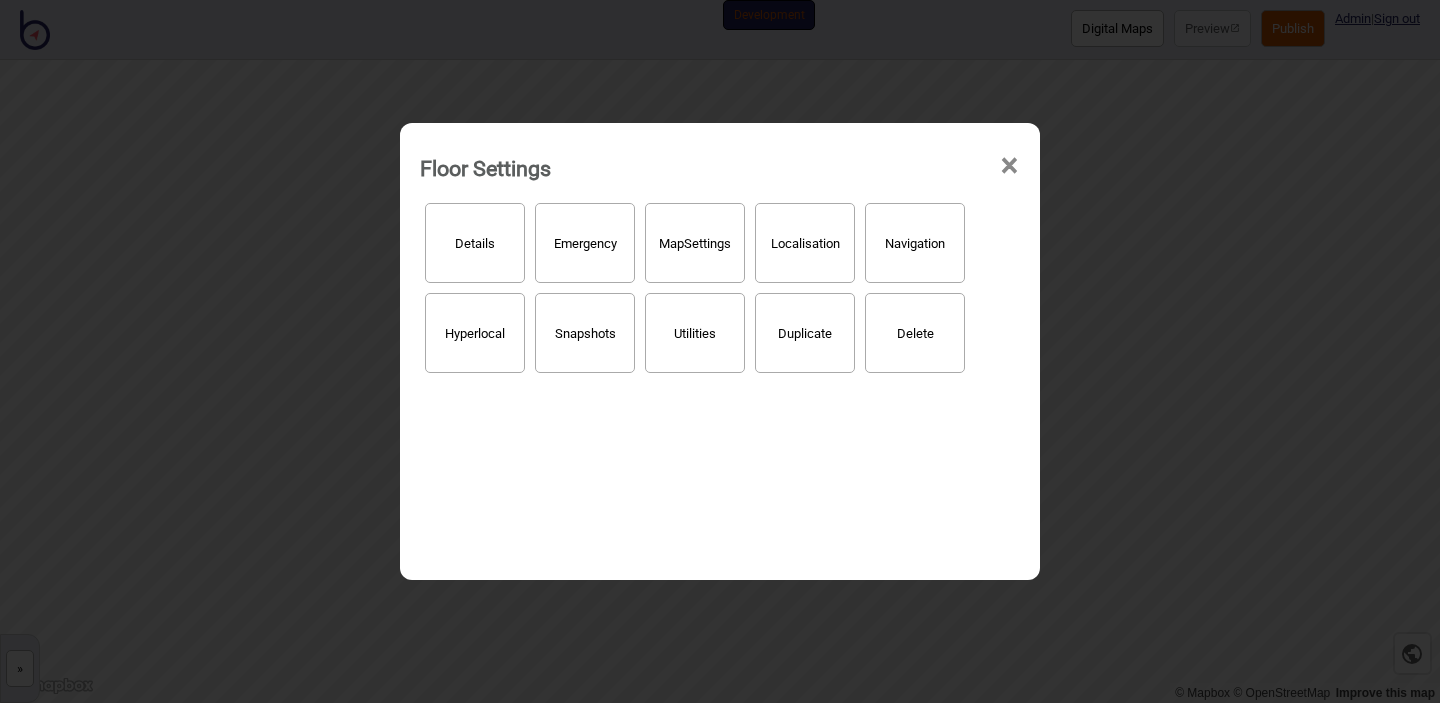 click on "Hyperlocal" at bounding box center (475, 333) 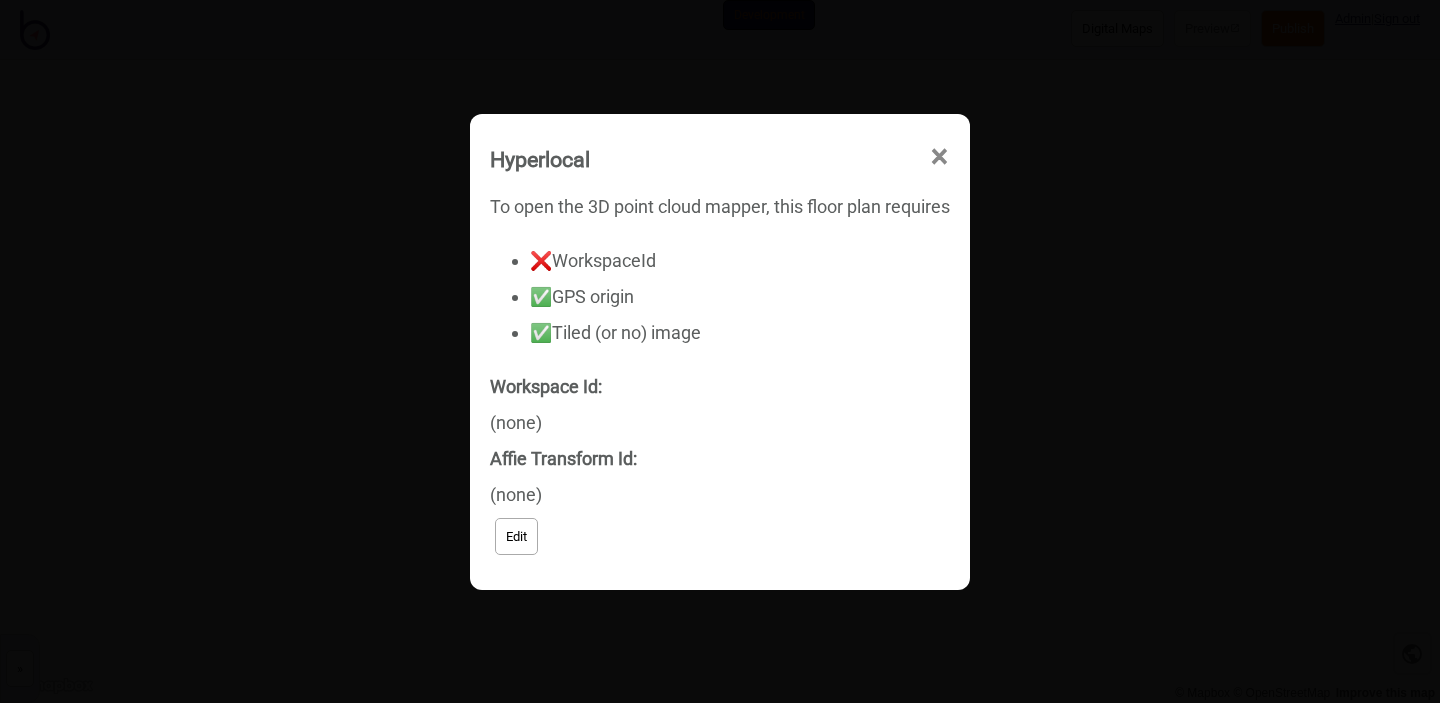 click on "Edit" at bounding box center [516, 536] 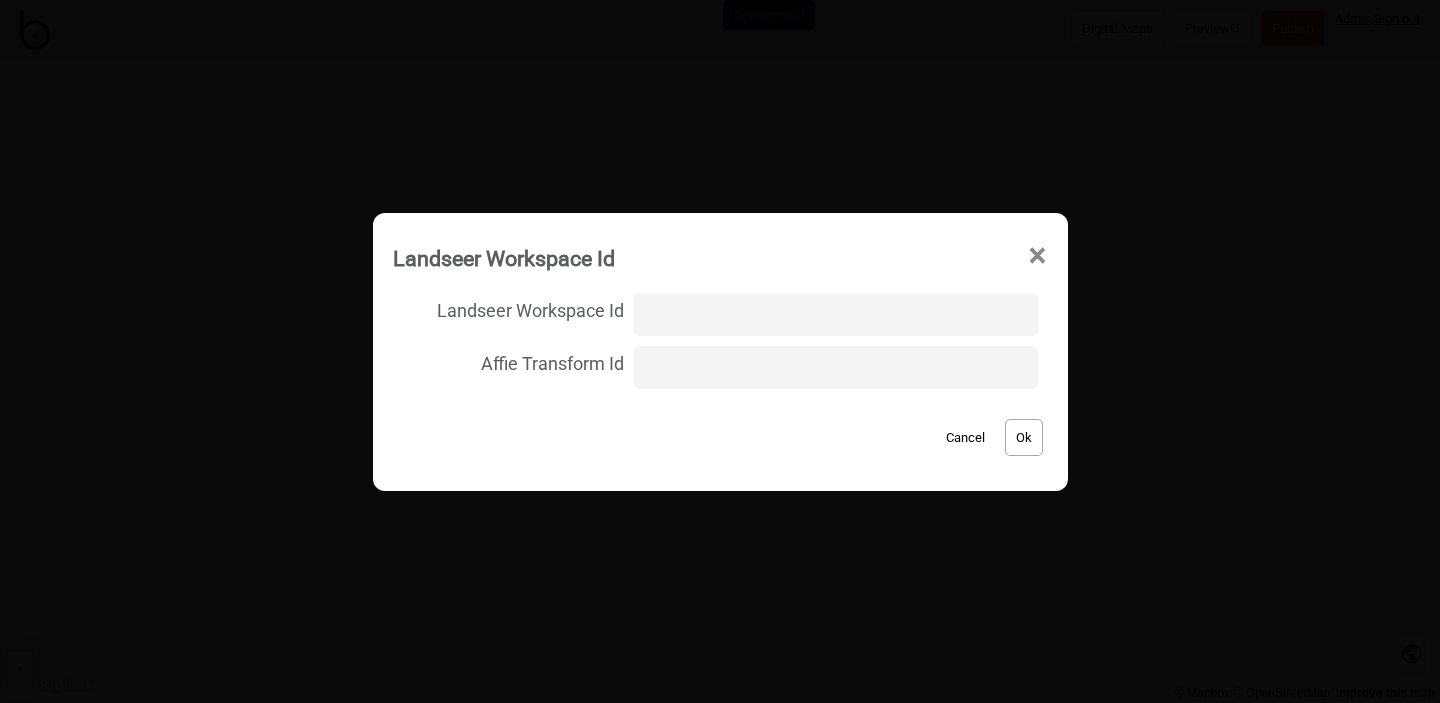 click on "Landseer Workspace Id" at bounding box center [835, 314] 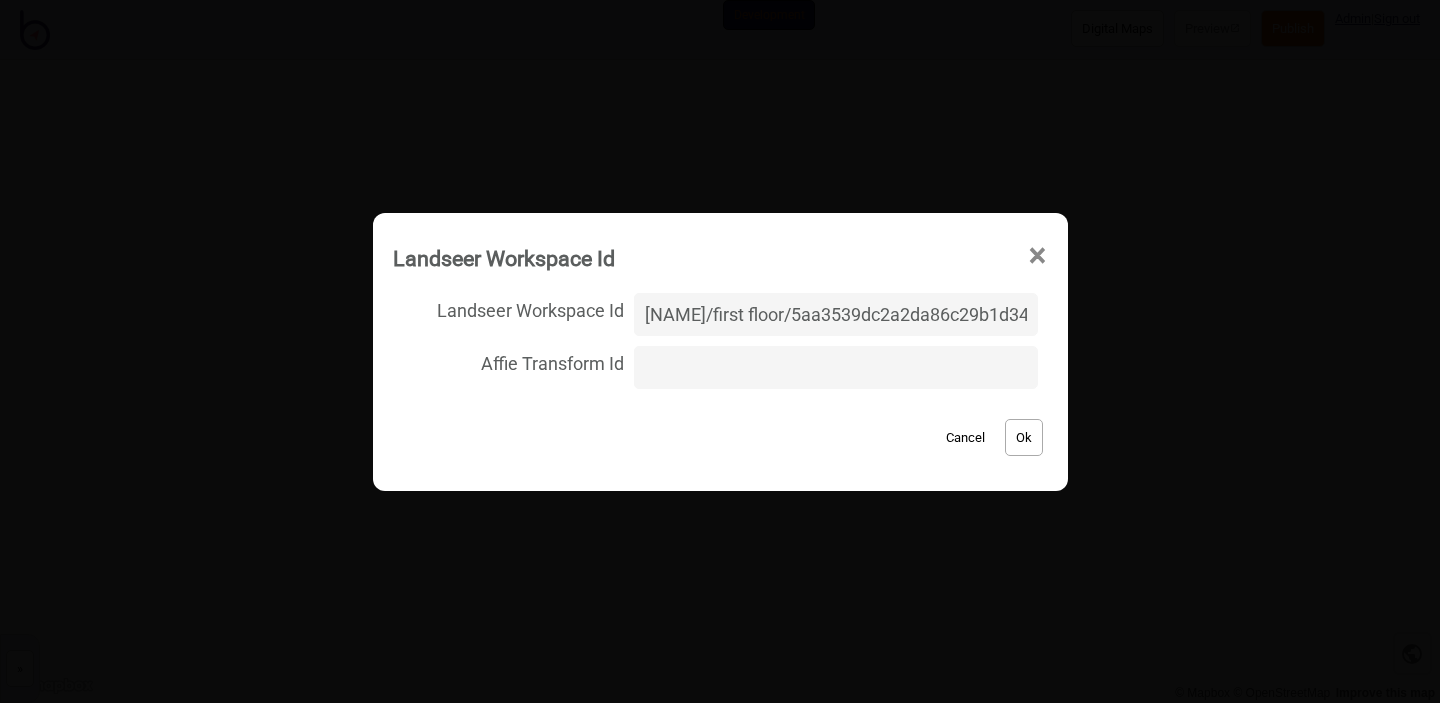 scroll, scrollTop: 0, scrollLeft: 128, axis: horizontal 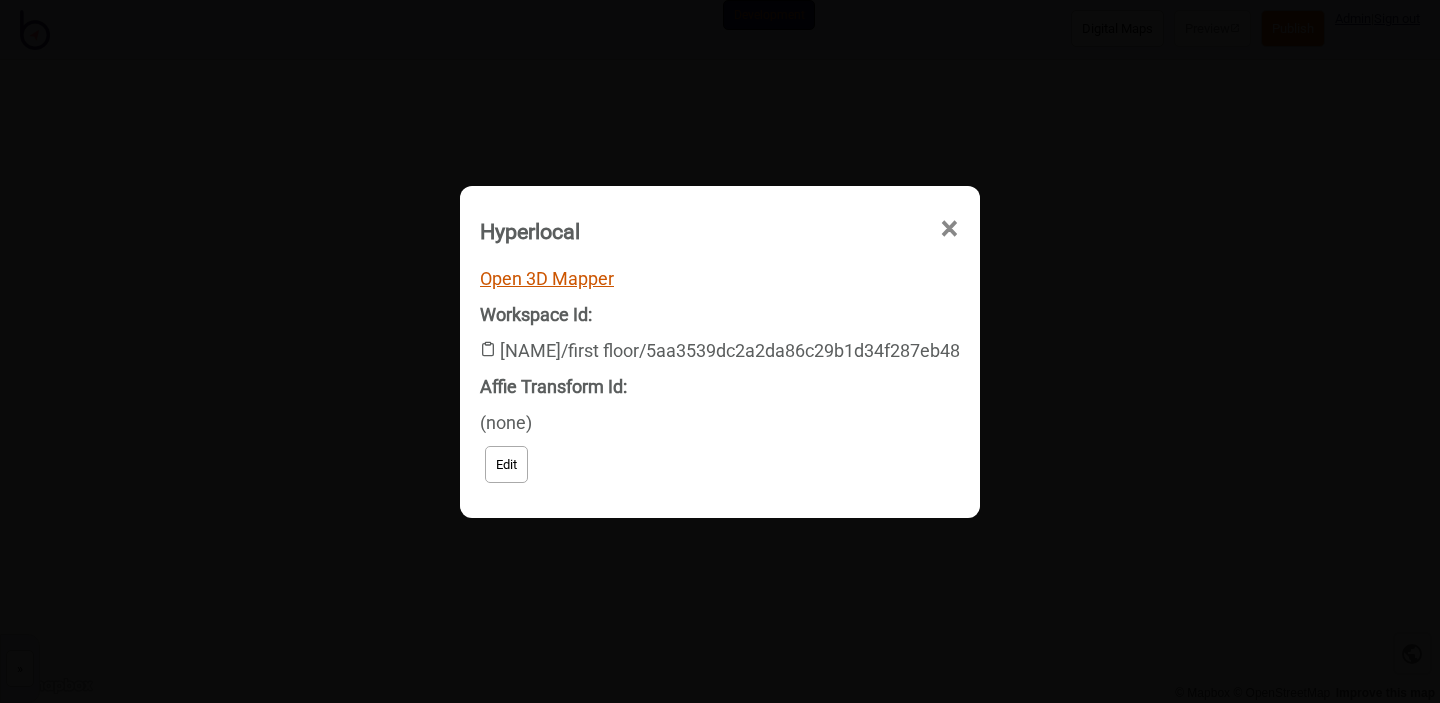 click on "Open 3D Mapper" at bounding box center (547, 278) 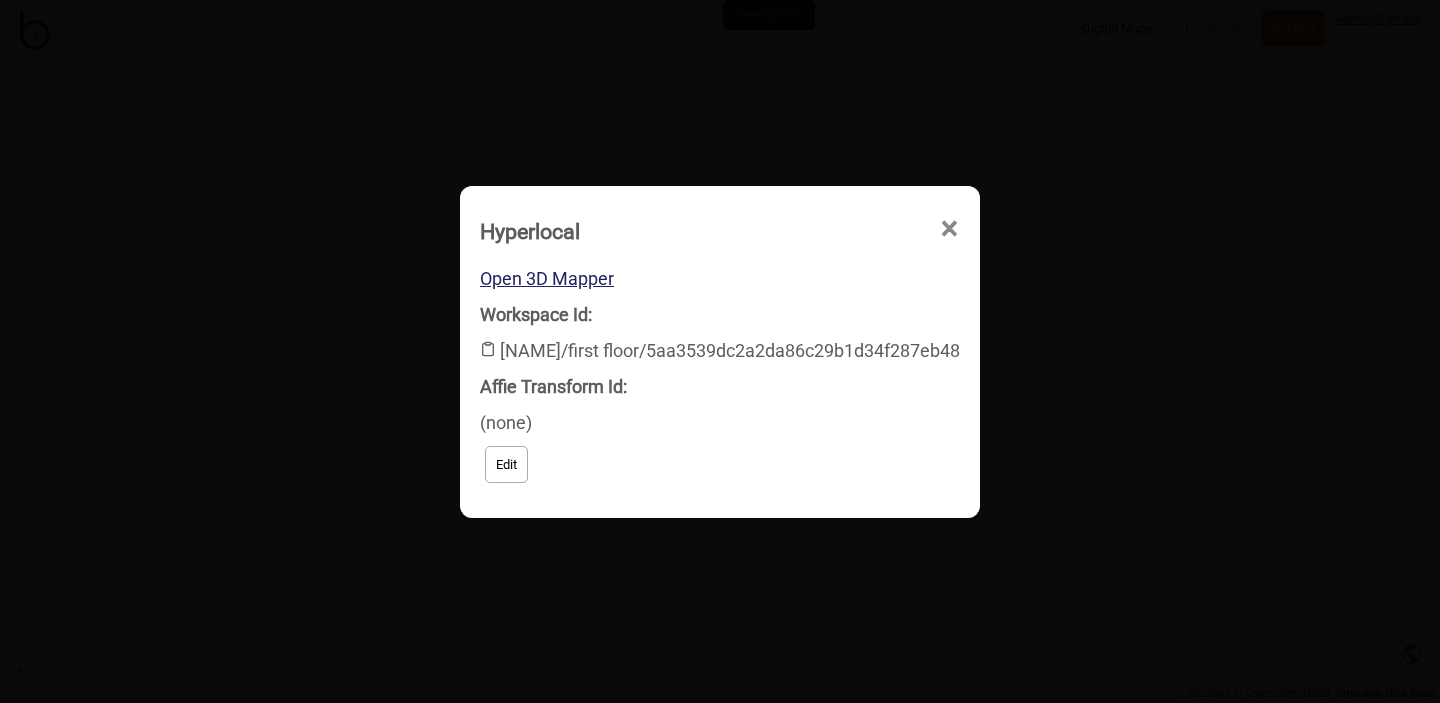 click on "Edit" at bounding box center (506, 464) 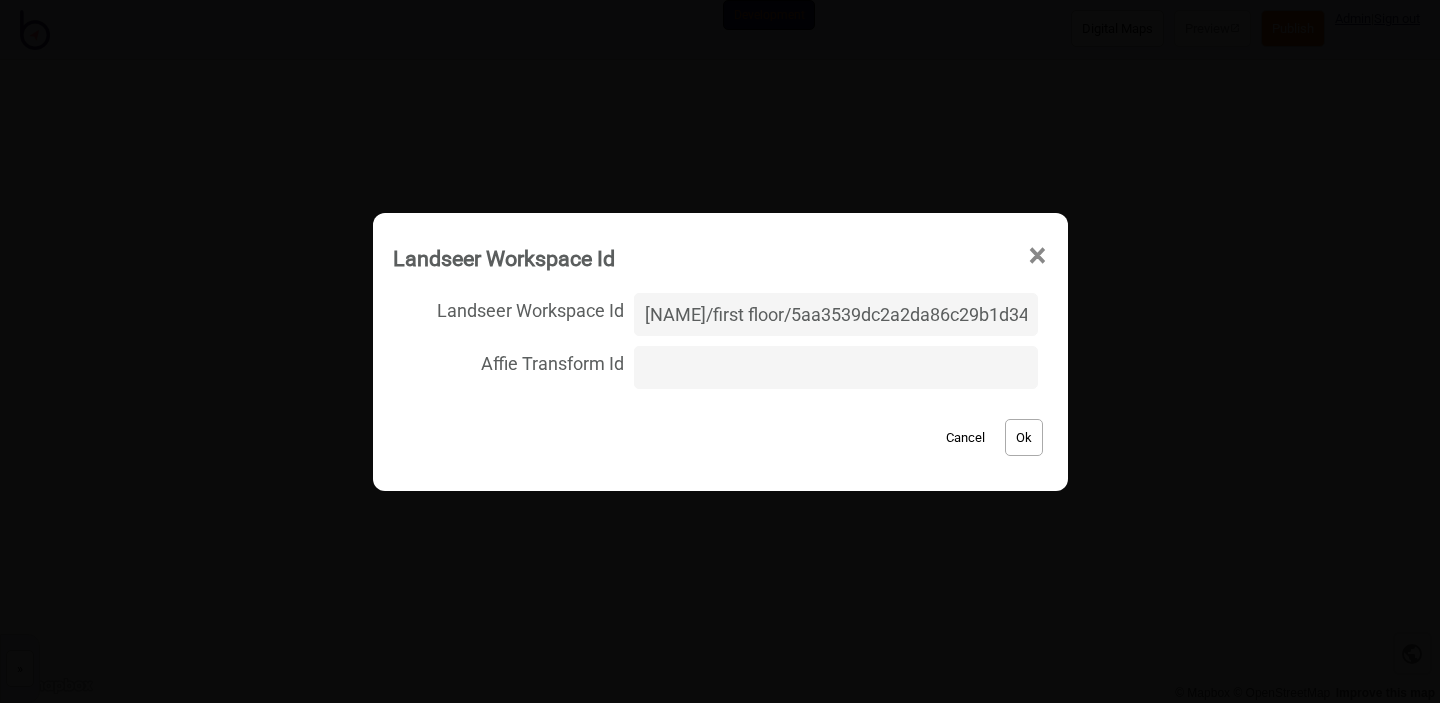scroll, scrollTop: 0, scrollLeft: 128, axis: horizontal 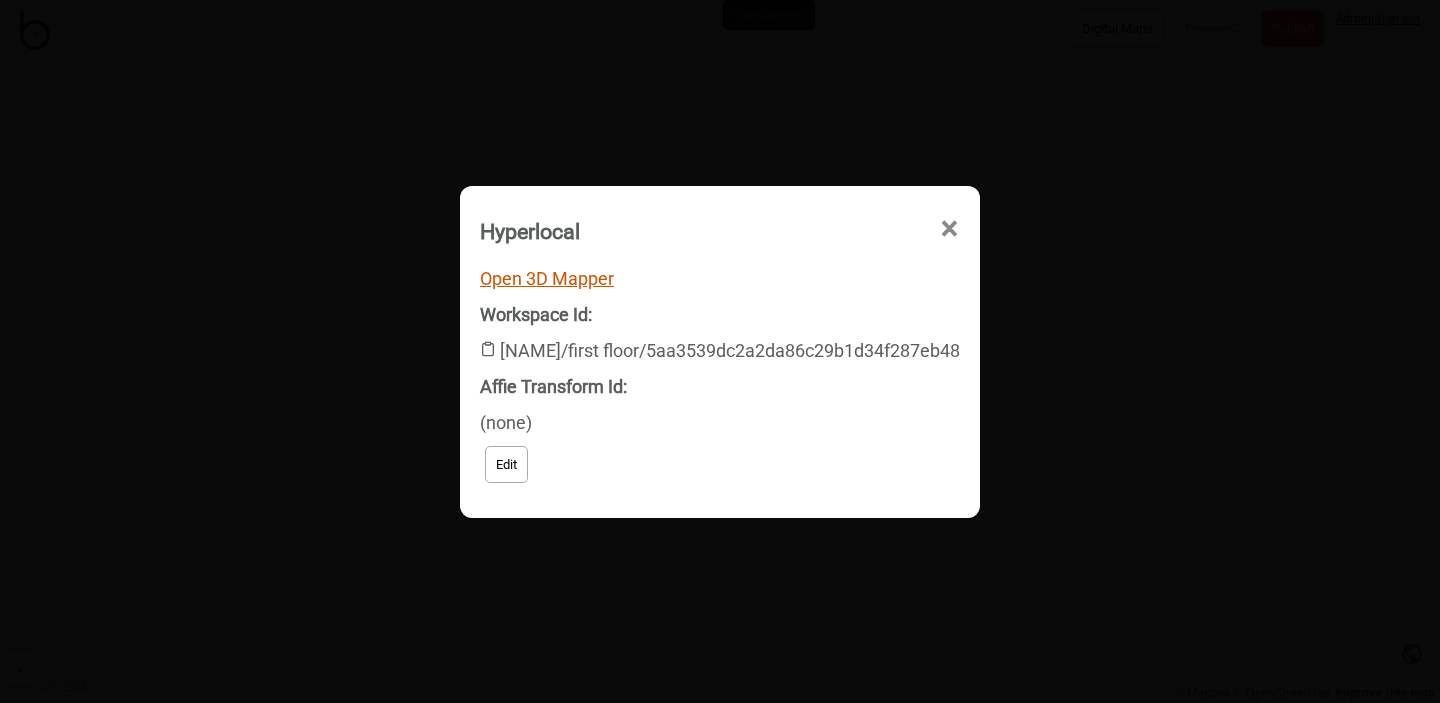 click on "Open 3D Mapper" at bounding box center (547, 278) 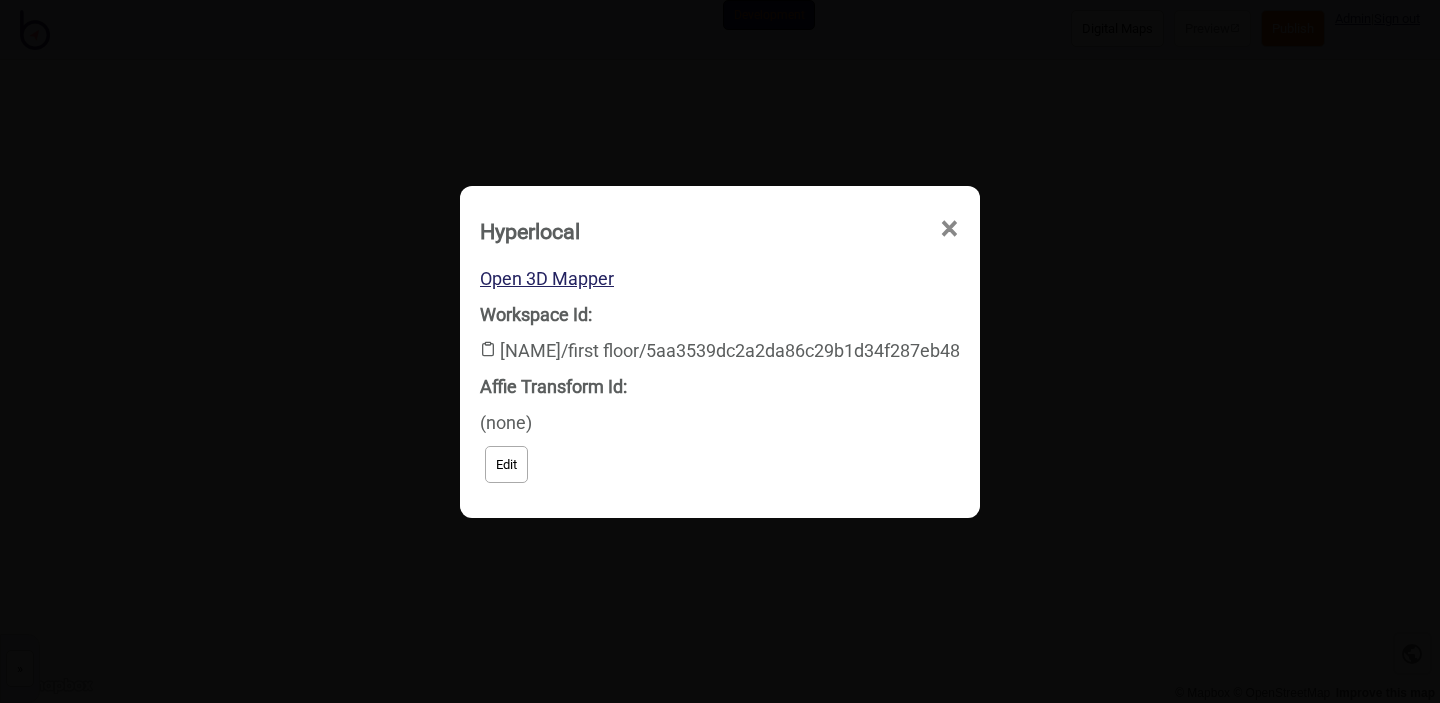 click on "×" at bounding box center [795, 342] 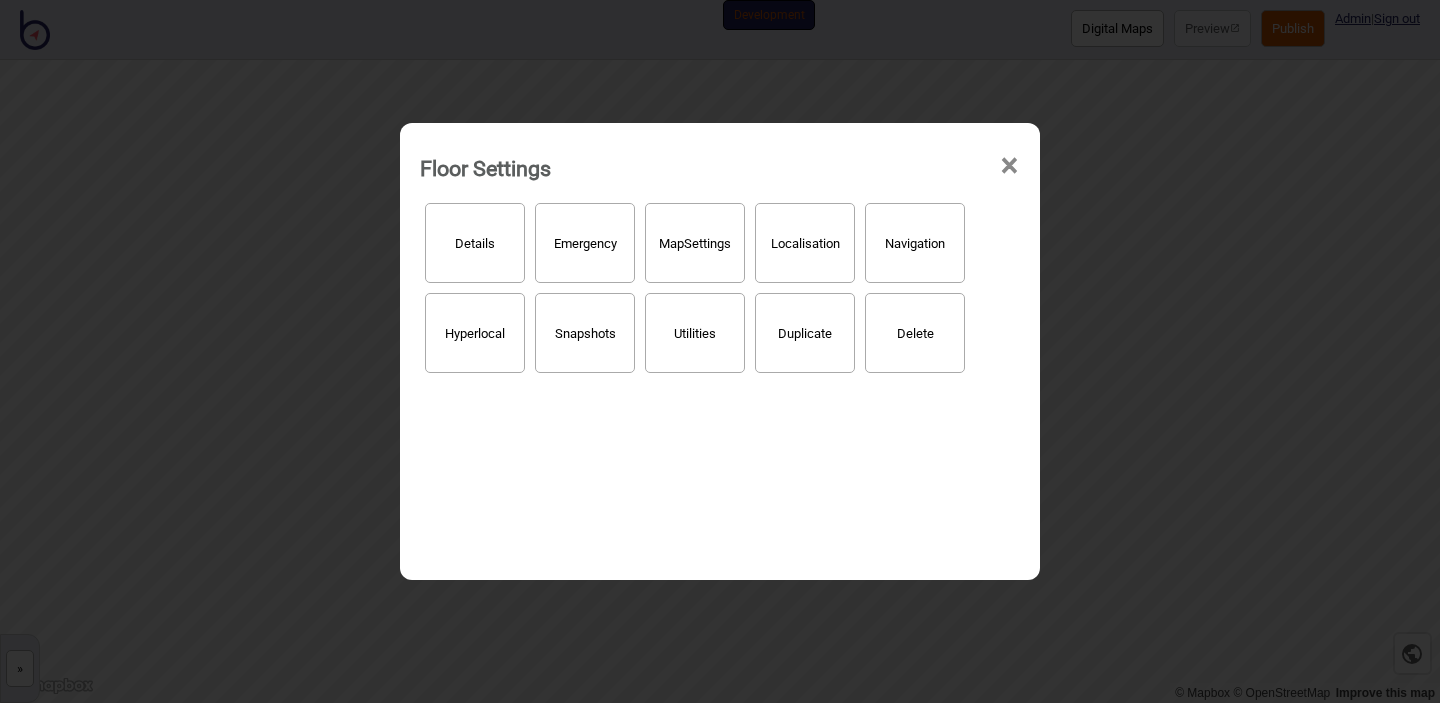 click on "Hyperlocal" at bounding box center (475, 333) 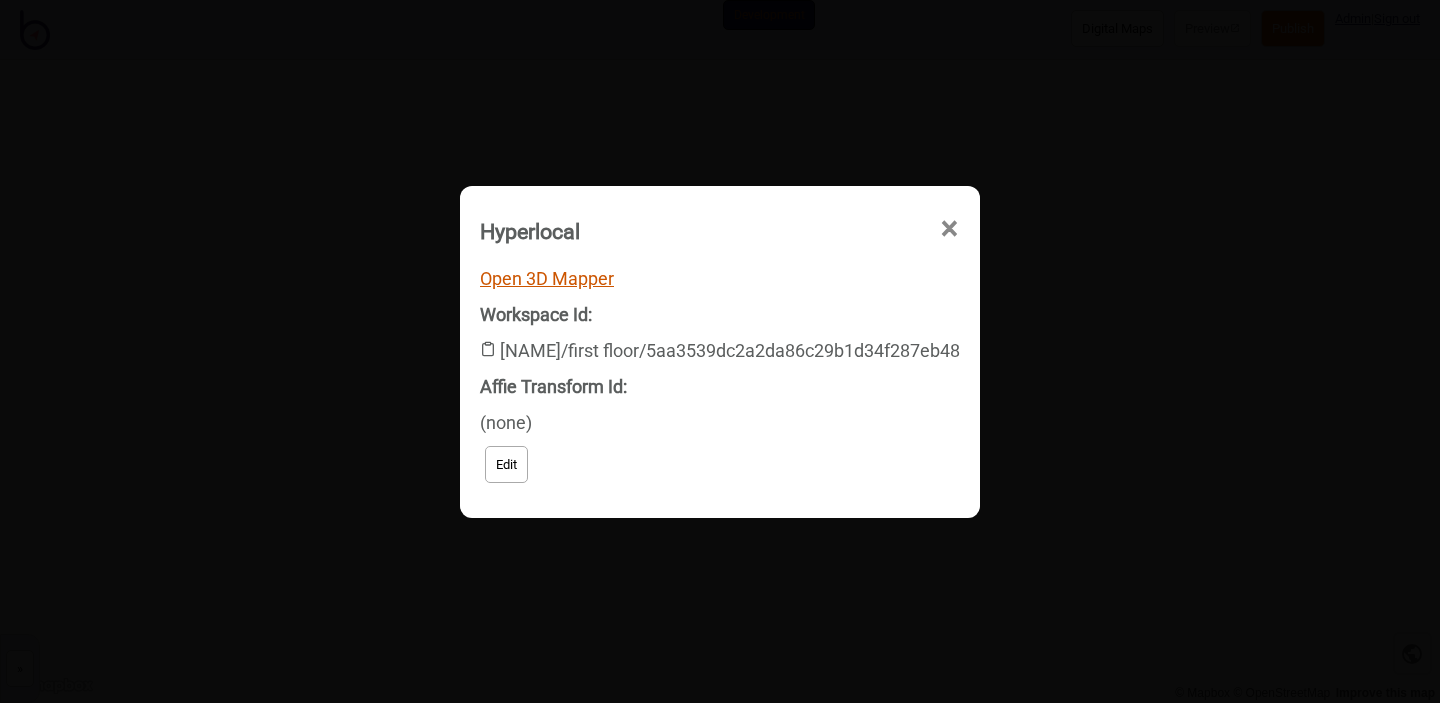 click on "Open 3D Mapper" at bounding box center (547, 278) 